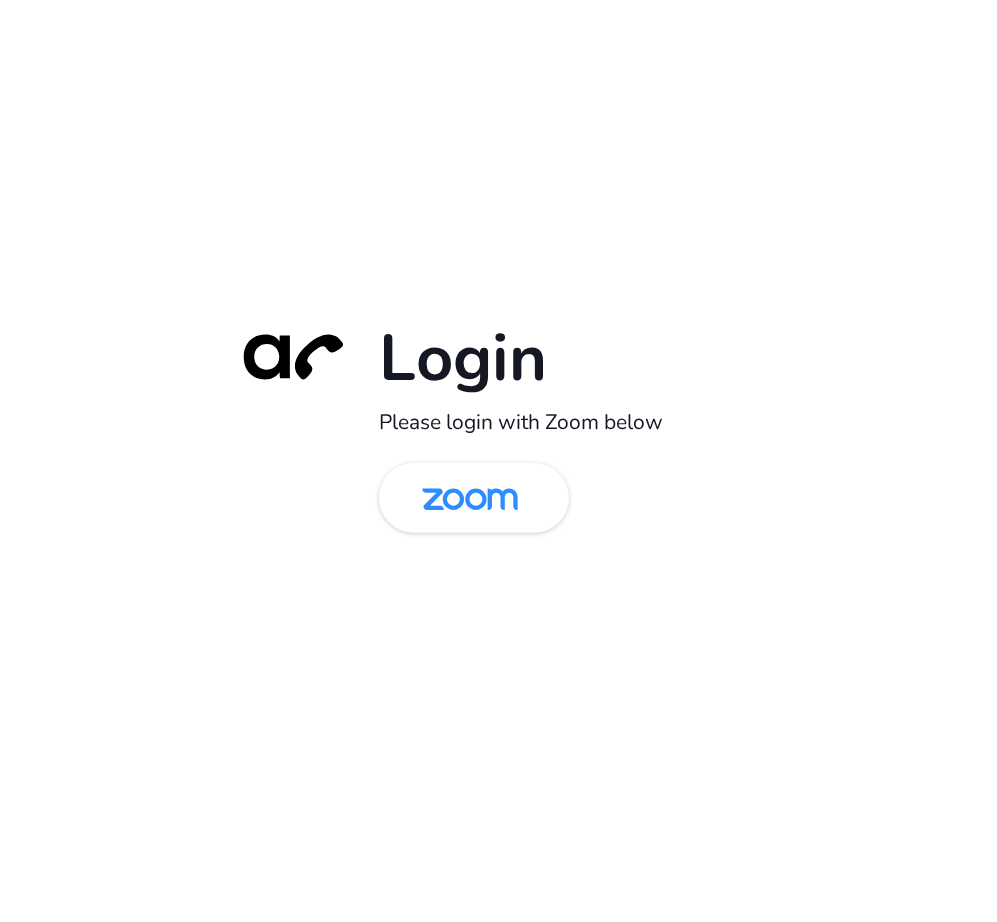 scroll, scrollTop: 0, scrollLeft: 0, axis: both 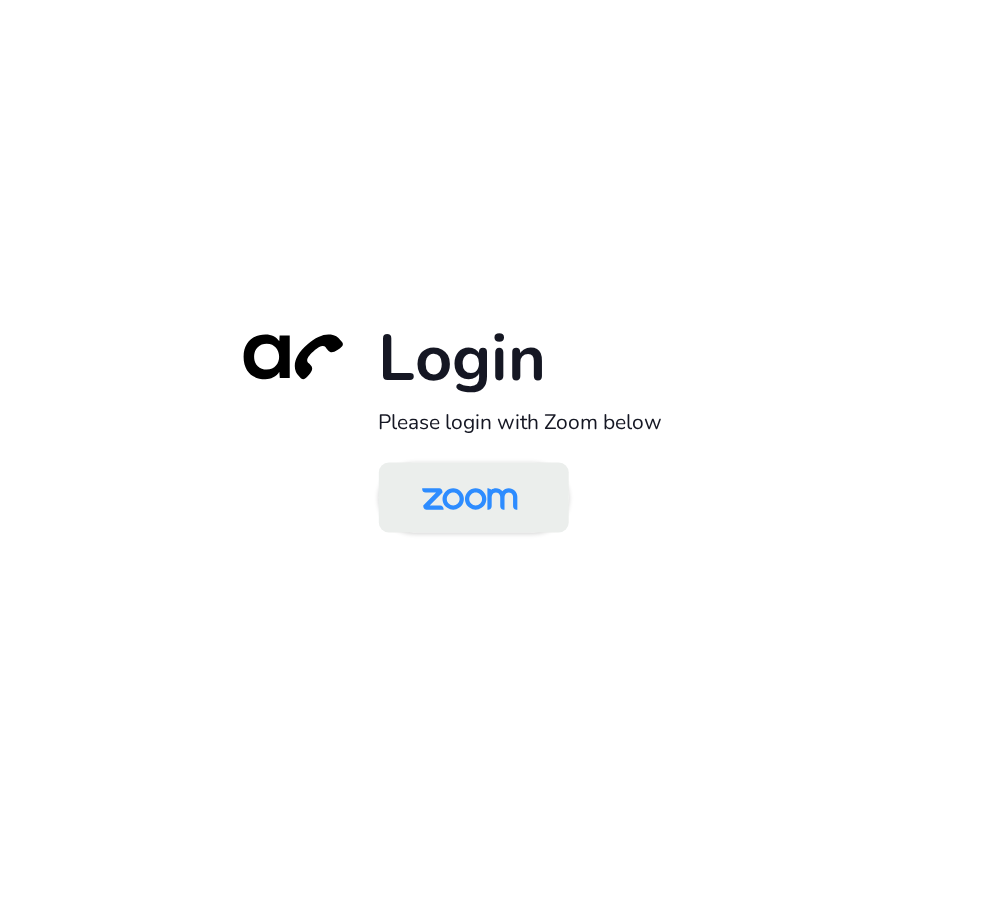 click at bounding box center (470, 499) 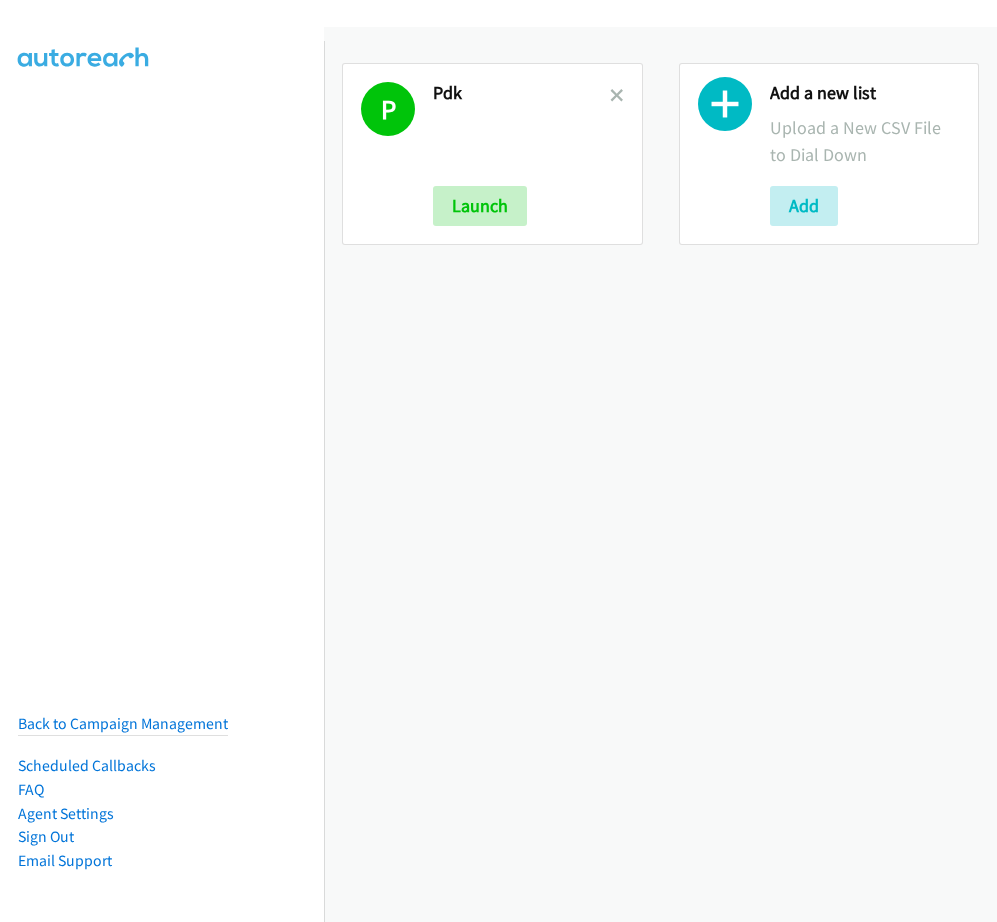 scroll, scrollTop: 0, scrollLeft: 0, axis: both 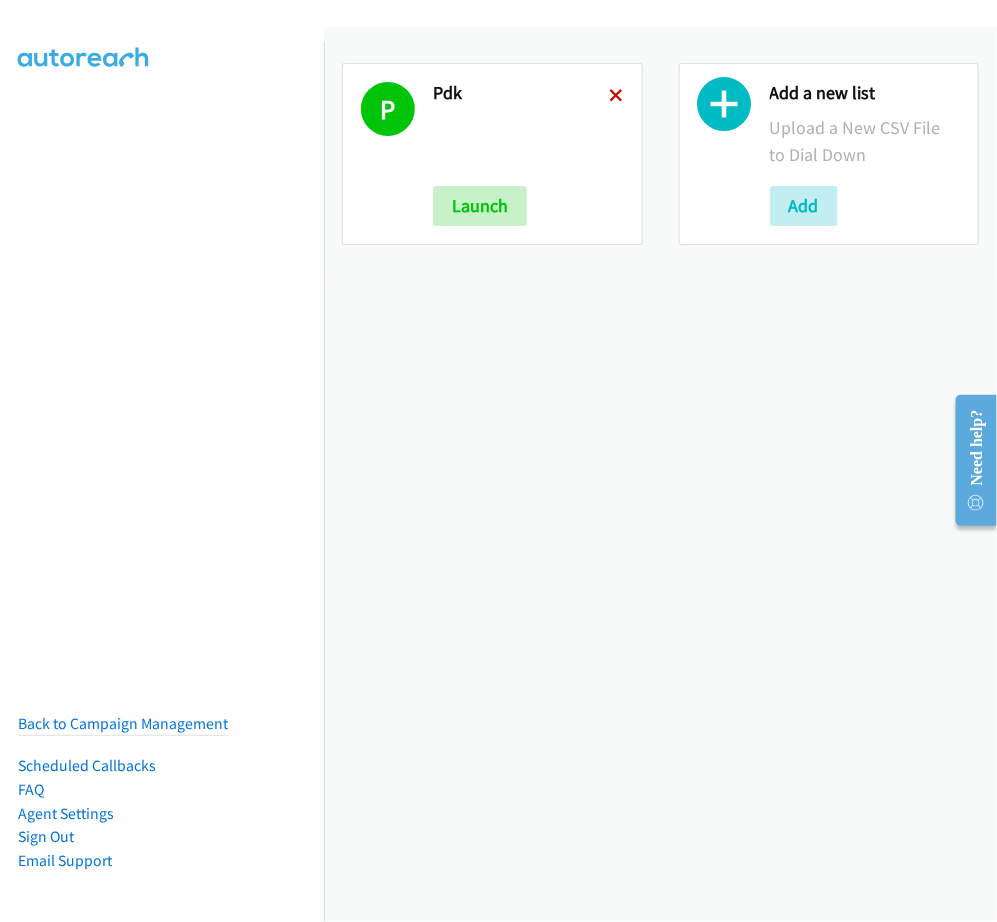 click at bounding box center [617, 97] 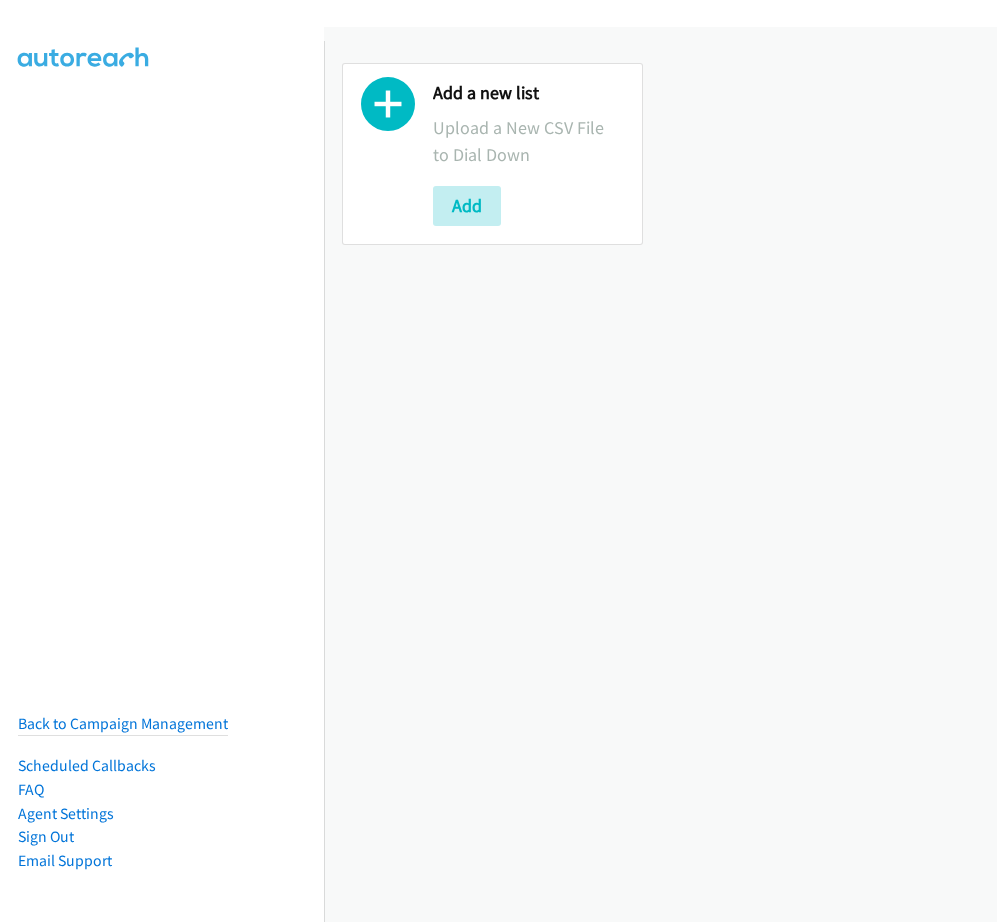 scroll, scrollTop: 0, scrollLeft: 0, axis: both 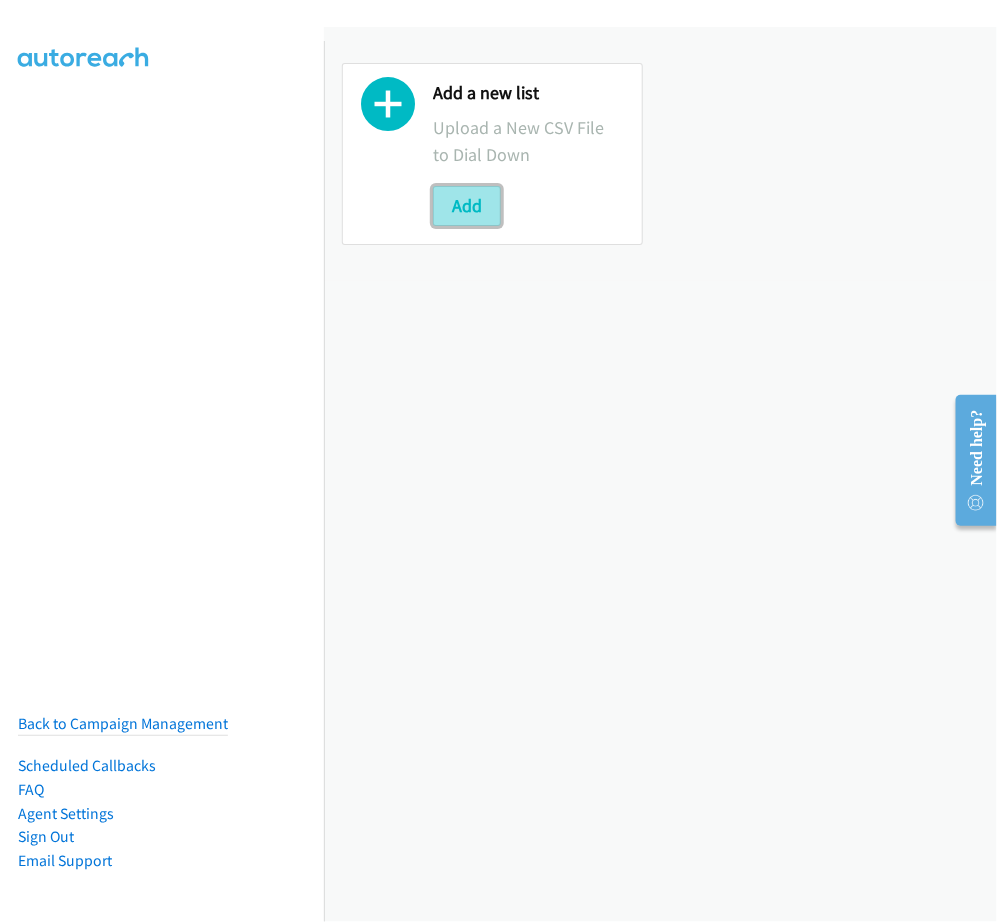 click on "Add" at bounding box center [467, 206] 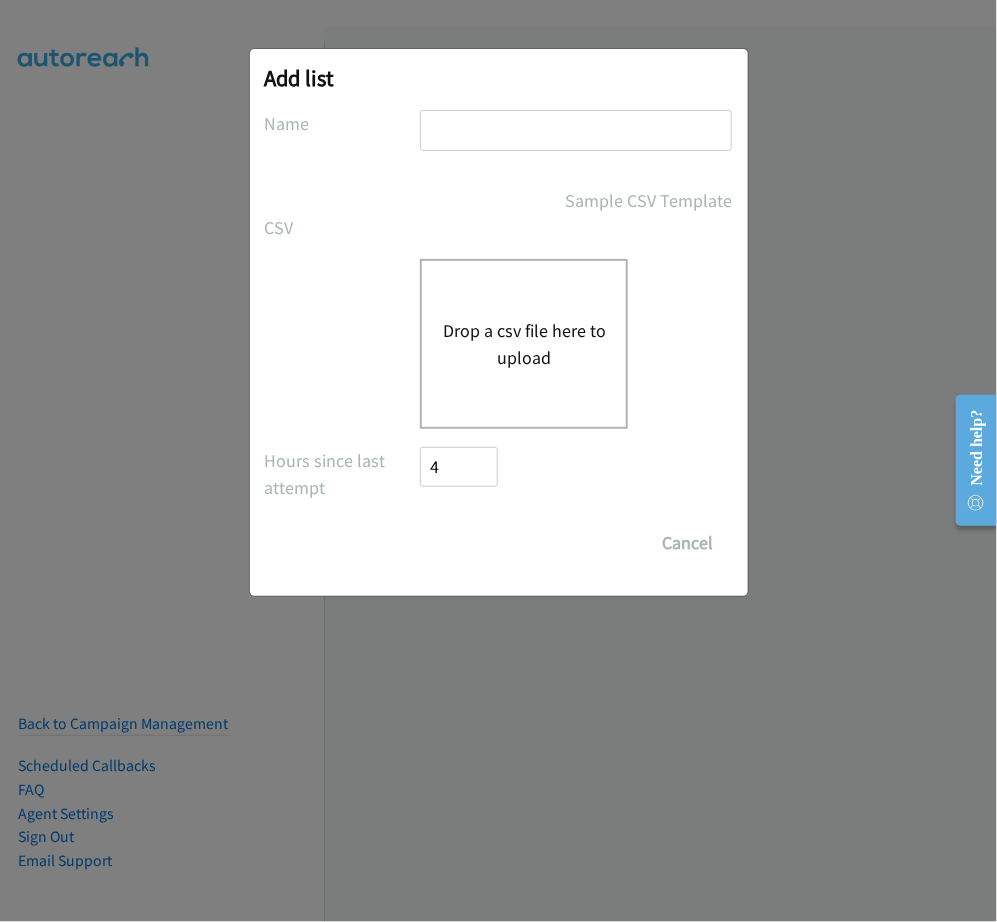 click at bounding box center [576, 139] 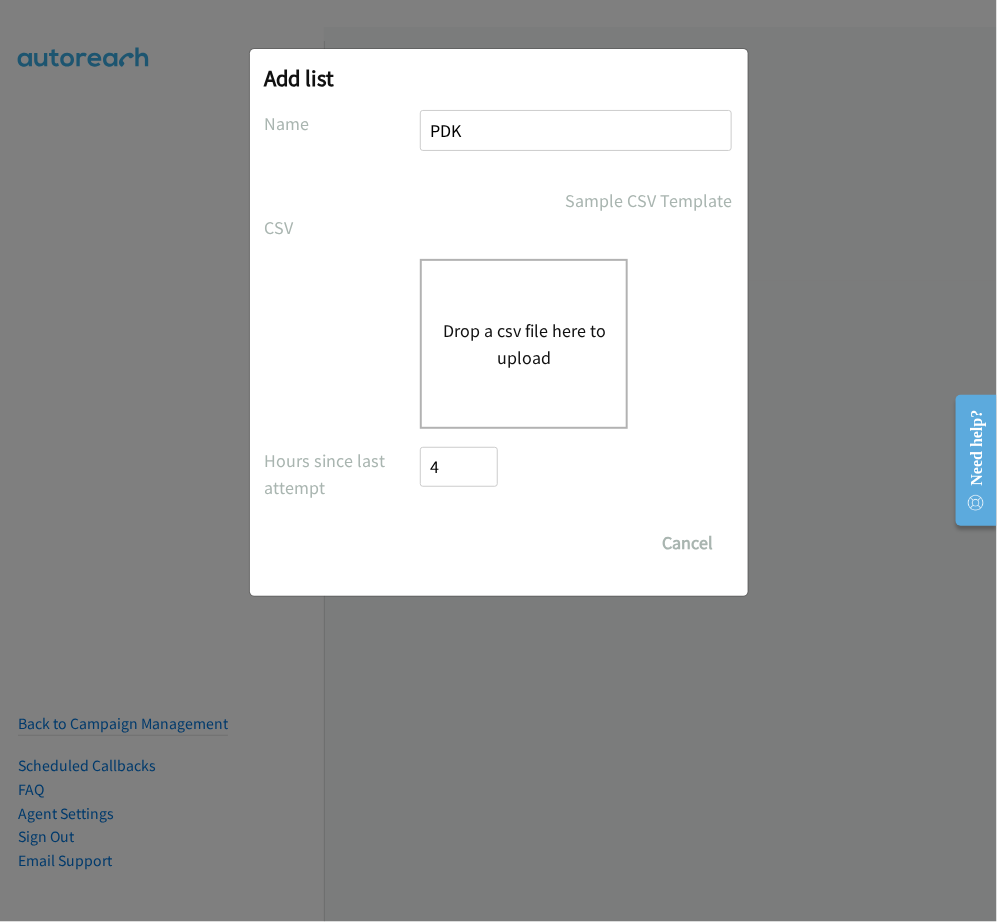 click on "Drop a csv file here to upload" at bounding box center [524, 344] 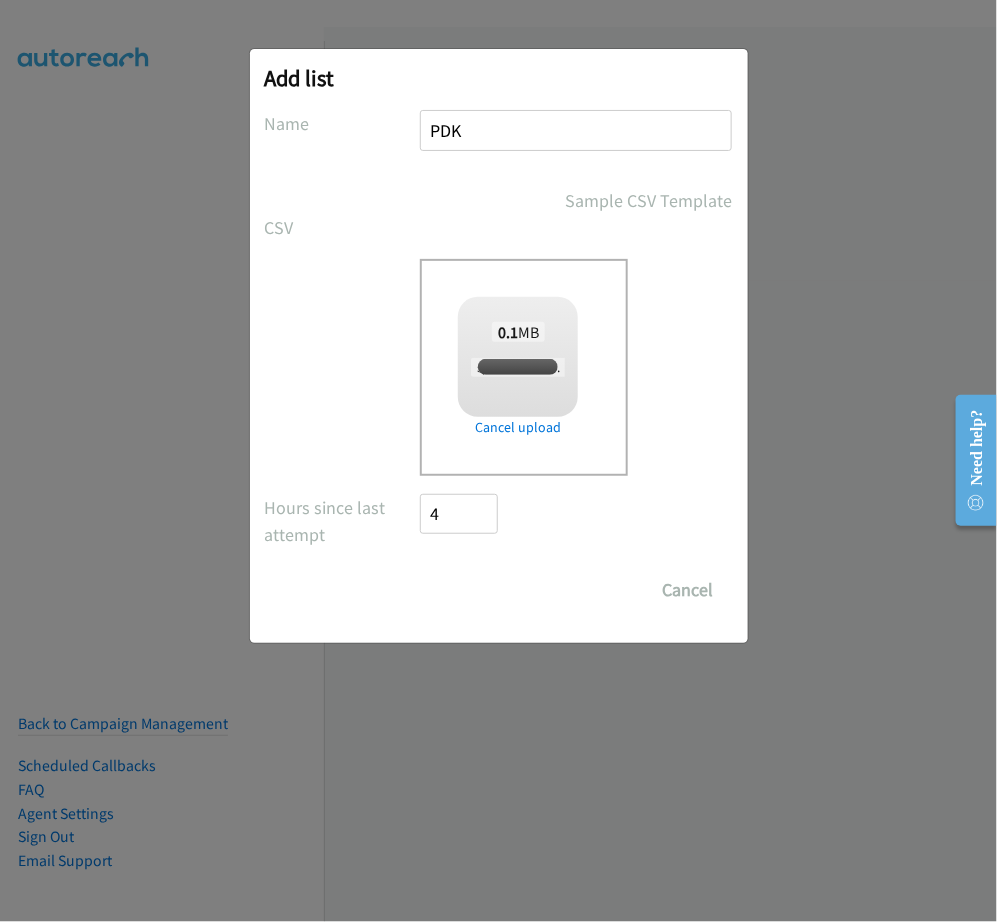 checkbox on "true" 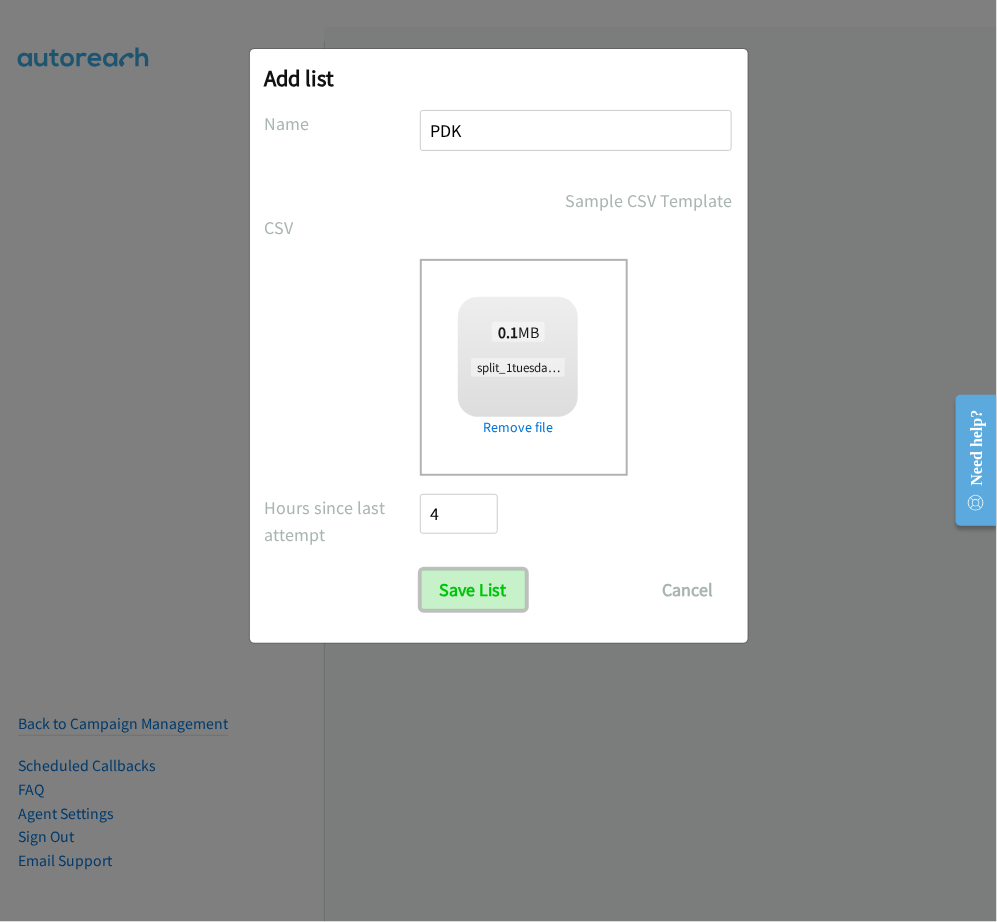 click on "Save List" at bounding box center (473, 590) 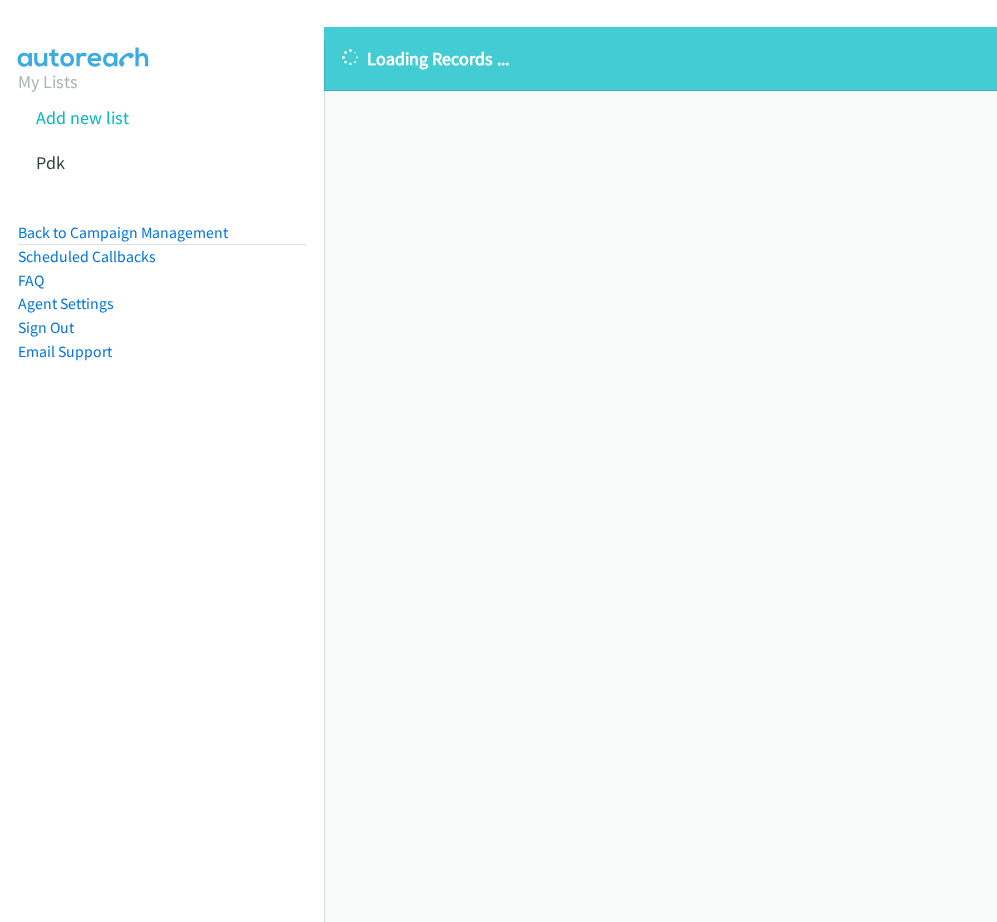 scroll, scrollTop: 0, scrollLeft: 0, axis: both 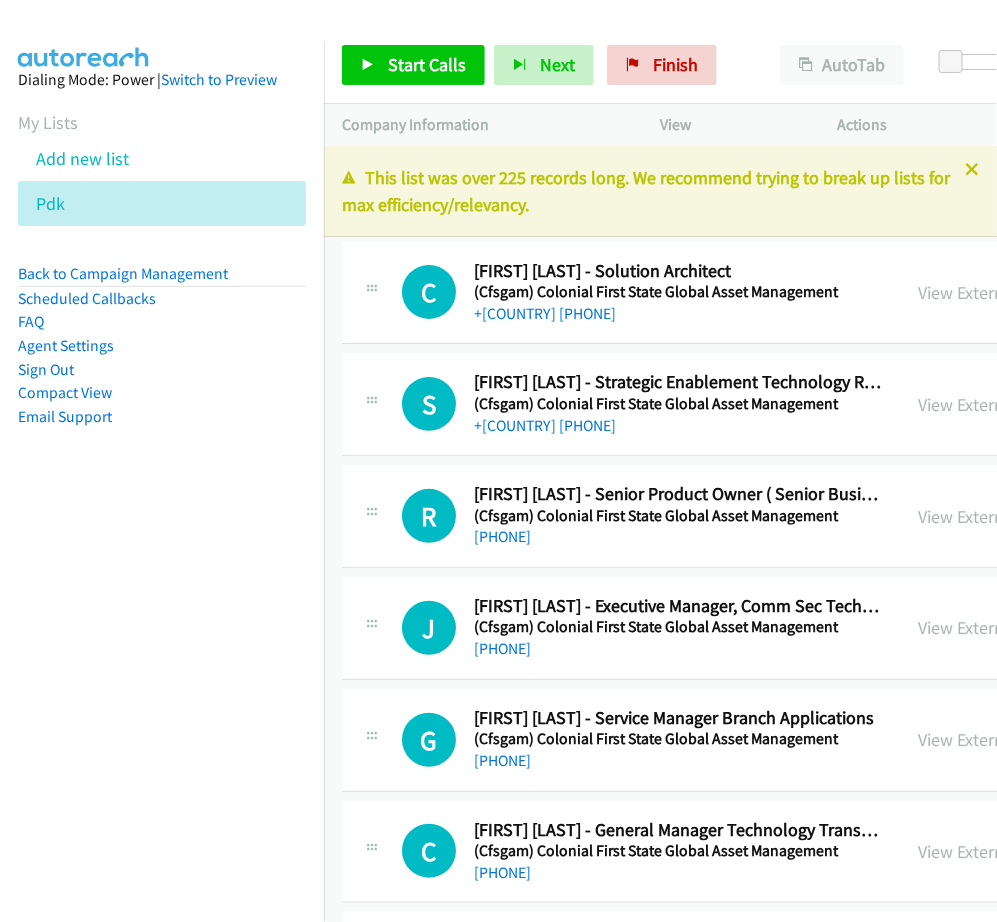 click on "Start Calls
Pause
Next
Finish
Paused
AutoTab
AutoTab
0
Company Information
Info
Status
View
Actions
+1 415-964-1034
Call failed - Please reload the list and try again
This list was over 225 records long. We recommend trying to break up lists for max efficiency/relevancy.
The Callbar Failed to Load Please Open it and Reload the Page
Hmm something isn't quite right.. Please refresh the page
Hmm something isn't quite right.. Please refresh the page
The entire list has been dialed down. We'll auto-refresh when new numbers are added.
Loading New Records ...
C
Callback Scheduled
Caroline Jy C. - Solution Architect
(Cfsgam) Colonial First State Global Asset Management
Australia/Sydney
+61 427 499 189
View External Url" at bounding box center [498, 0] 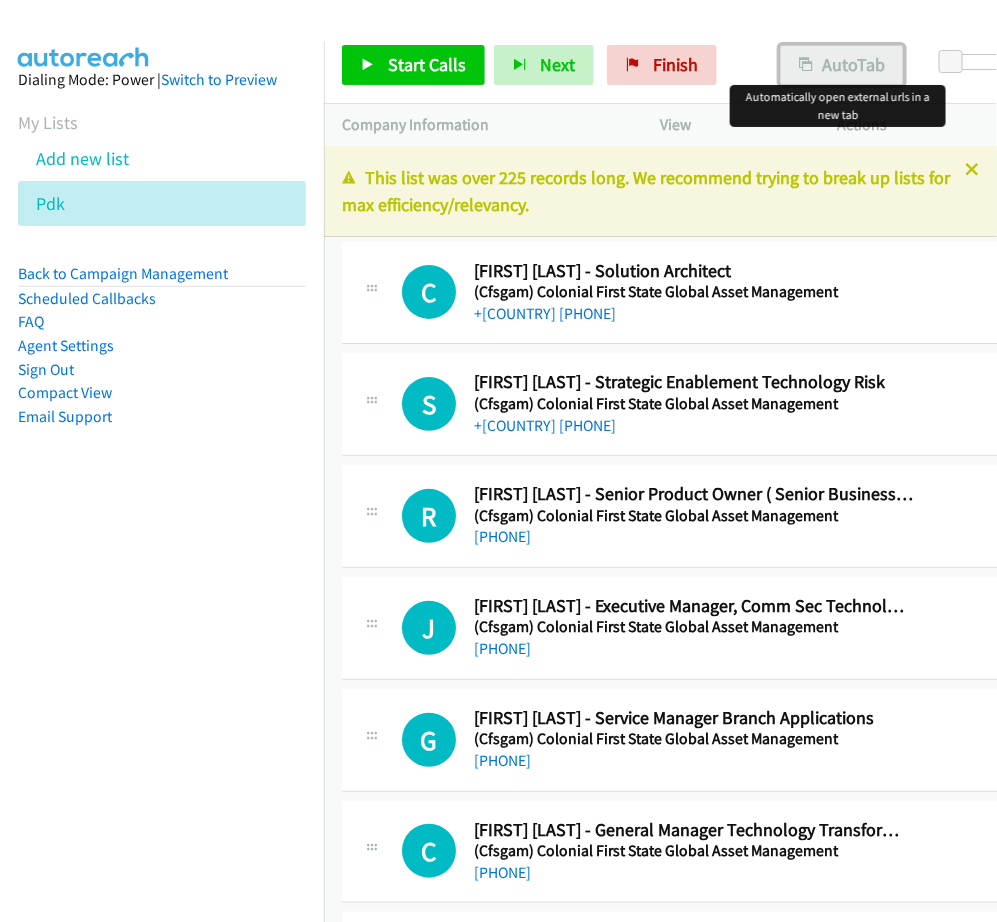 click on "AutoTab" at bounding box center (842, 65) 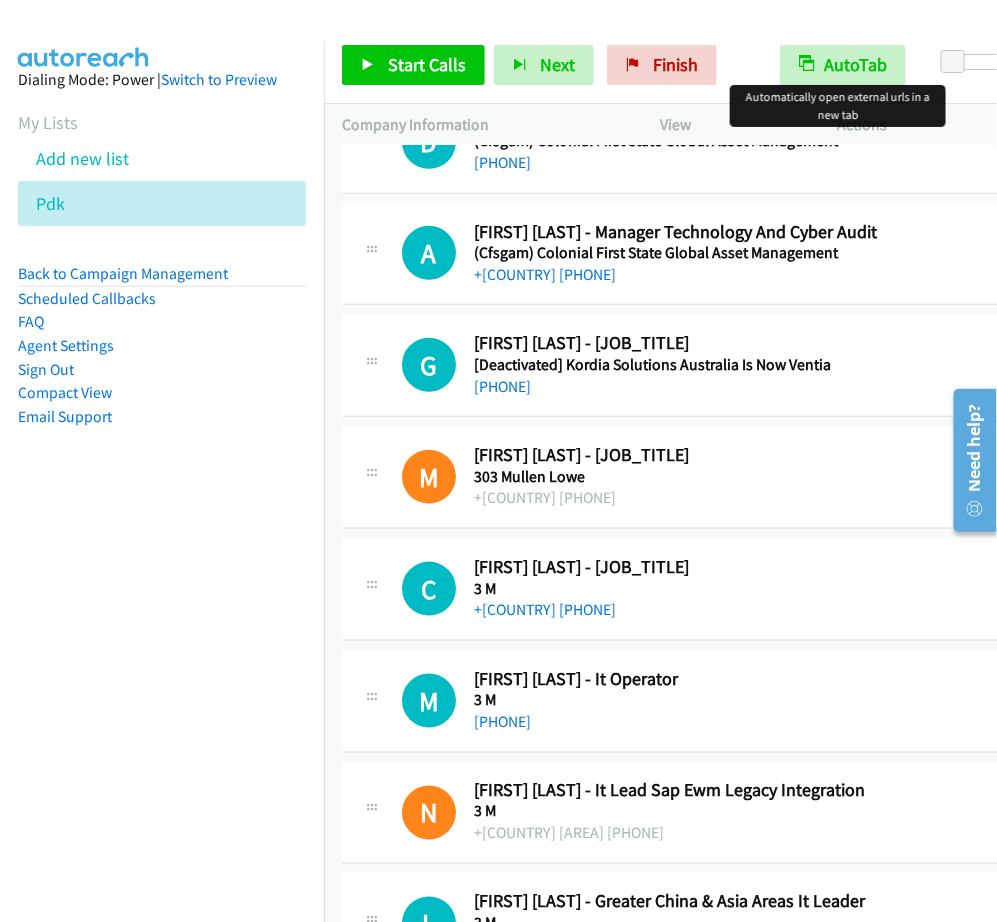 scroll, scrollTop: 2375, scrollLeft: 0, axis: vertical 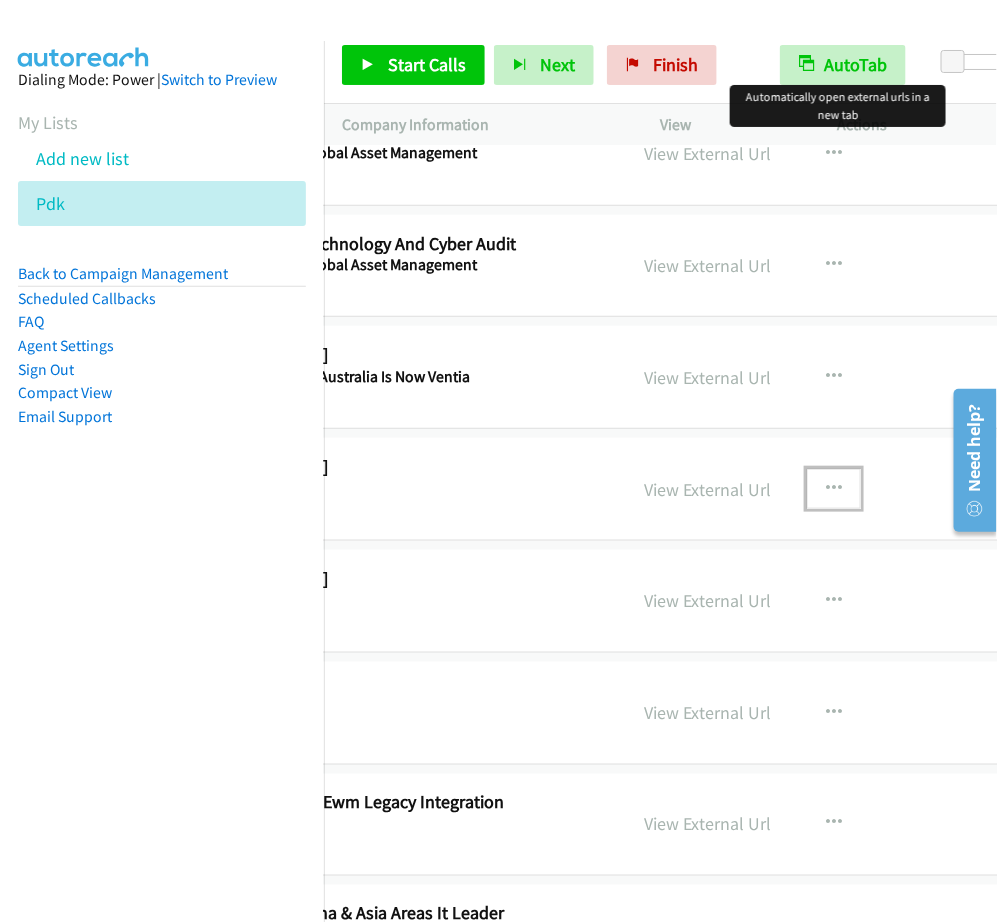 click at bounding box center [834, 489] 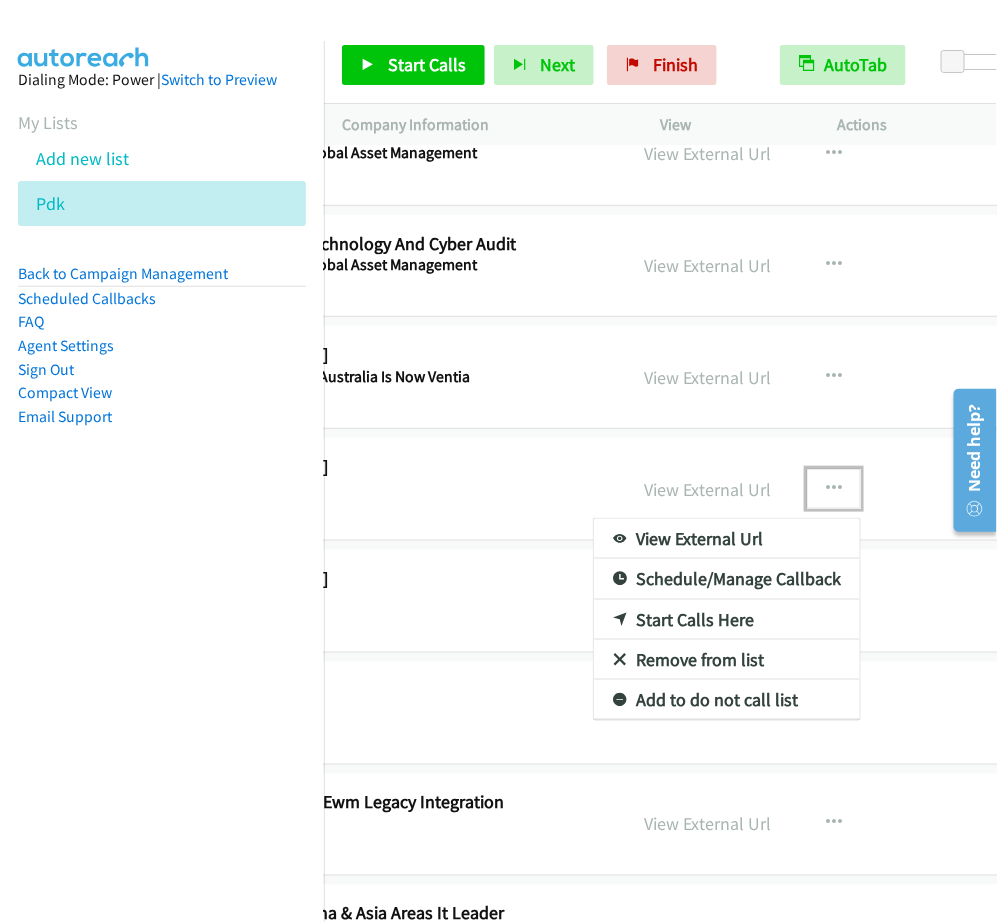 click on "Start Calls Here" at bounding box center (727, 620) 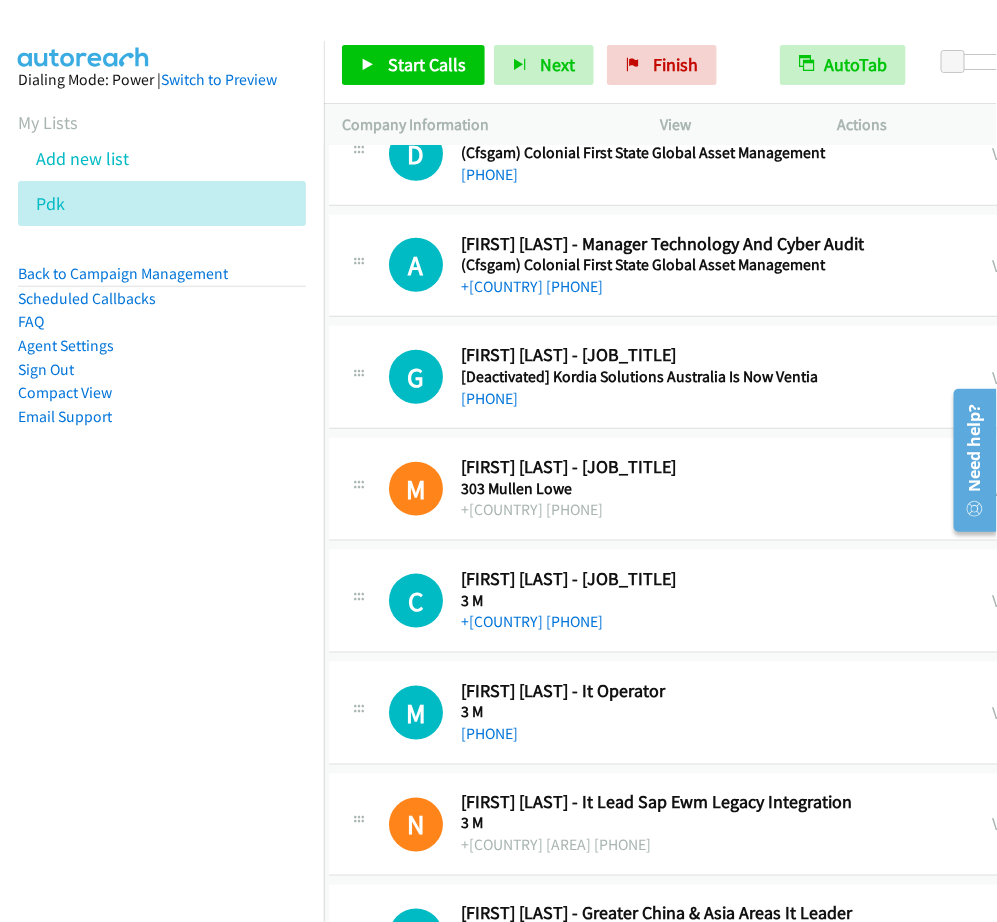 scroll, scrollTop: 2375, scrollLeft: 0, axis: vertical 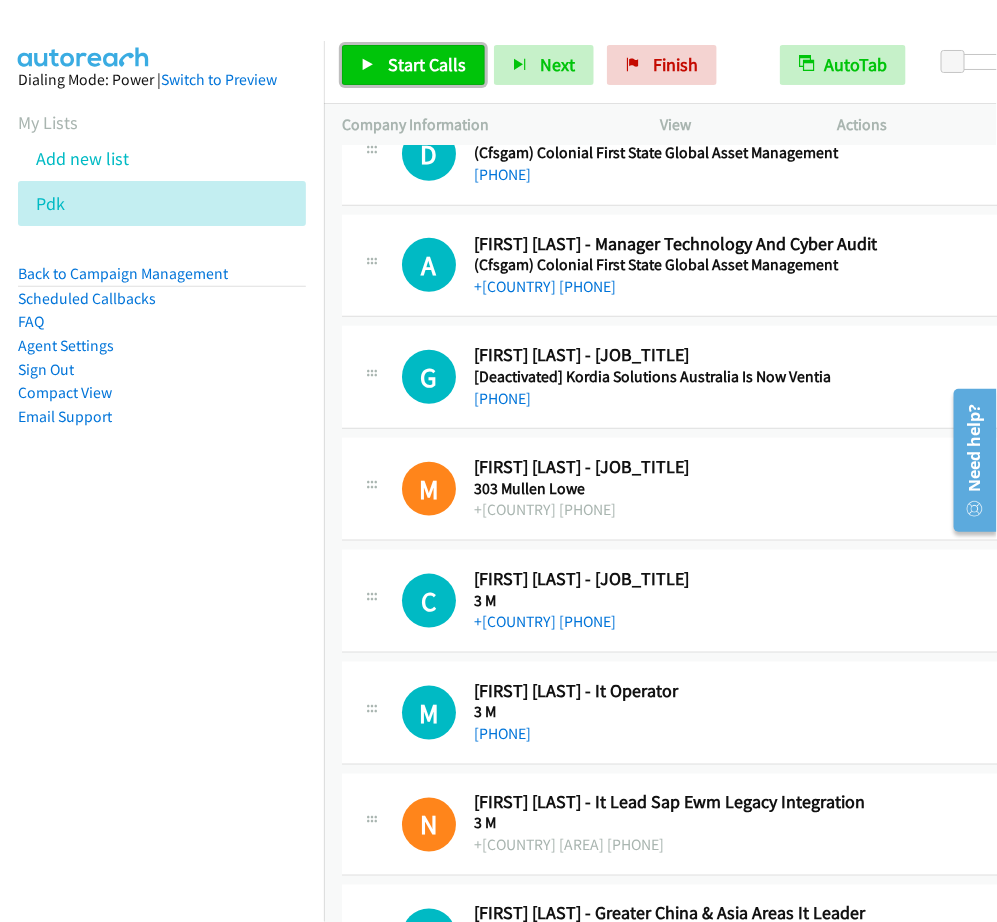 click on "Start Calls" at bounding box center (427, 64) 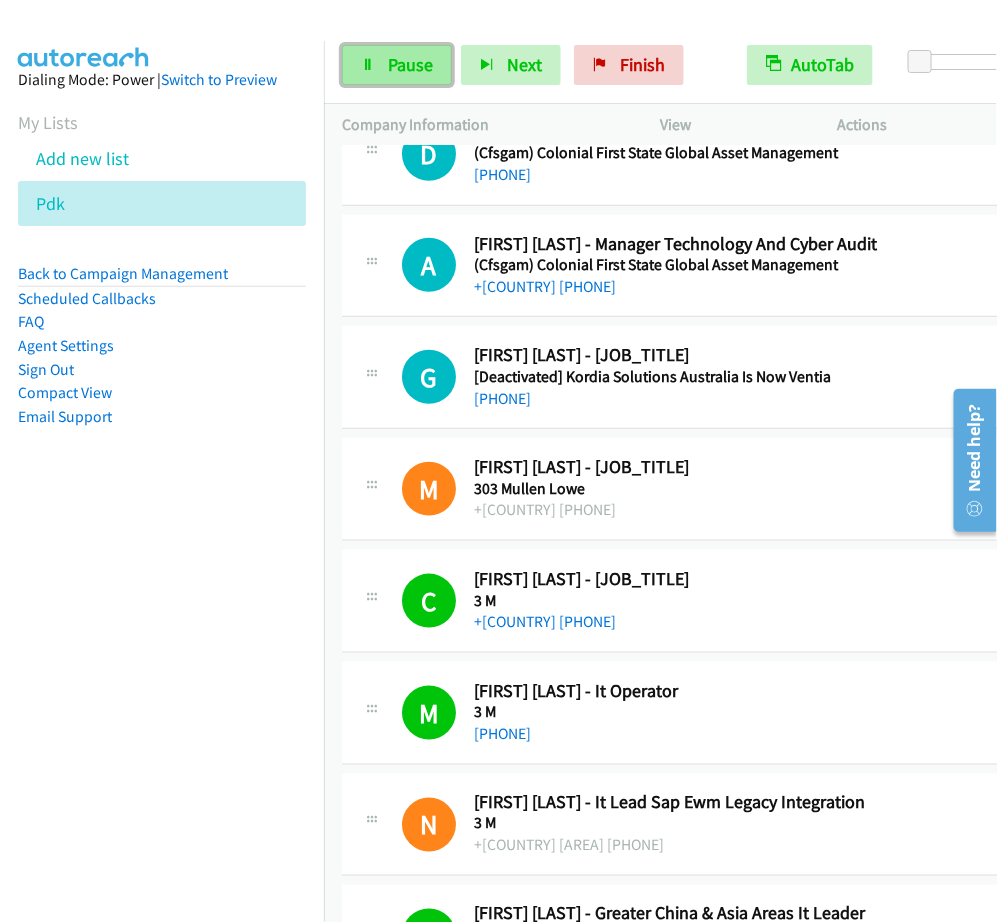 click on "Pause" at bounding box center [410, 64] 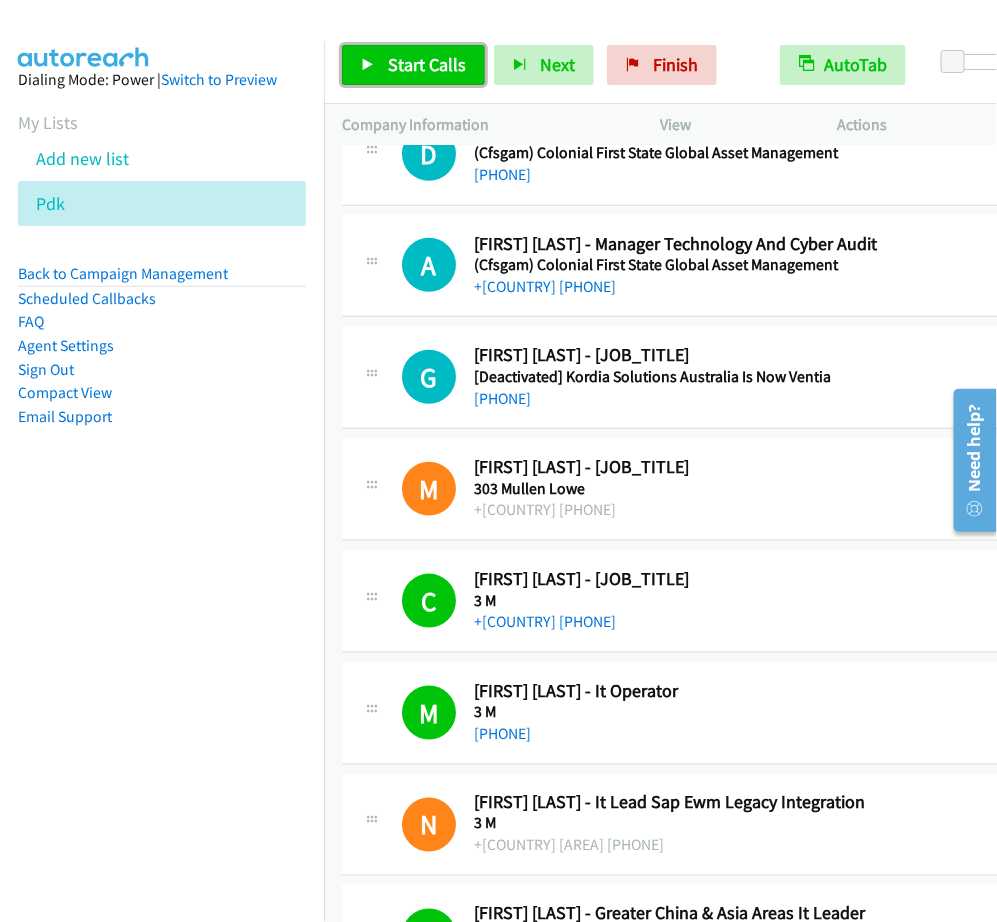 click at bounding box center (368, 66) 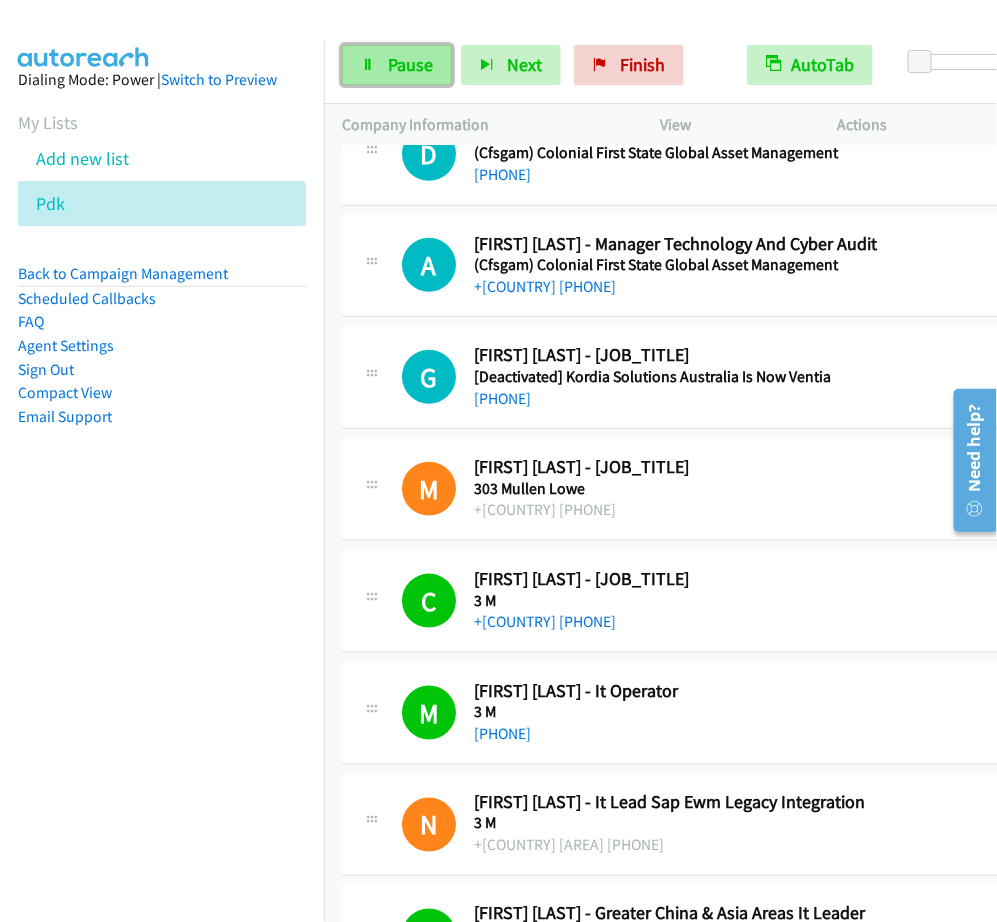 click on "Pause" at bounding box center [397, 65] 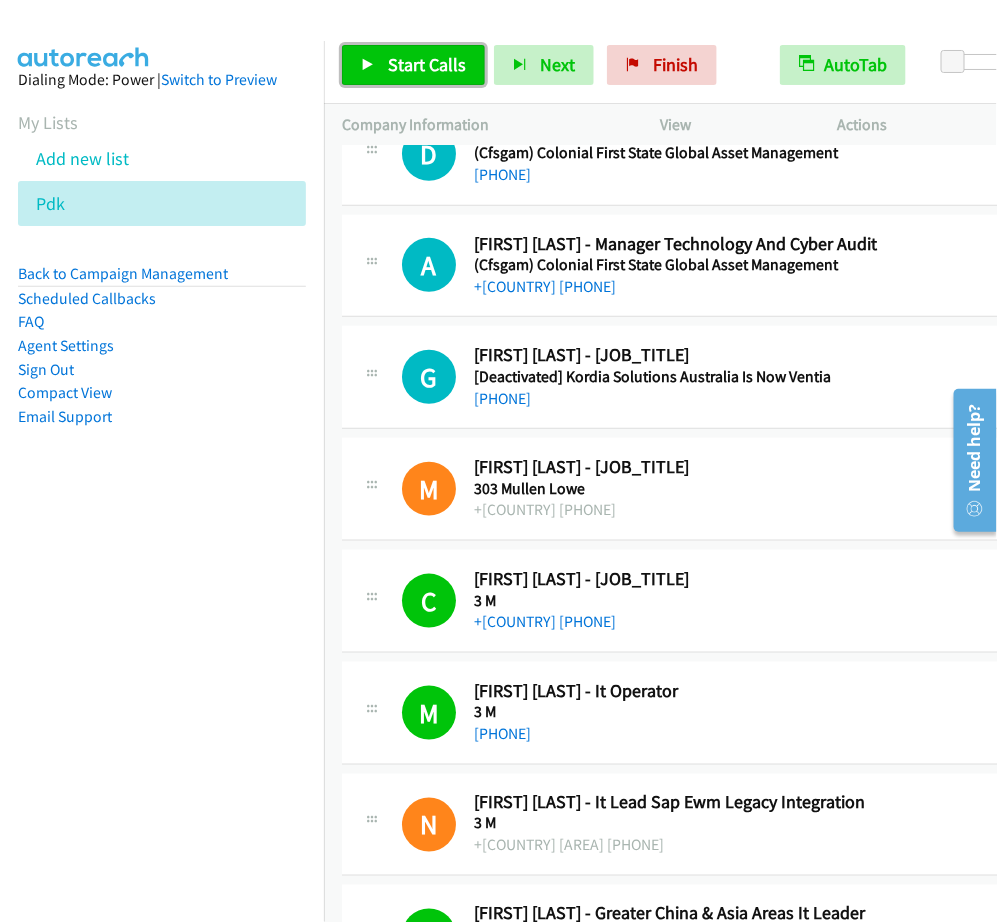 click on "Start Calls" at bounding box center (427, 64) 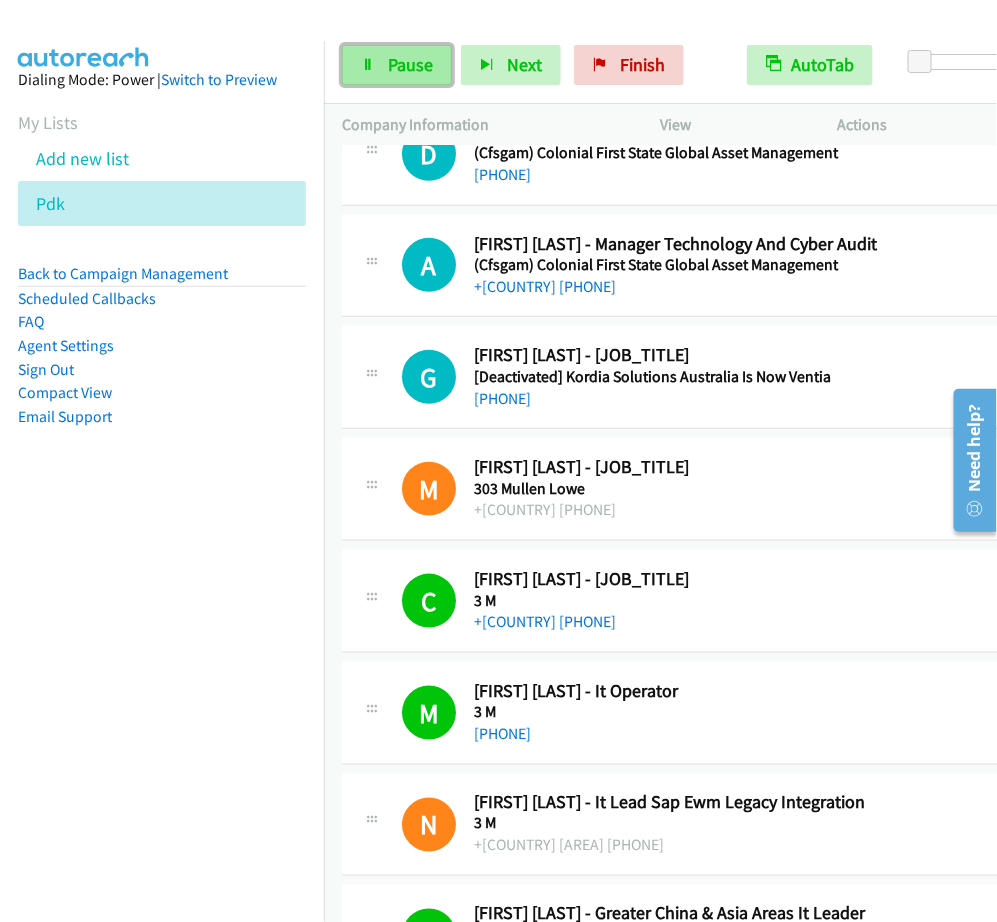 click on "Pause" at bounding box center [410, 64] 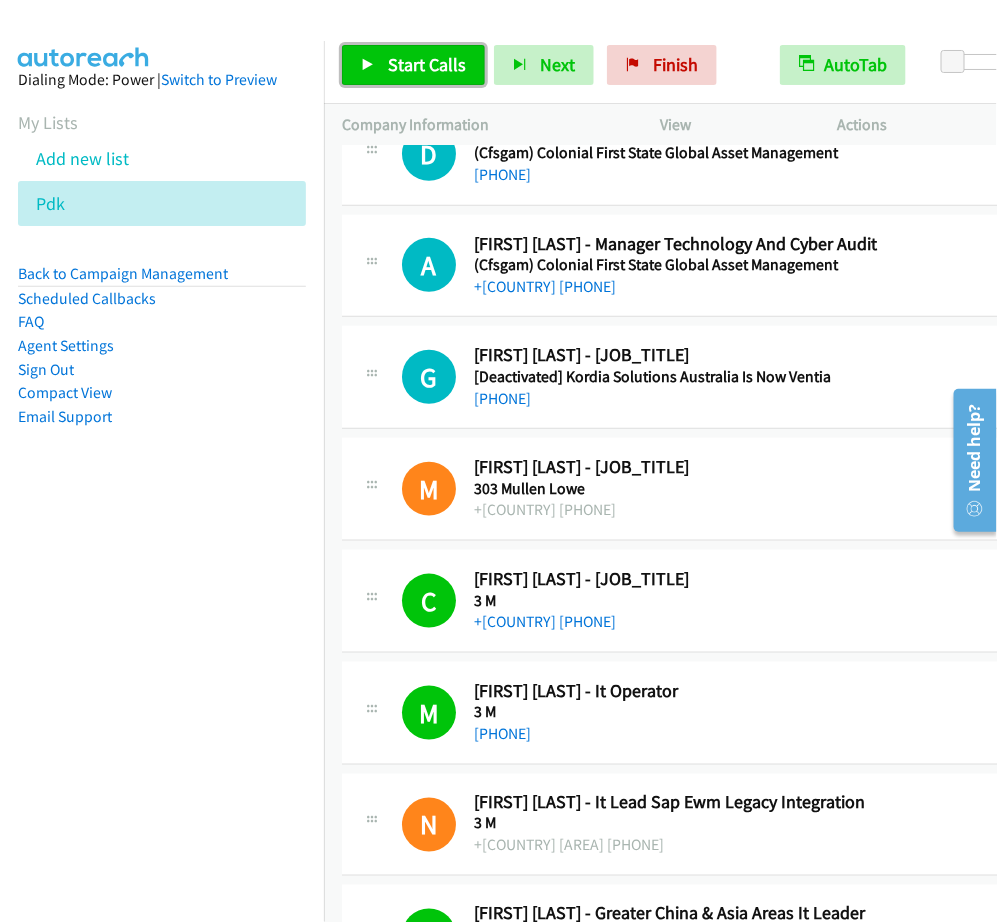 click on "Start Calls" at bounding box center (427, 64) 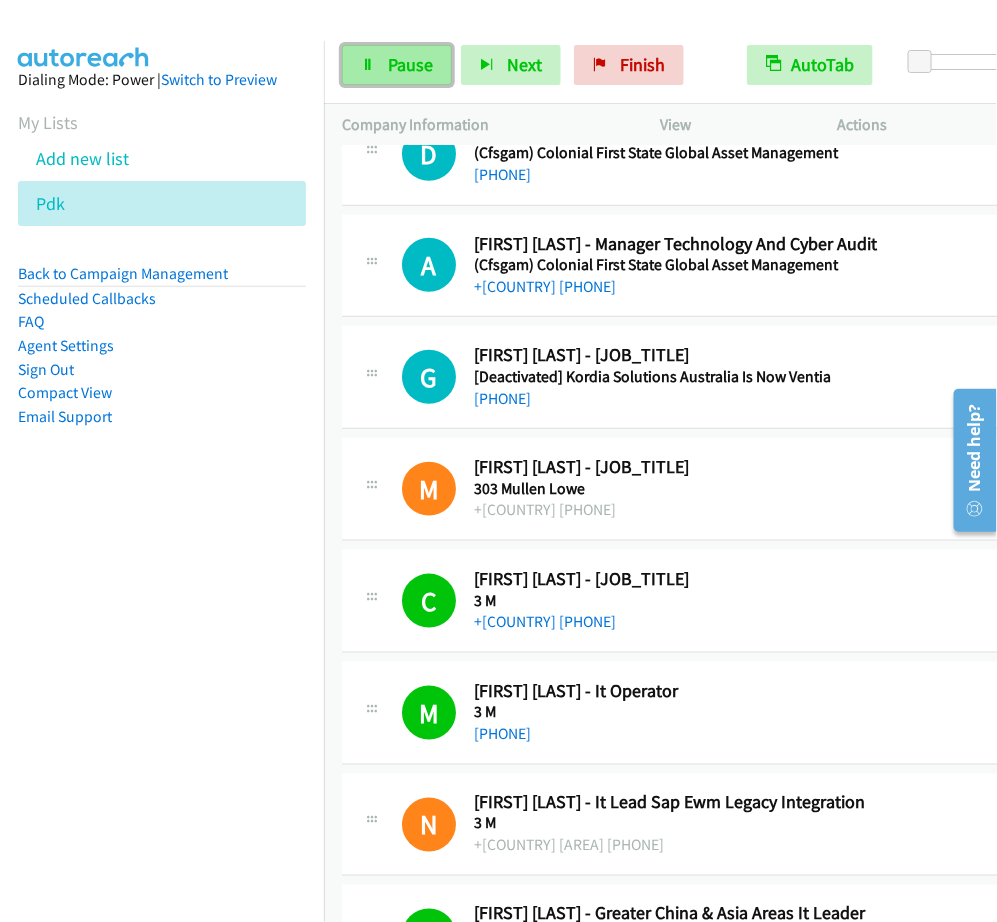 click on "Pause" at bounding box center (397, 65) 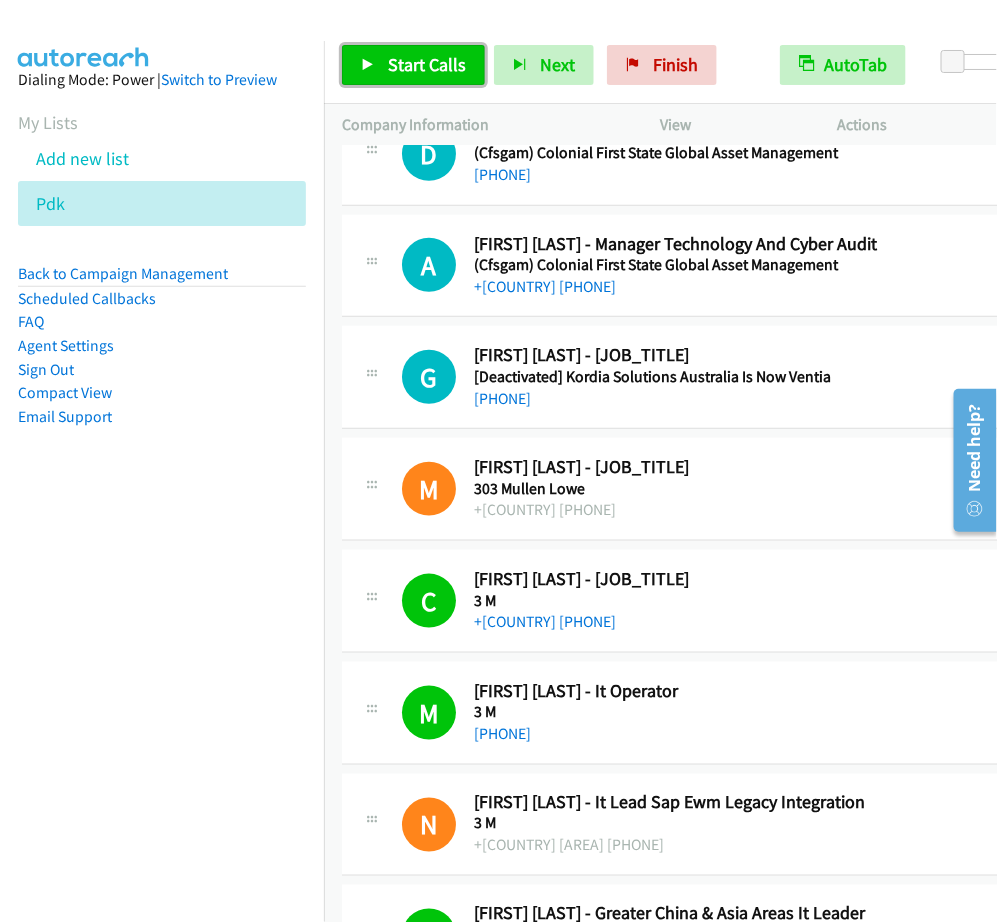 click on "Start Calls" at bounding box center [427, 64] 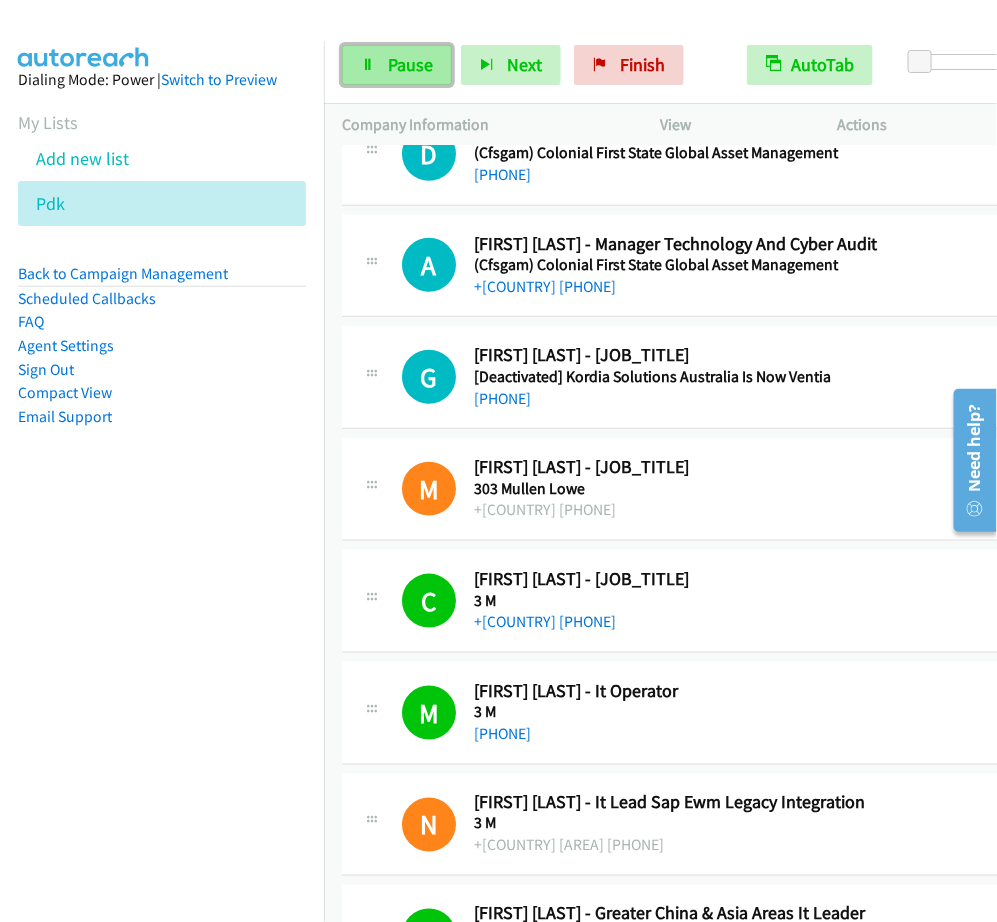 click on "Pause" at bounding box center [397, 65] 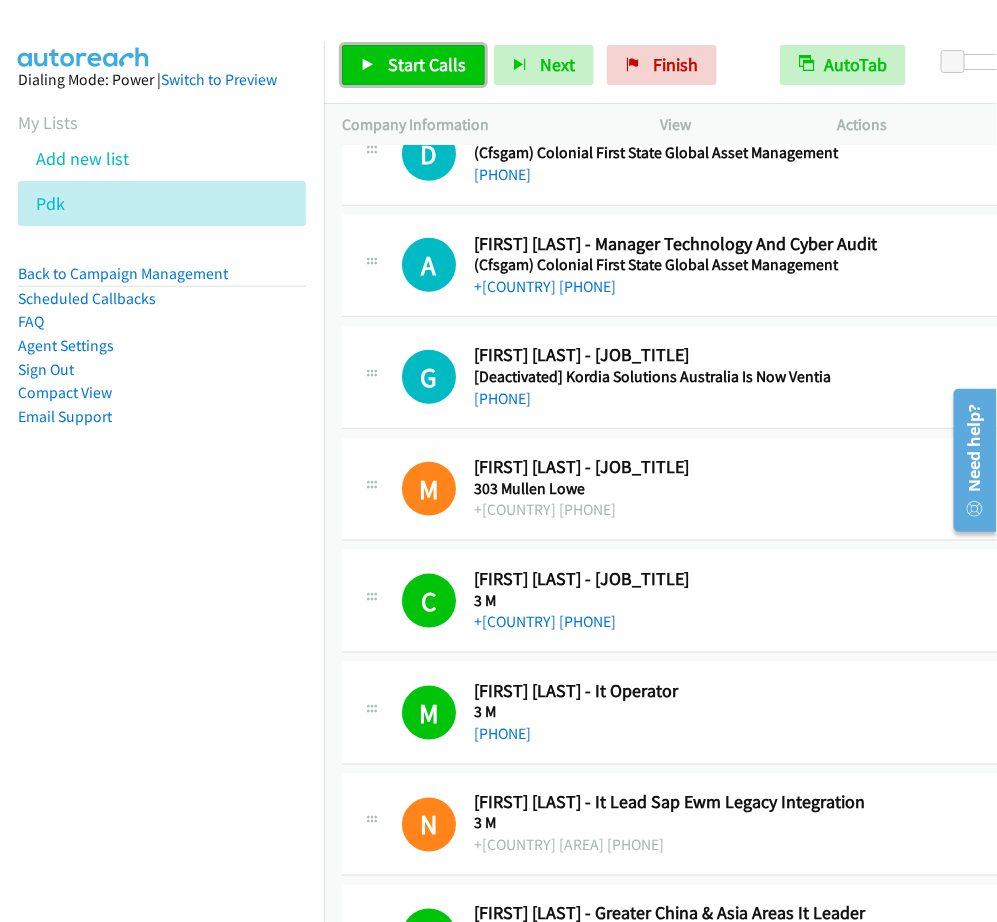 click on "Start Calls" at bounding box center (413, 65) 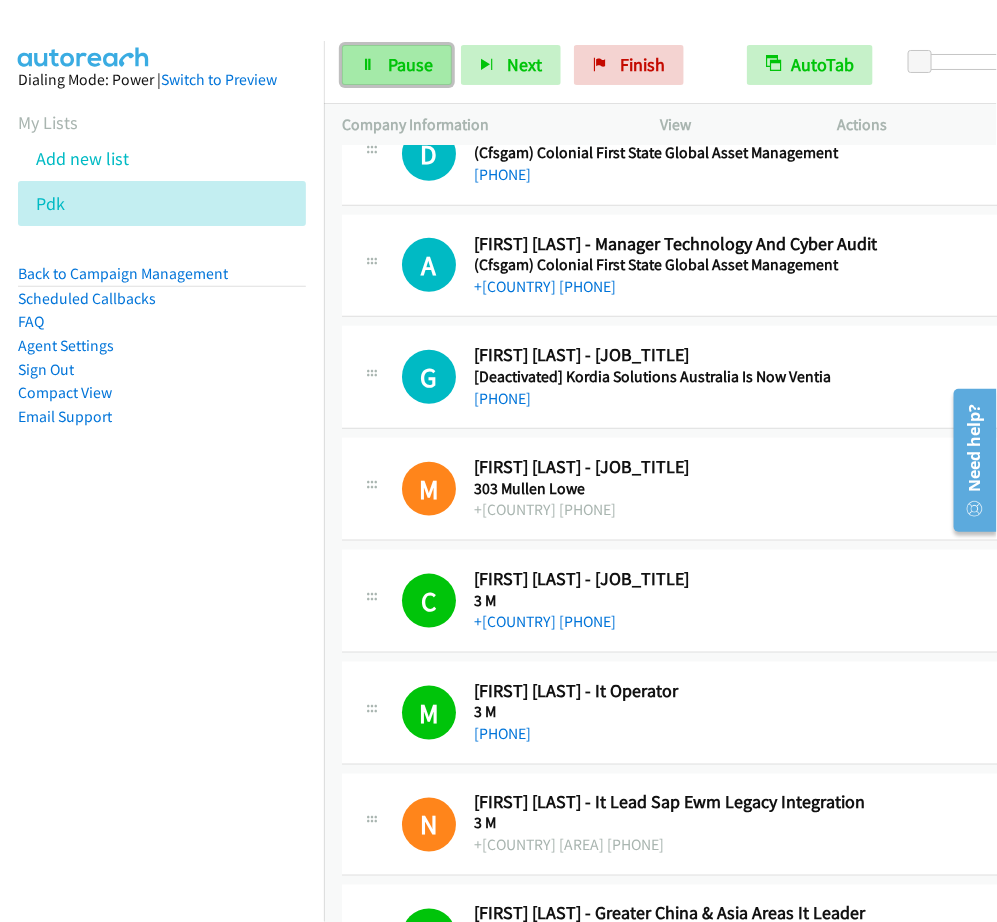 click on "Pause" at bounding box center (397, 65) 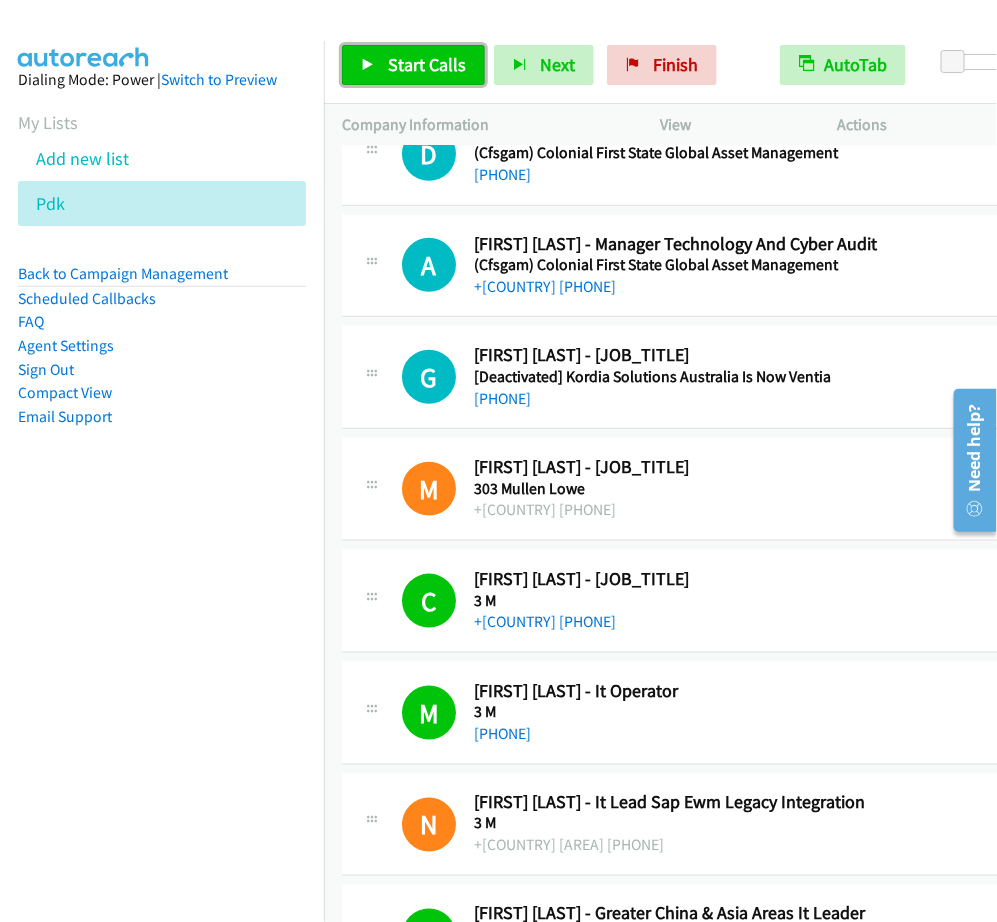 click on "Start Calls" at bounding box center [427, 64] 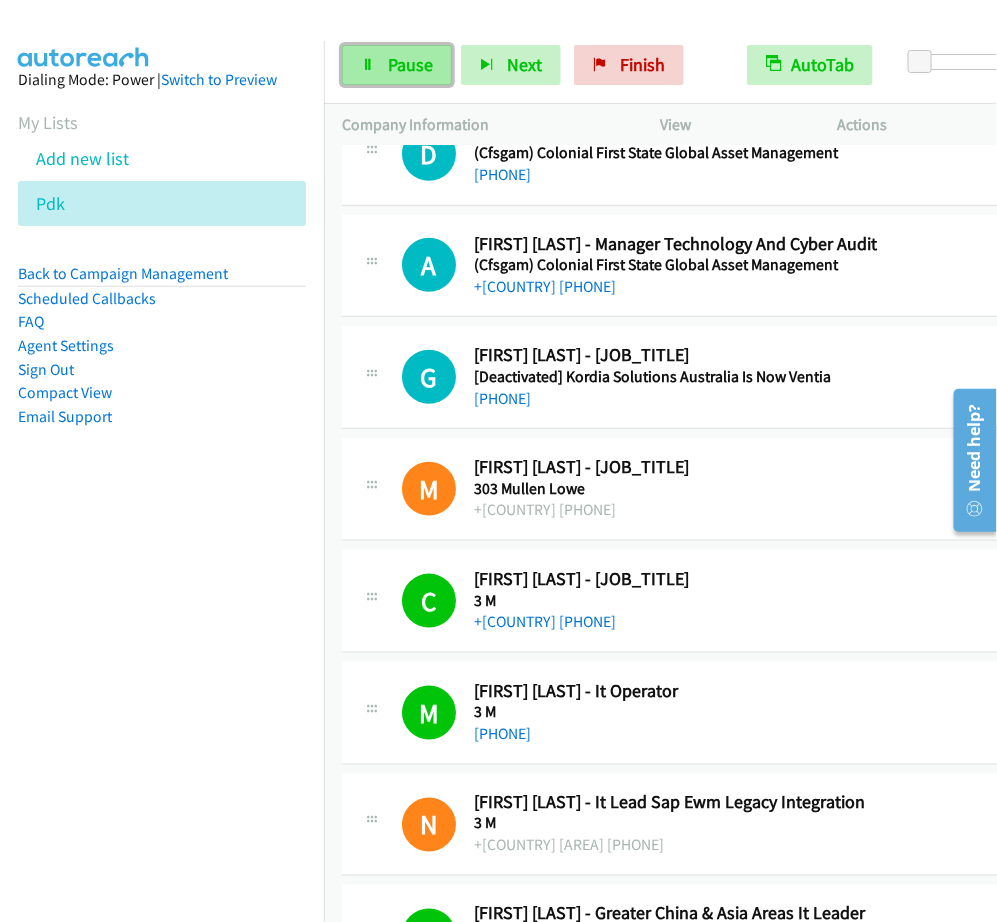 click on "Pause" at bounding box center [410, 64] 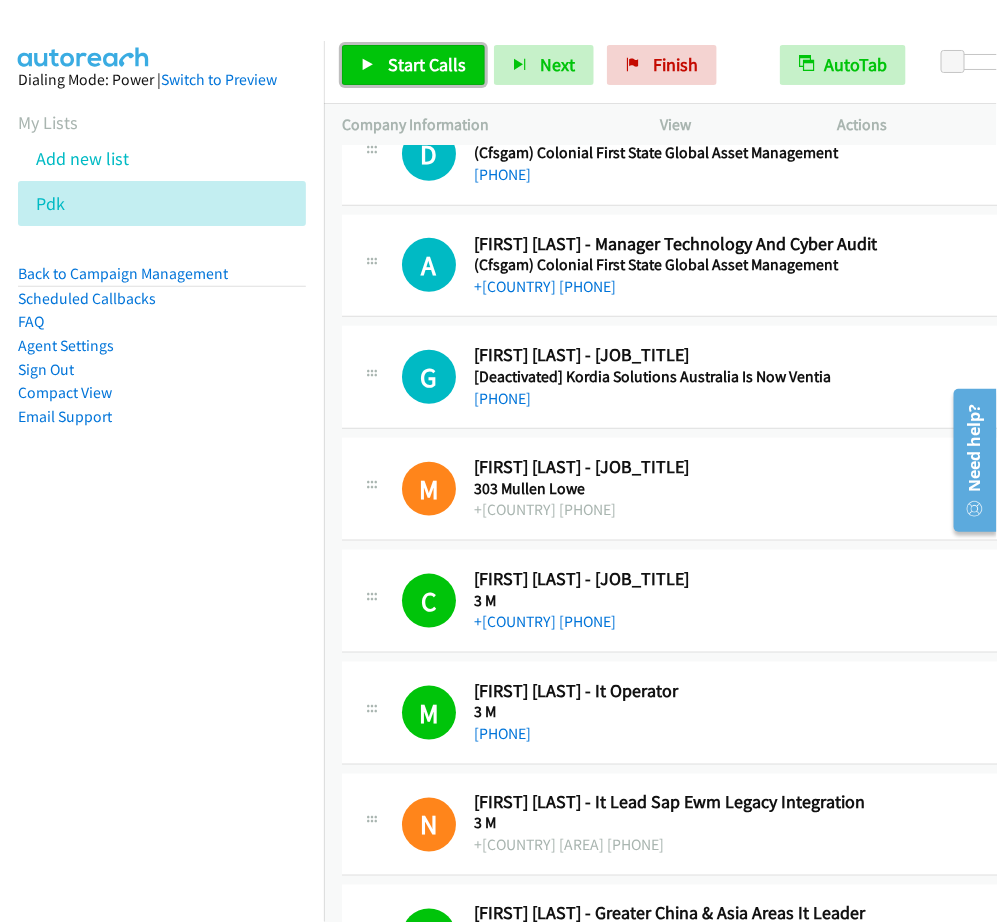 click on "Start Calls" at bounding box center (427, 64) 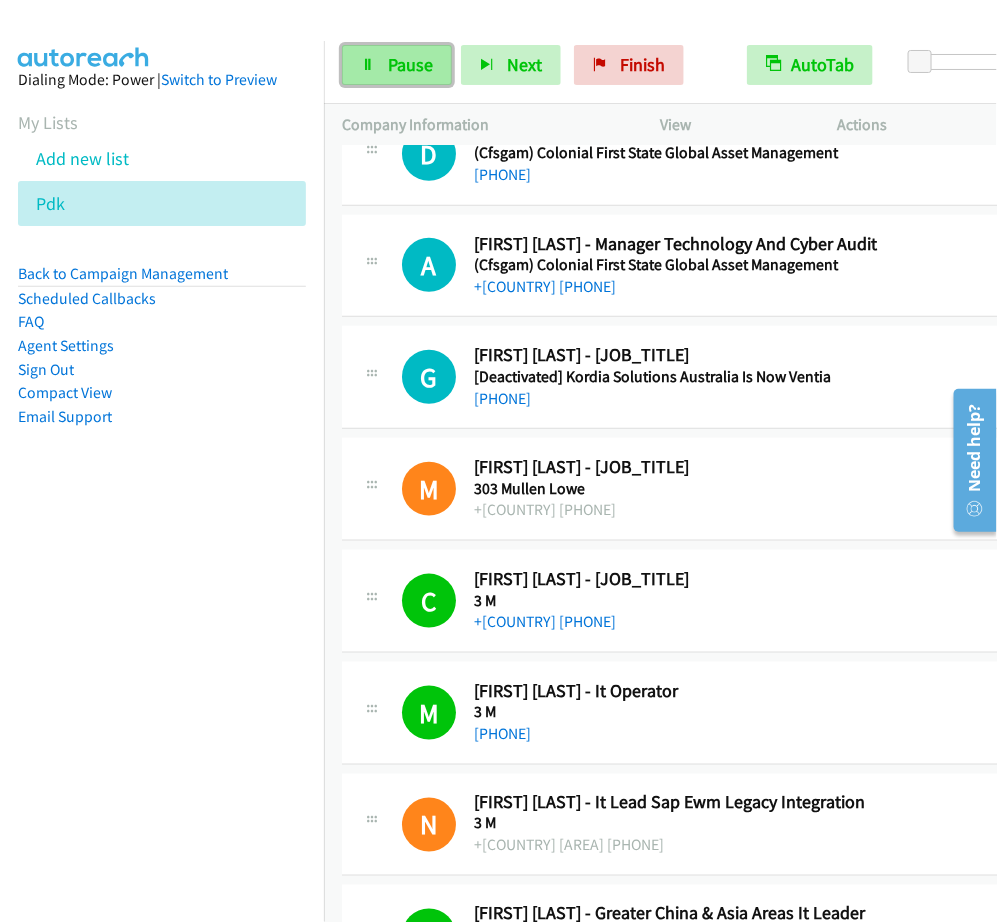 click on "Pause" at bounding box center [410, 64] 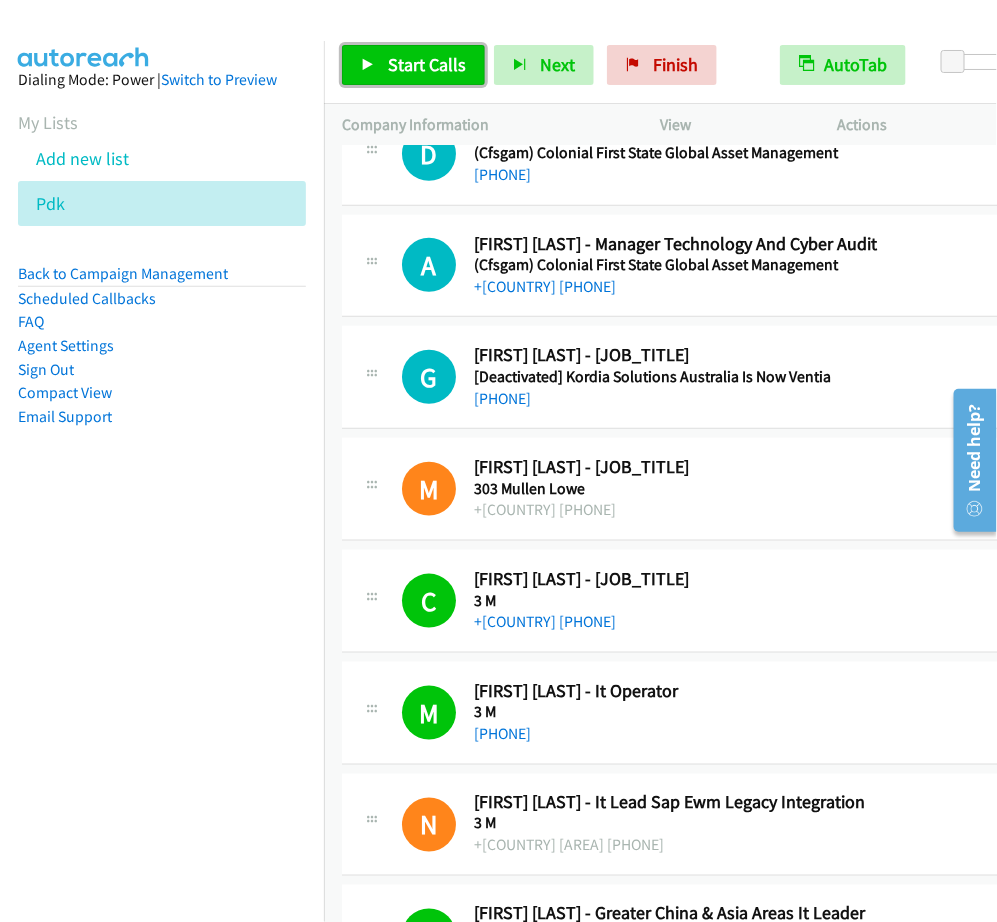 click on "Start Calls" at bounding box center (427, 64) 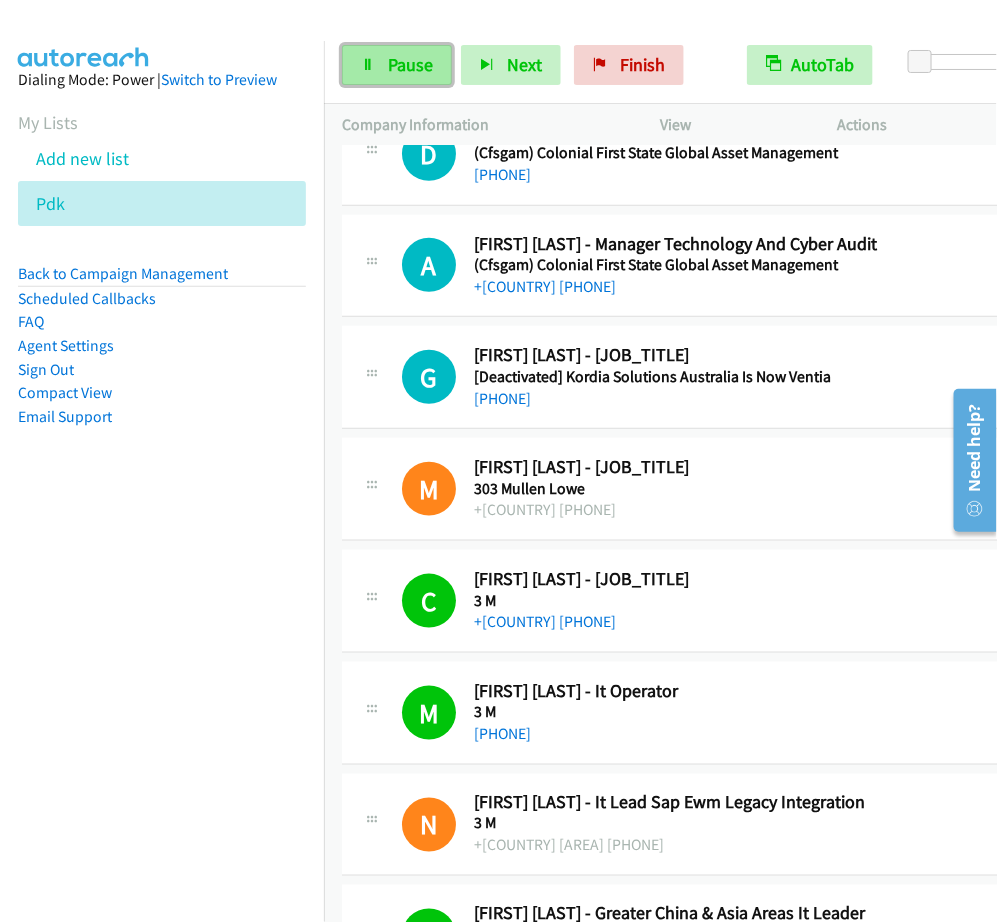 click on "Pause" at bounding box center (397, 65) 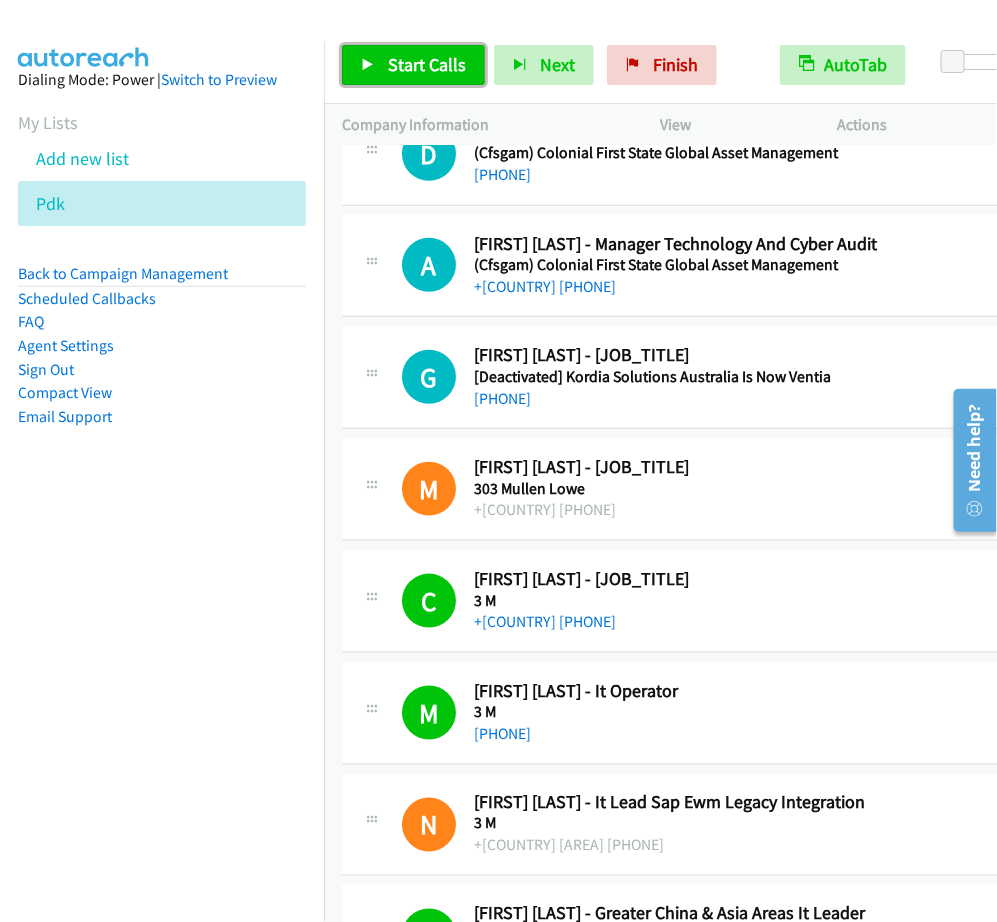 click on "Start Calls" at bounding box center [413, 65] 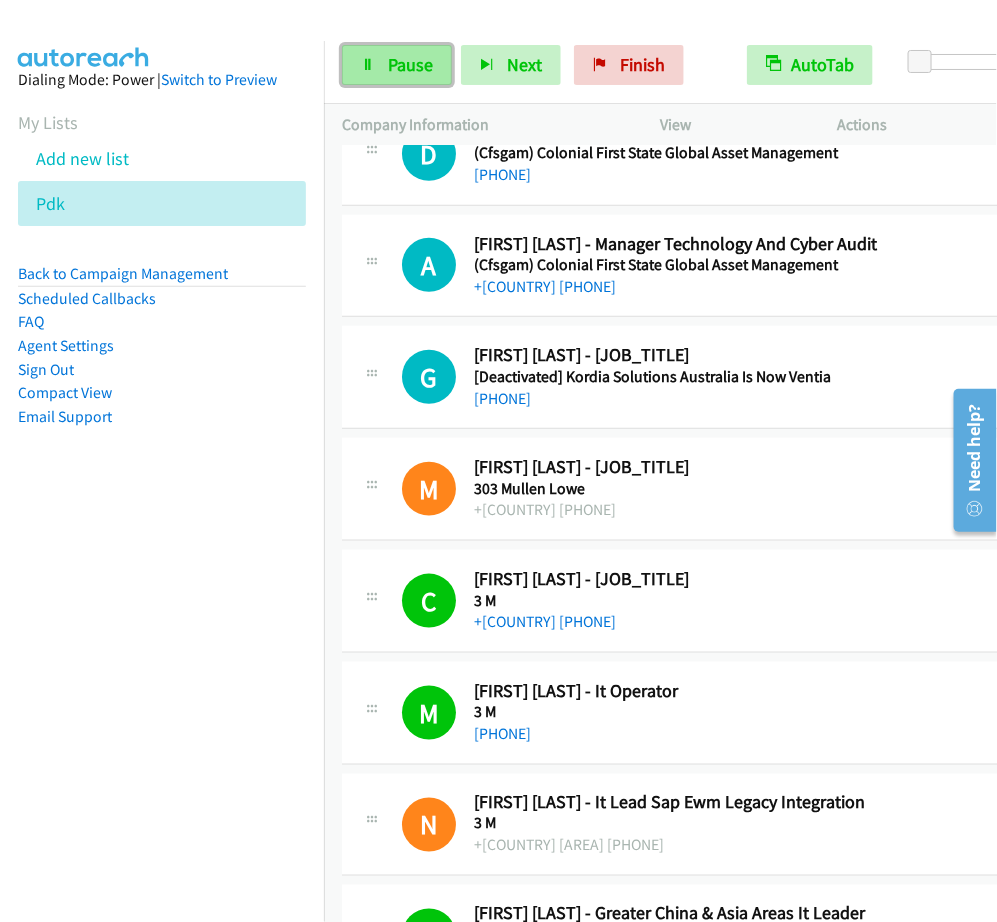 click on "Pause" at bounding box center (397, 65) 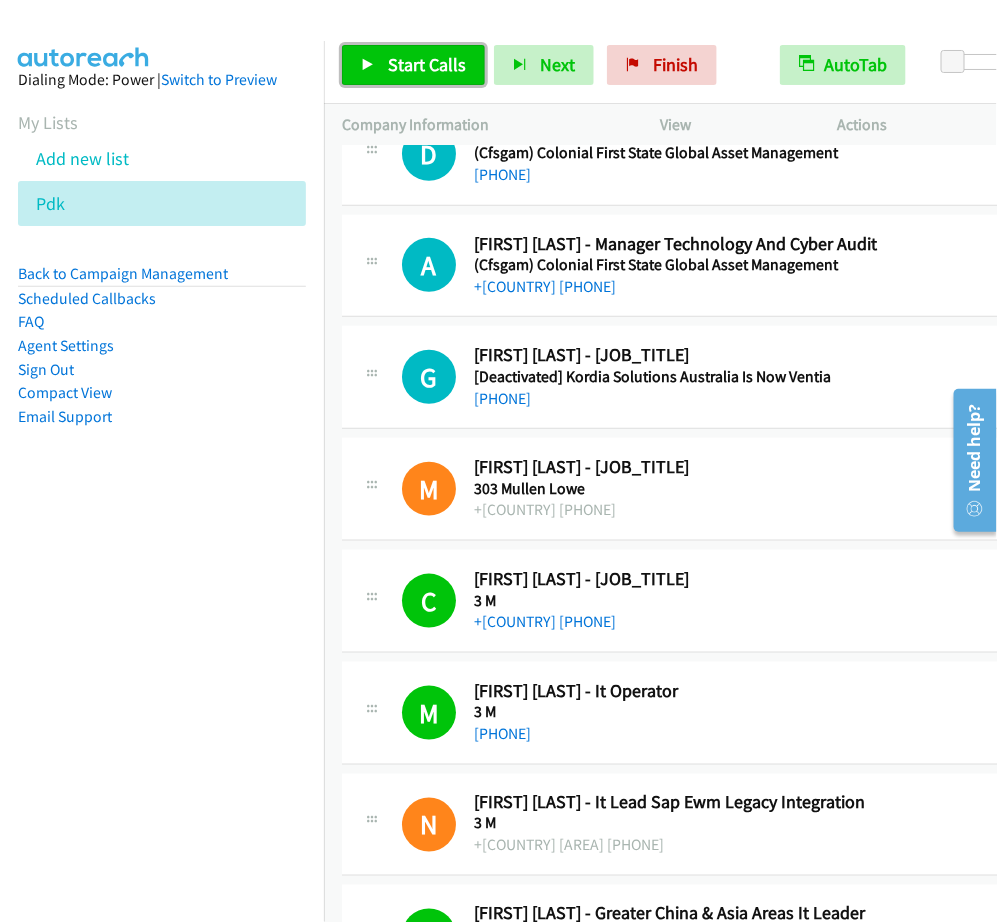 click on "Start Calls" at bounding box center (427, 64) 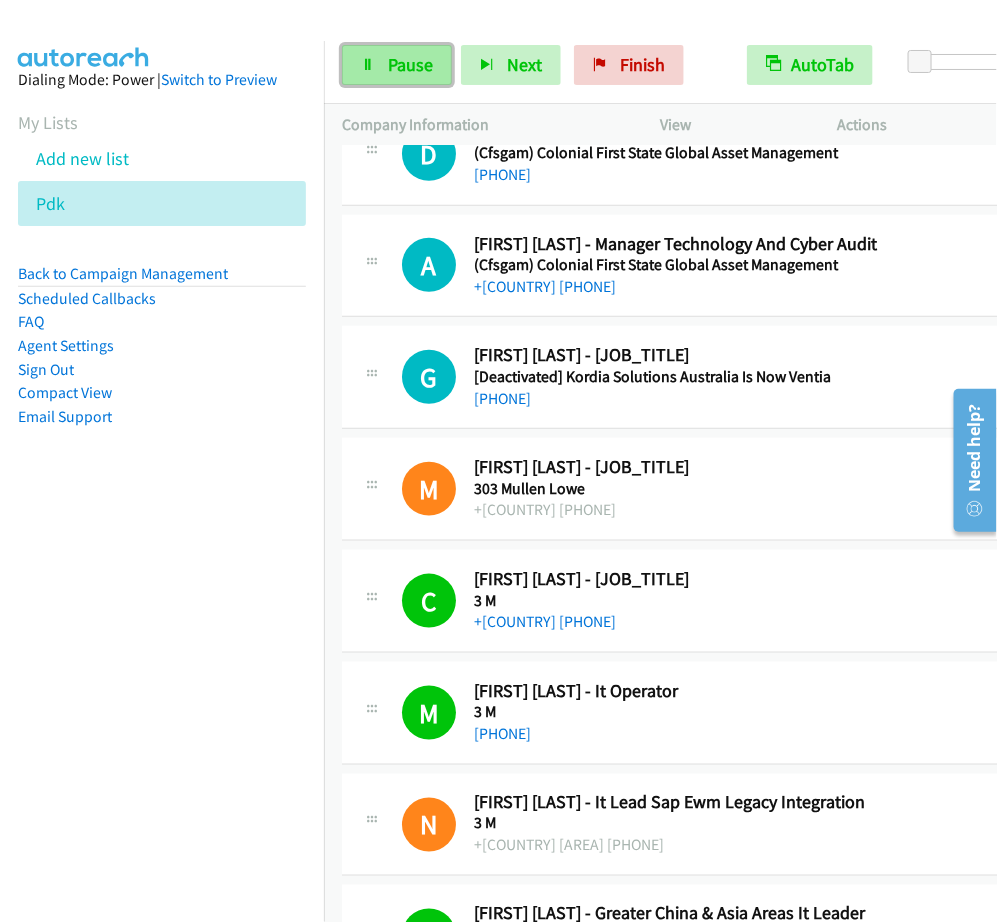click on "Pause" at bounding box center [397, 65] 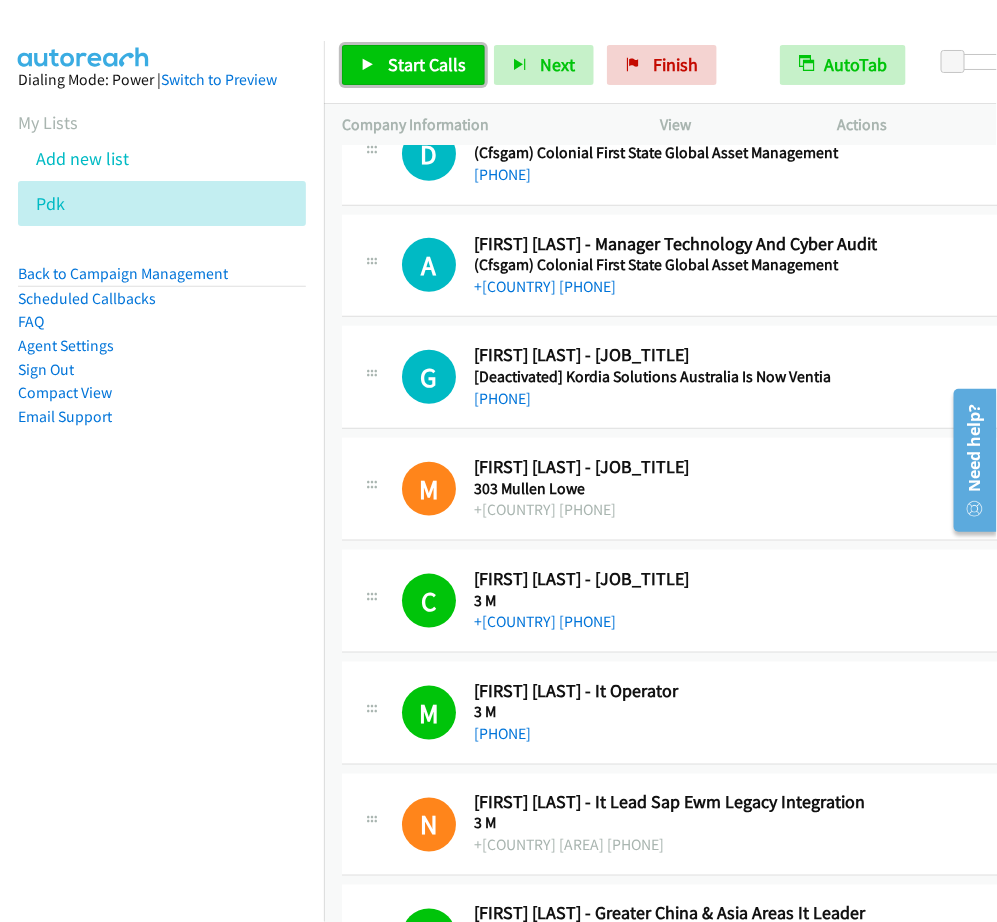 click on "Start Calls" at bounding box center (427, 64) 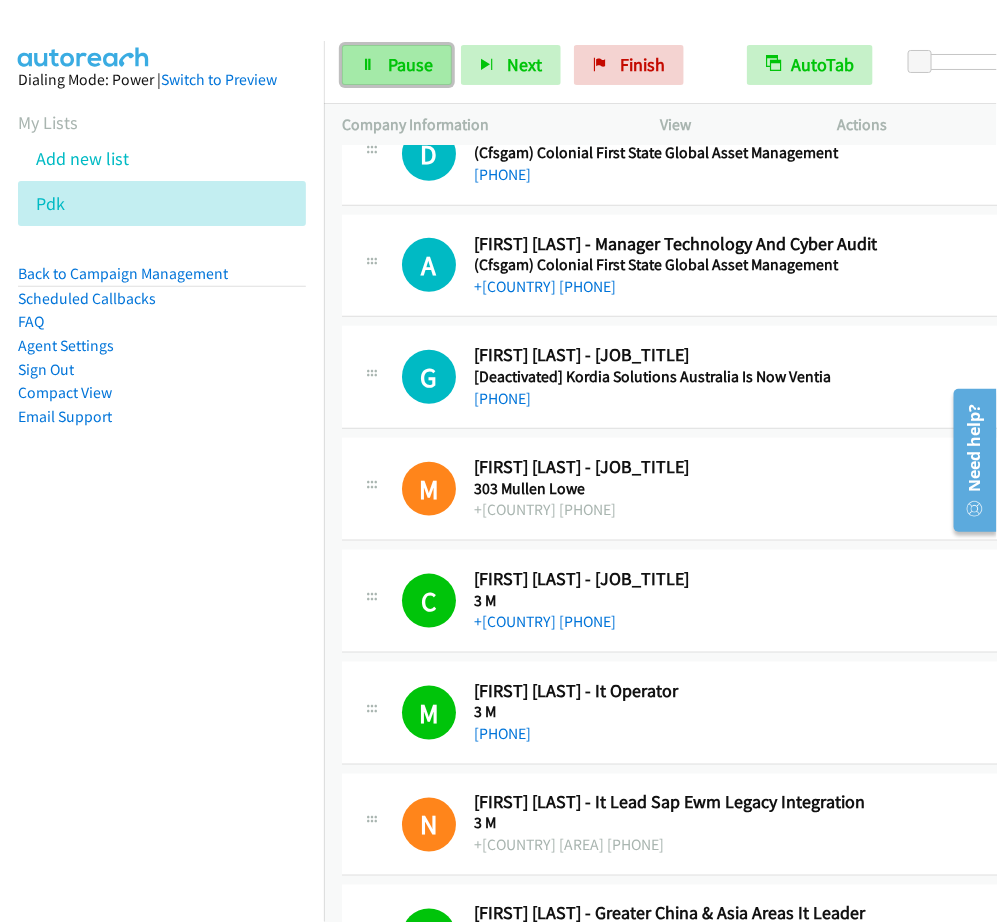 click on "Pause" at bounding box center (397, 65) 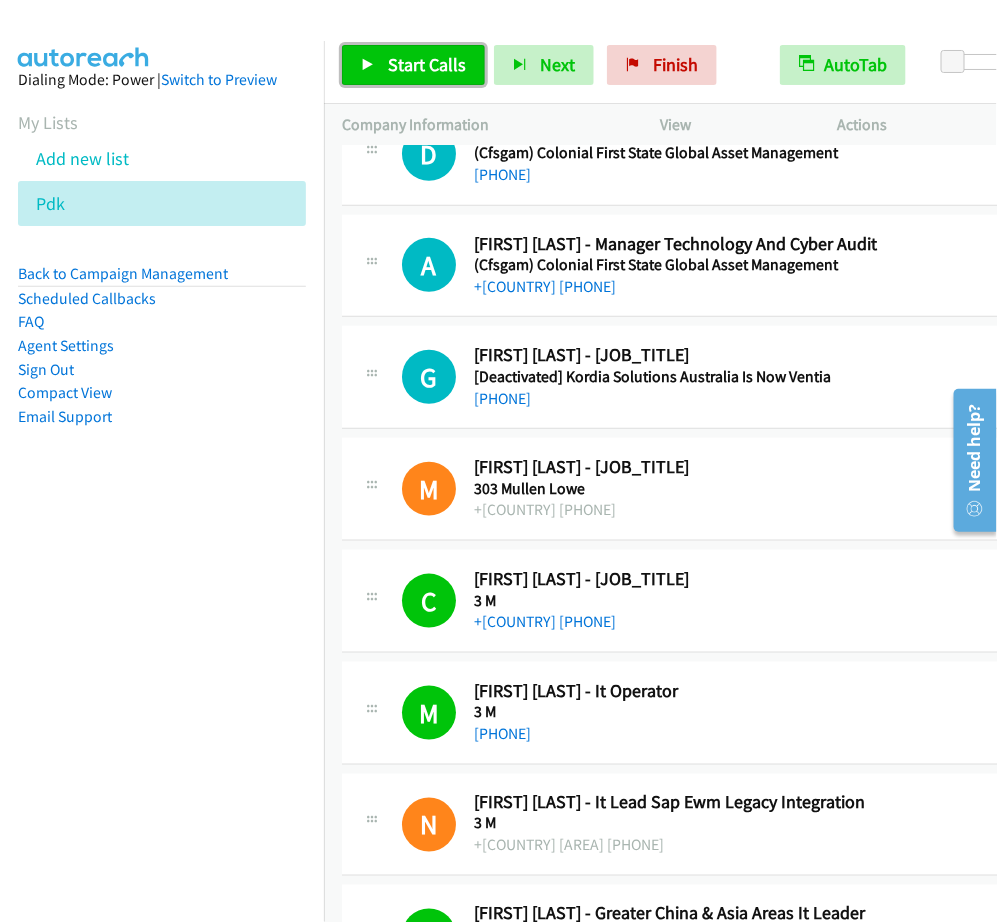 click on "Start Calls" at bounding box center (413, 65) 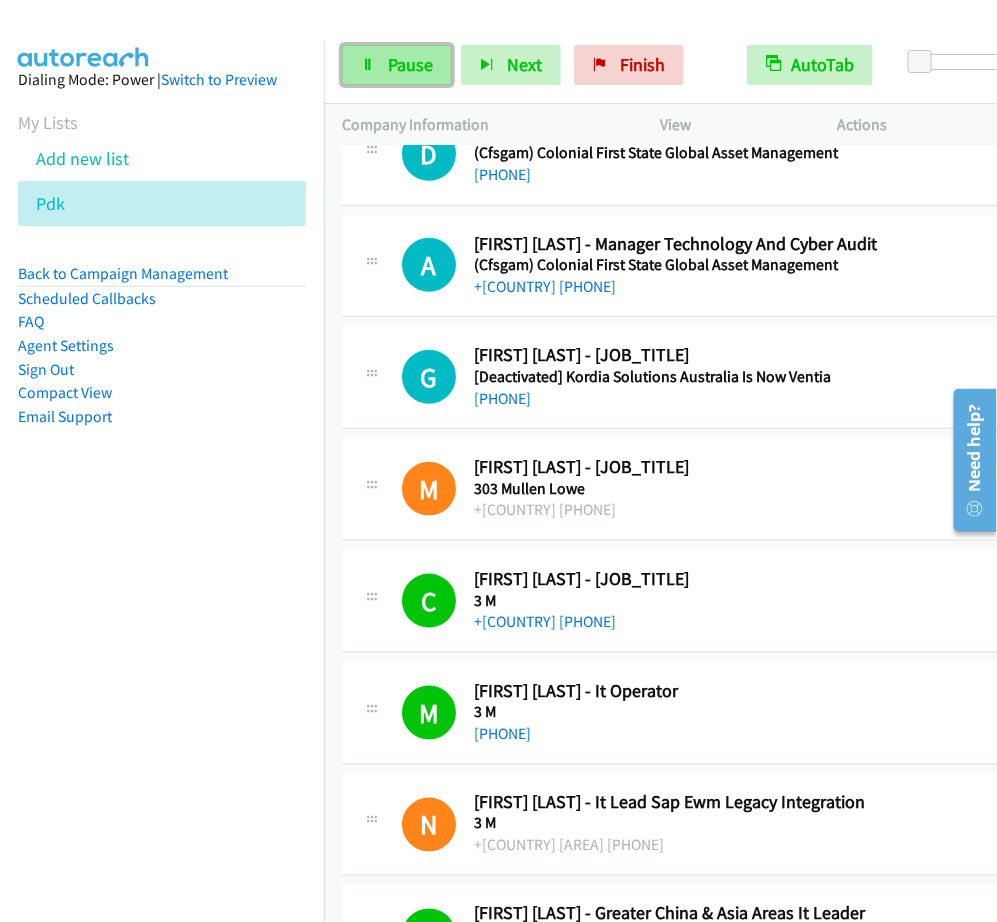 click on "Pause" at bounding box center [397, 65] 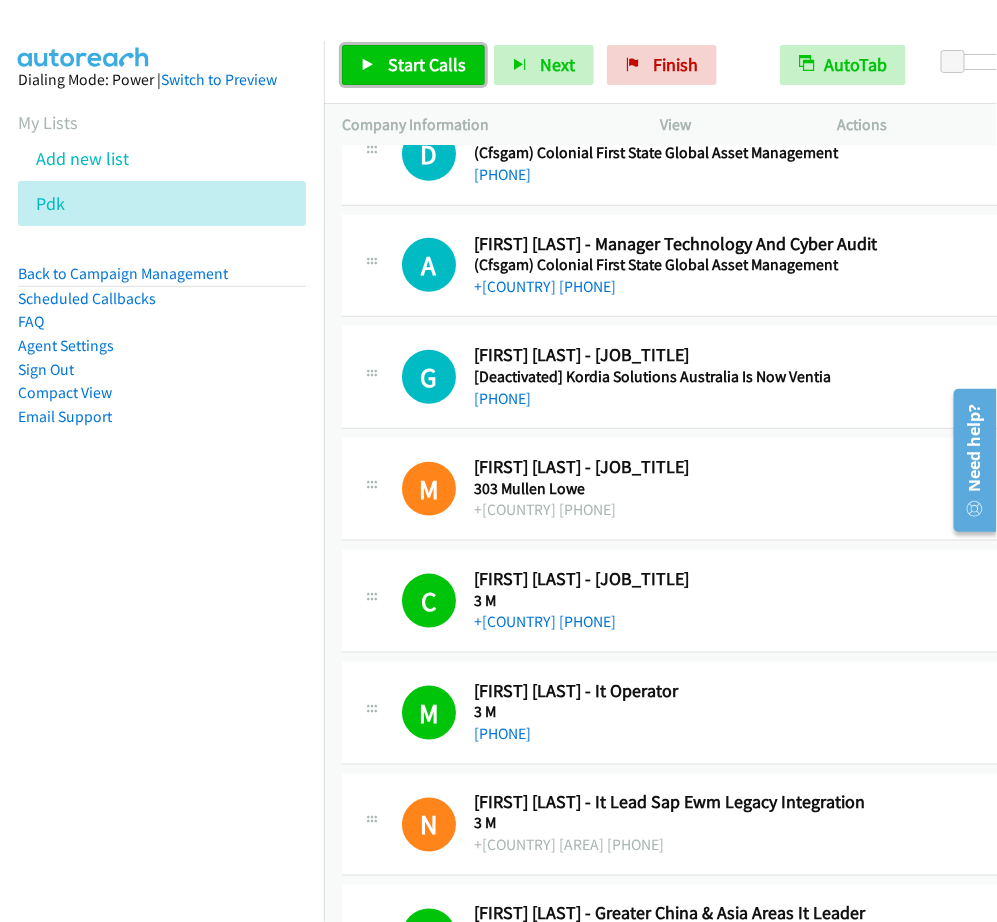 click on "Start Calls" at bounding box center (427, 64) 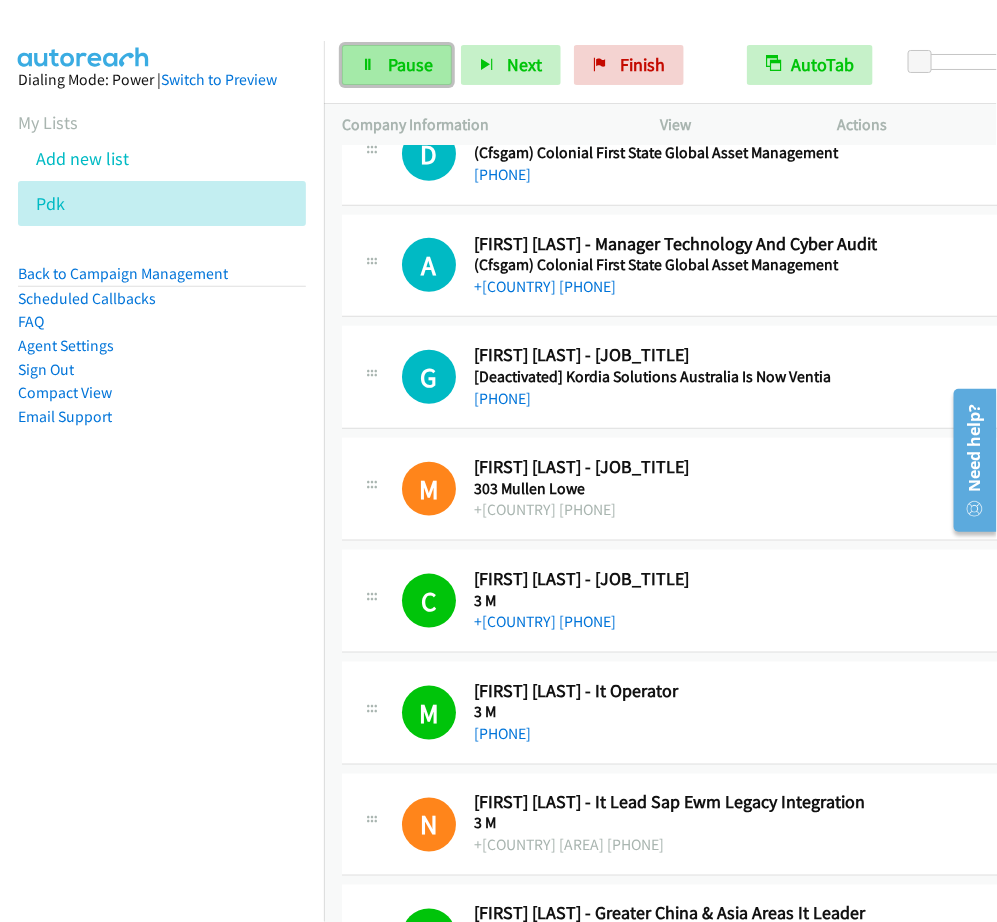 click on "Pause" at bounding box center [410, 64] 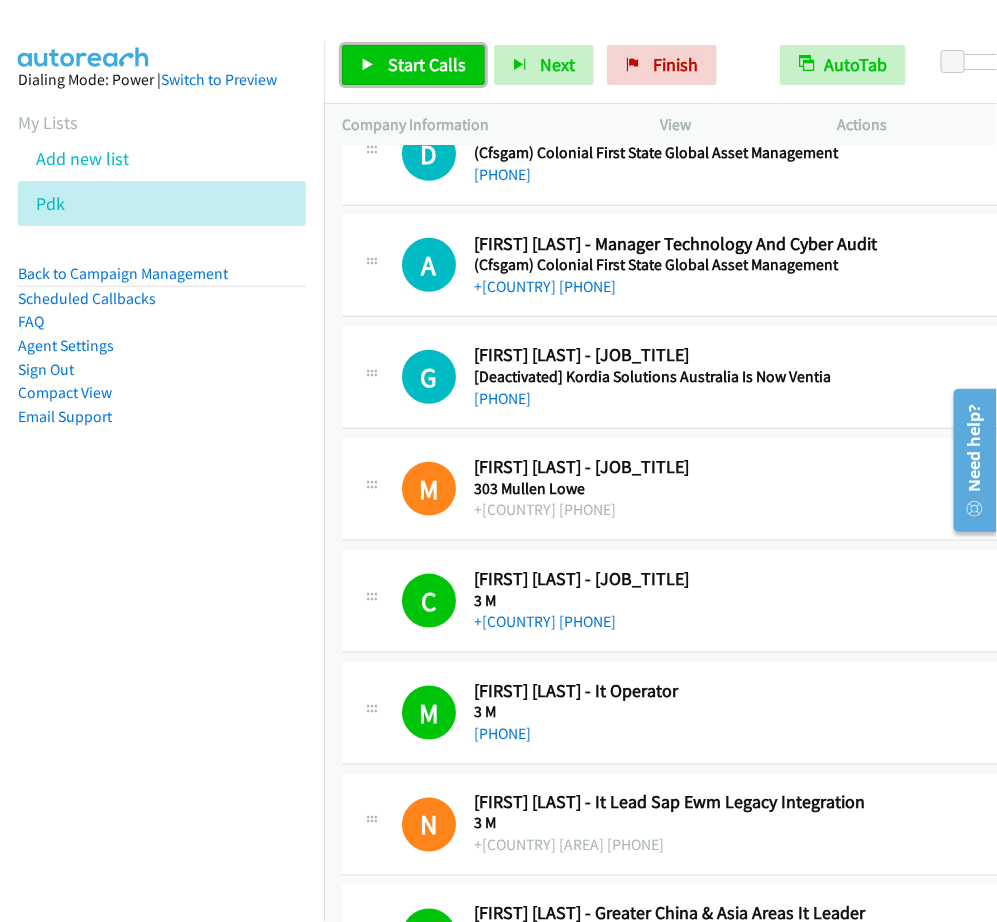 click on "Start Calls" at bounding box center [427, 64] 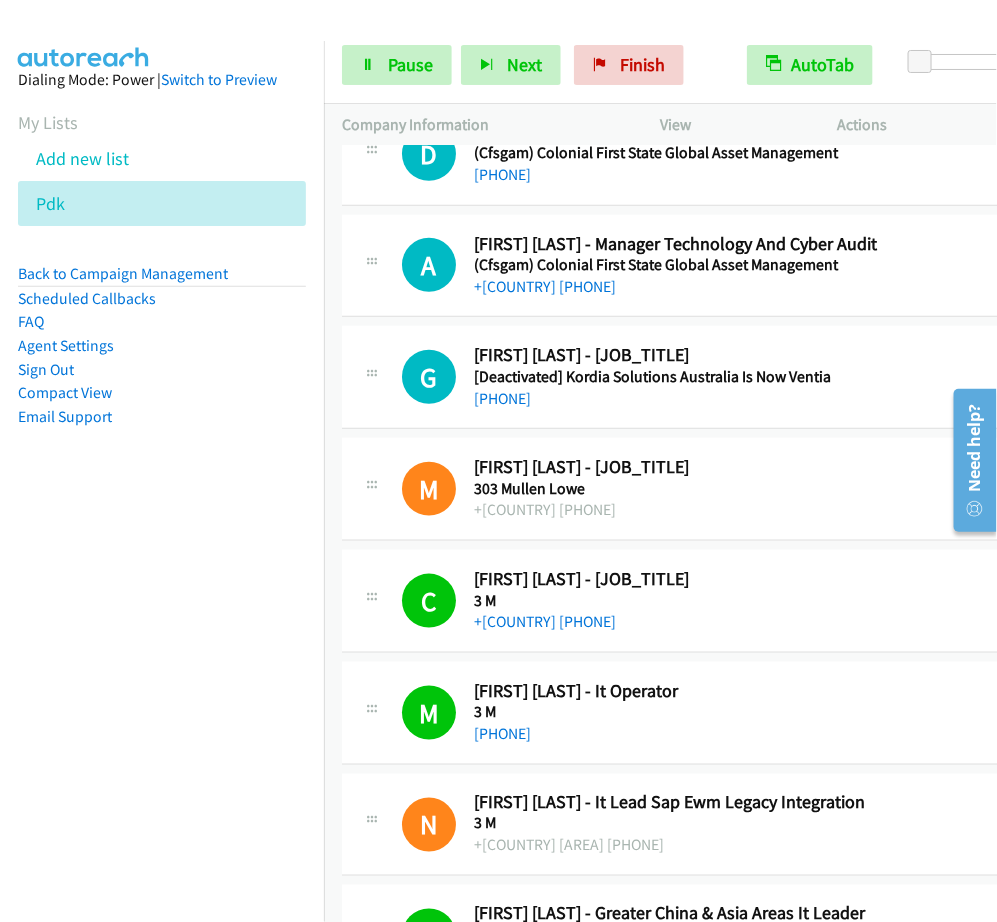 click on "Start Calls
Pause
Next
Finish
Dialing Lina Badethalav - Principal Corporate Systems & Data
AutoTab
AutoTab
0" at bounding box center (660, 65) 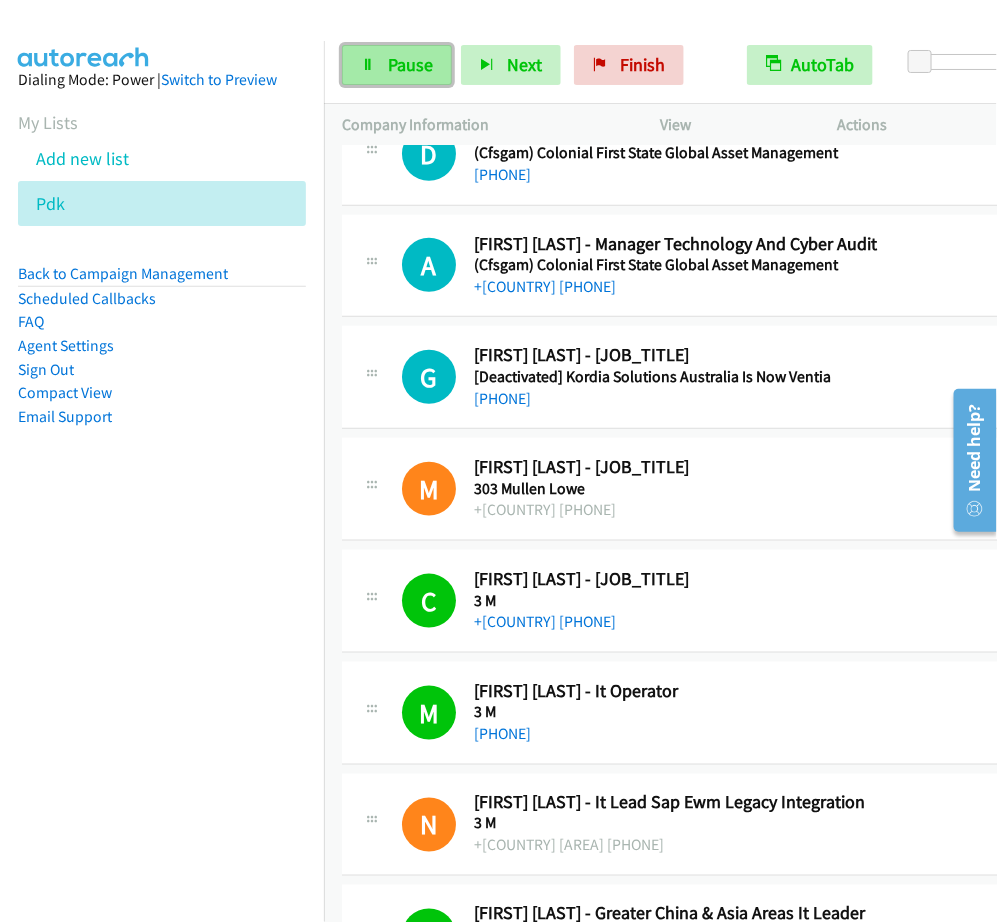 click on "Pause" at bounding box center (410, 64) 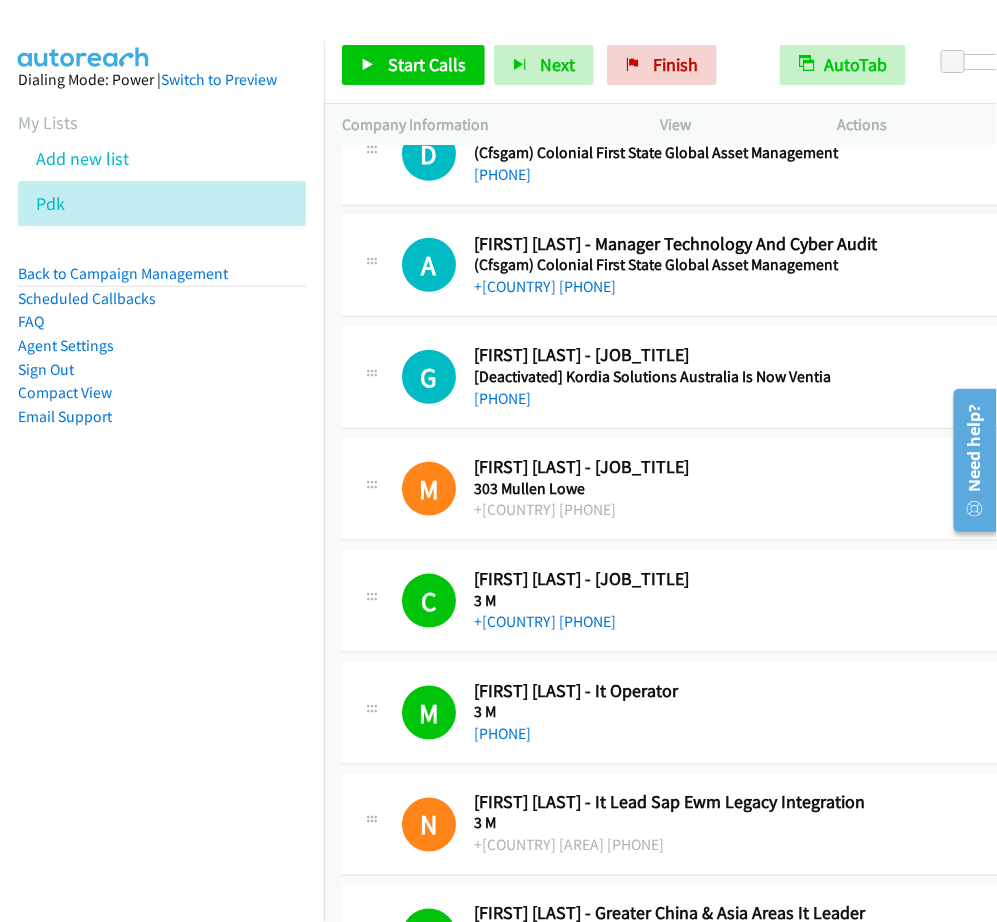click on "Dialing Mode: Power
|
Switch to Preview
My Lists
Add new list
Pdk
Back to Campaign Management
Scheduled Callbacks
FAQ
Agent Settings
Sign Out
Compact View
Email Support" at bounding box center [162, 280] 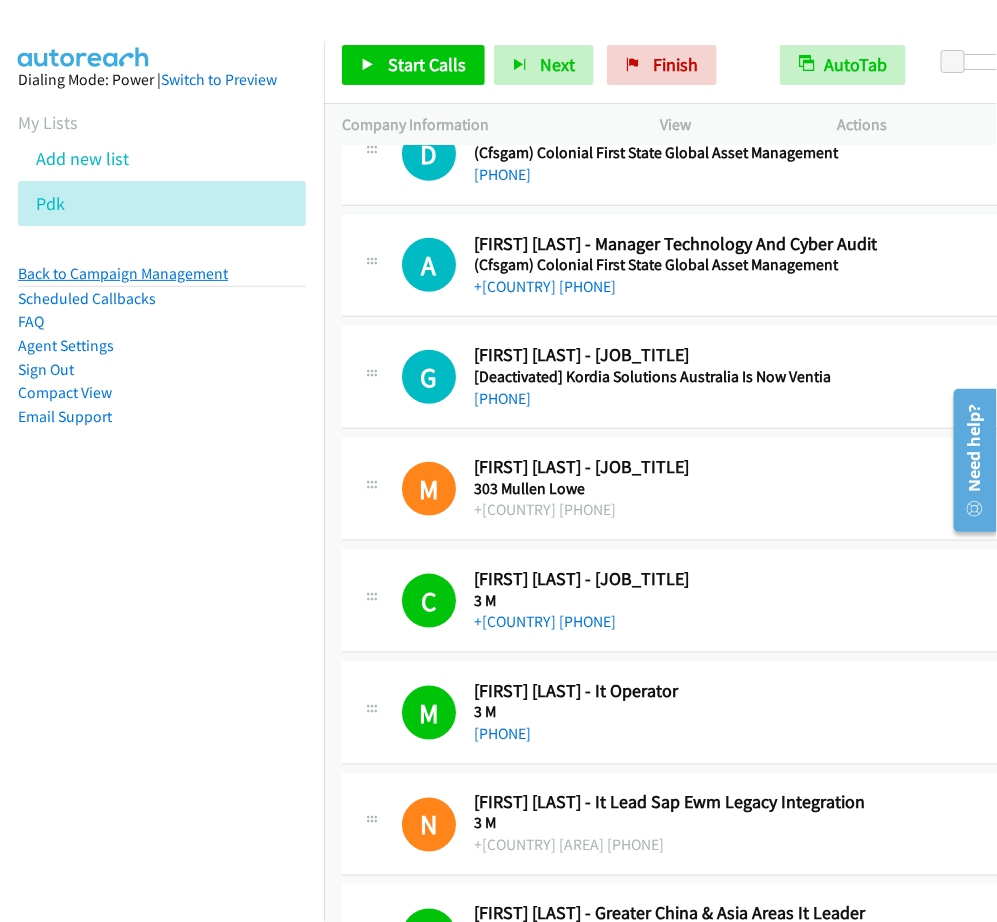 click on "Back to Campaign Management" at bounding box center [123, 273] 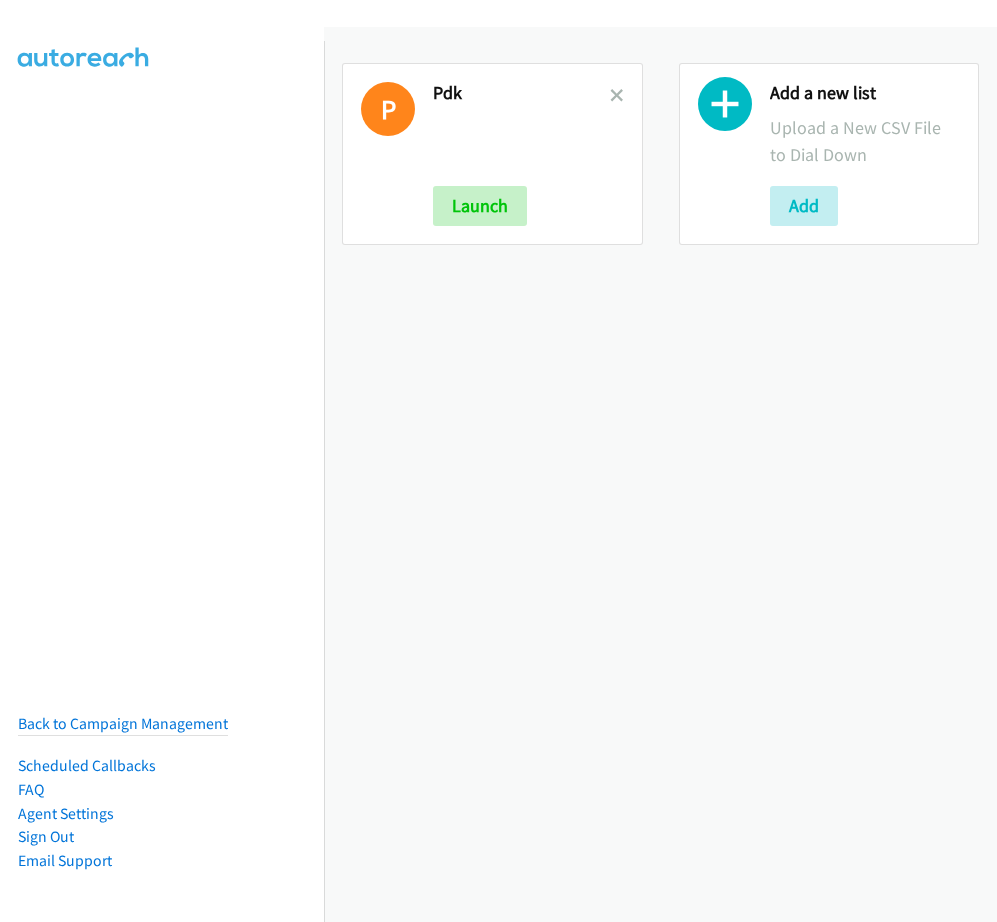scroll, scrollTop: 0, scrollLeft: 0, axis: both 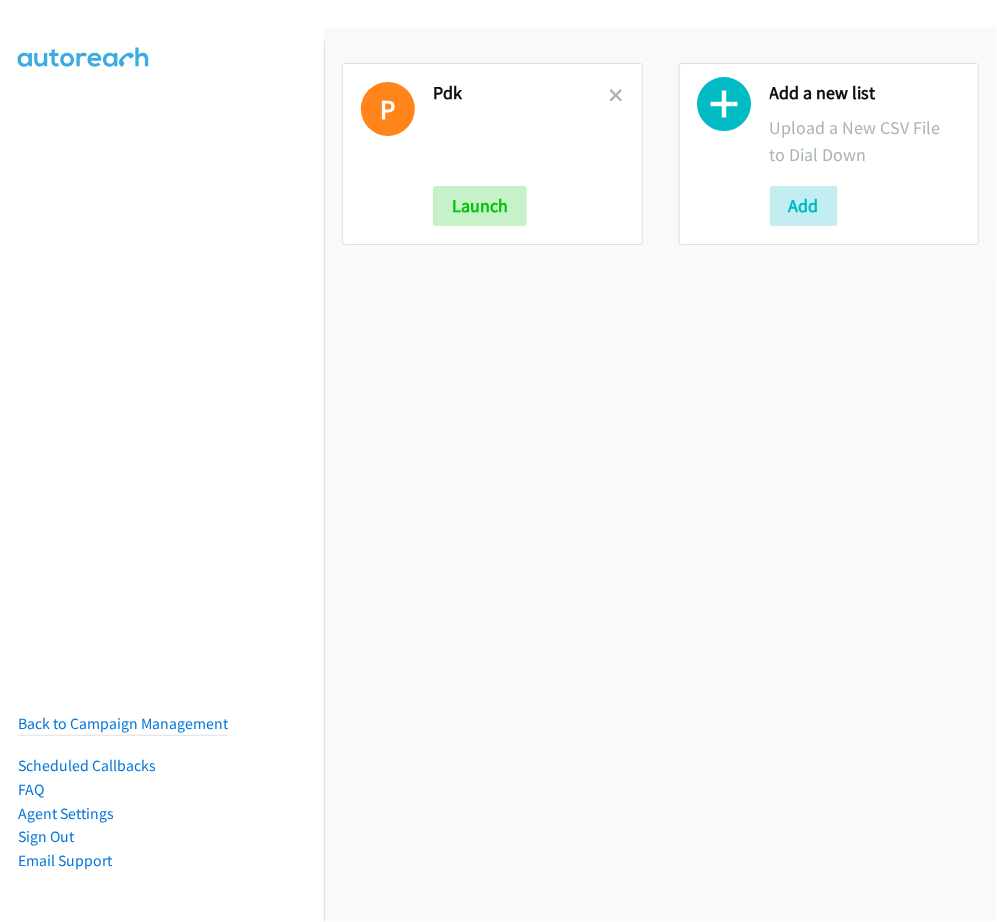 click on "Pdk" at bounding box center [521, 93] 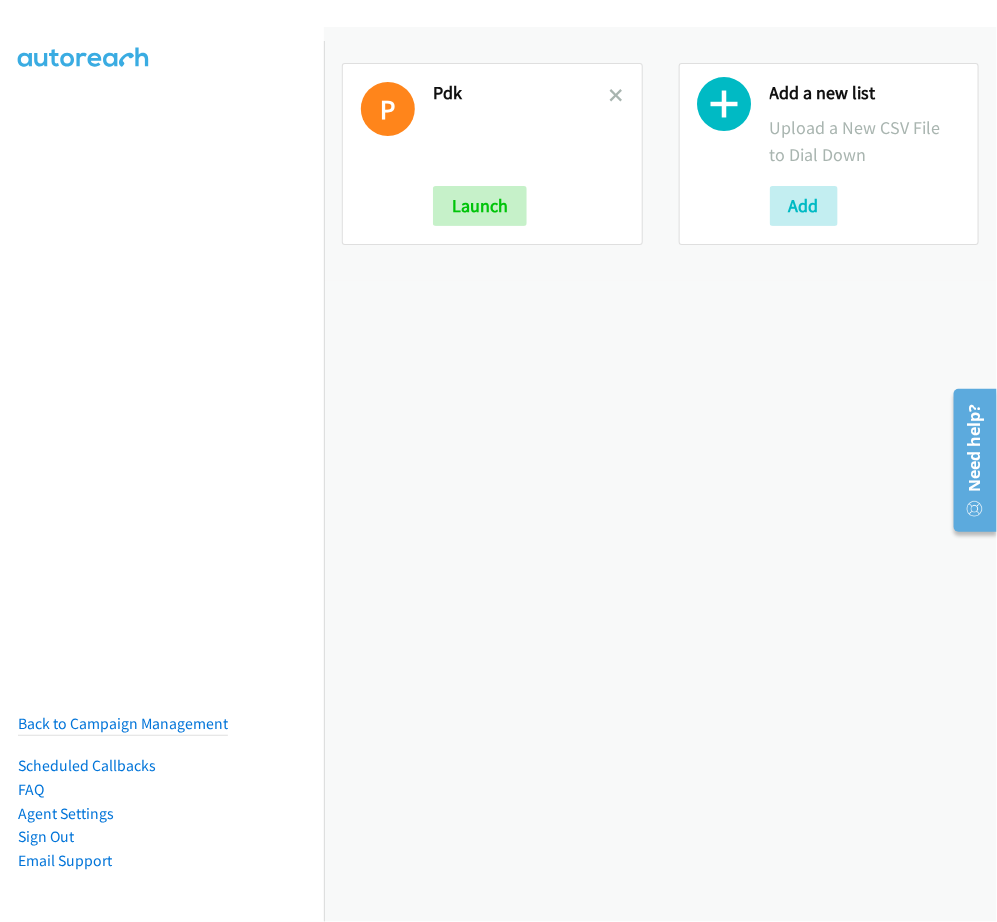 click on "[INITIAL]
Pdk
Launch" at bounding box center (492, 154) 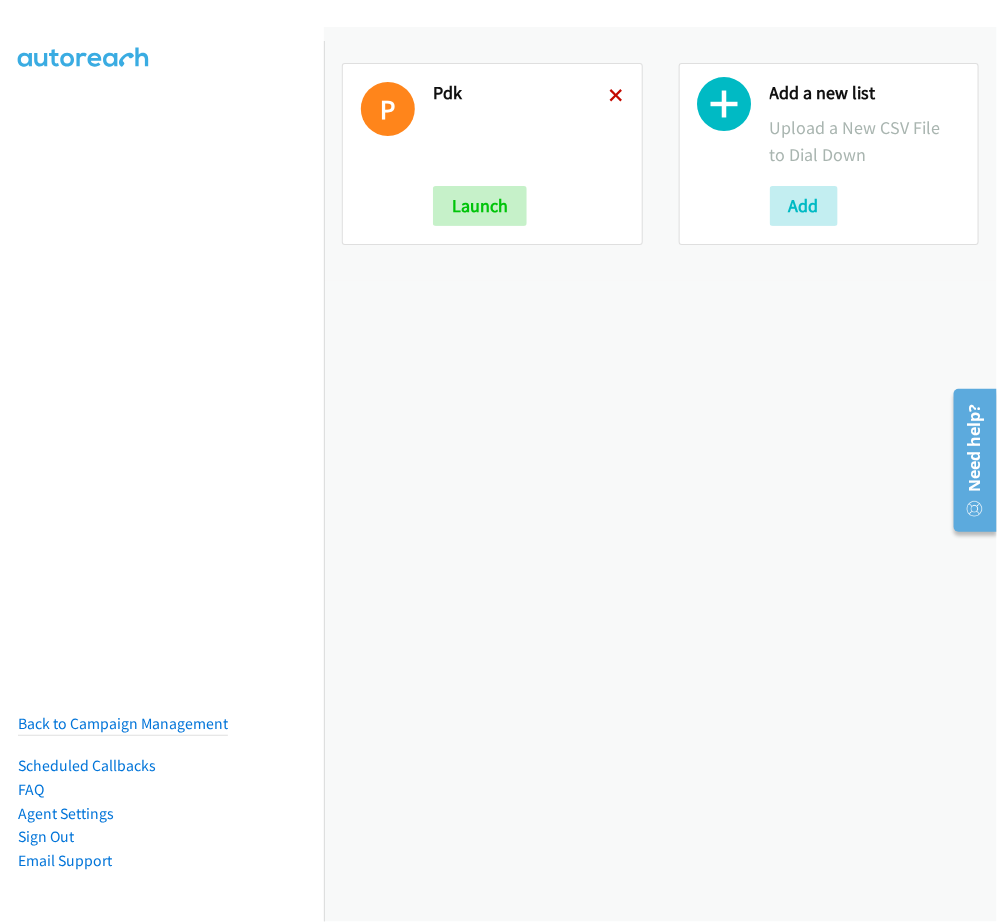 click at bounding box center (617, 97) 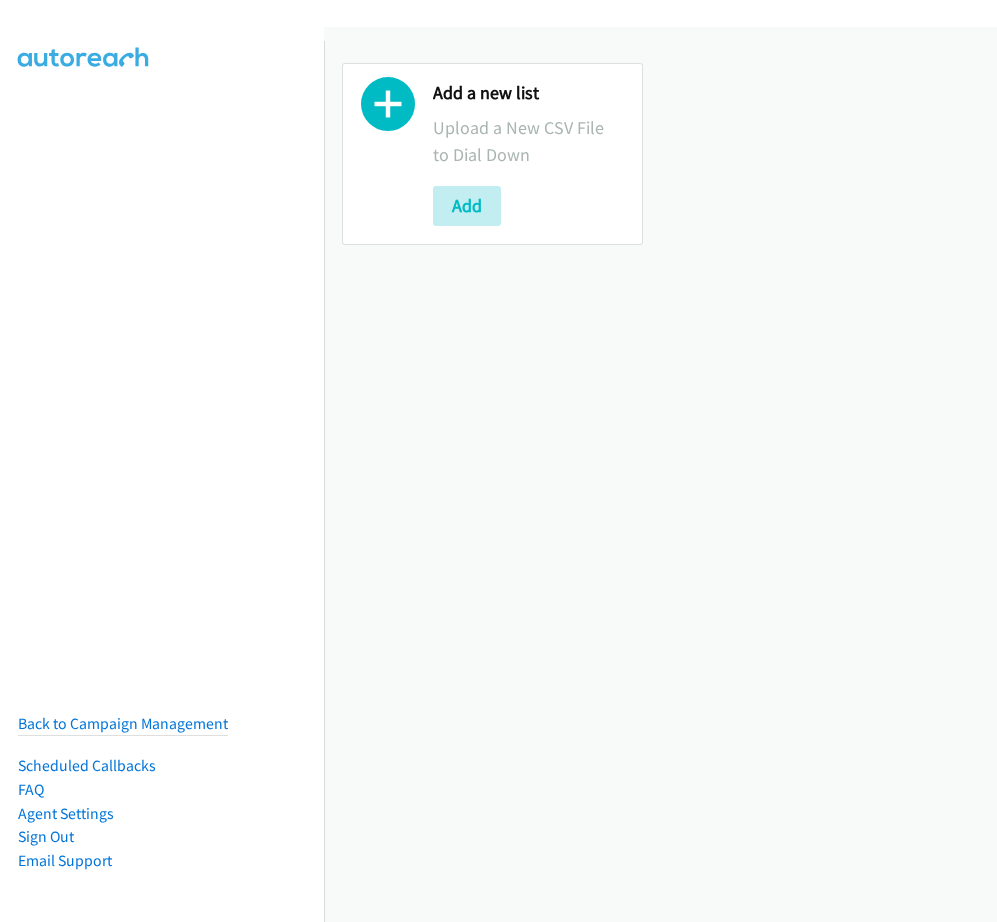 scroll, scrollTop: 0, scrollLeft: 0, axis: both 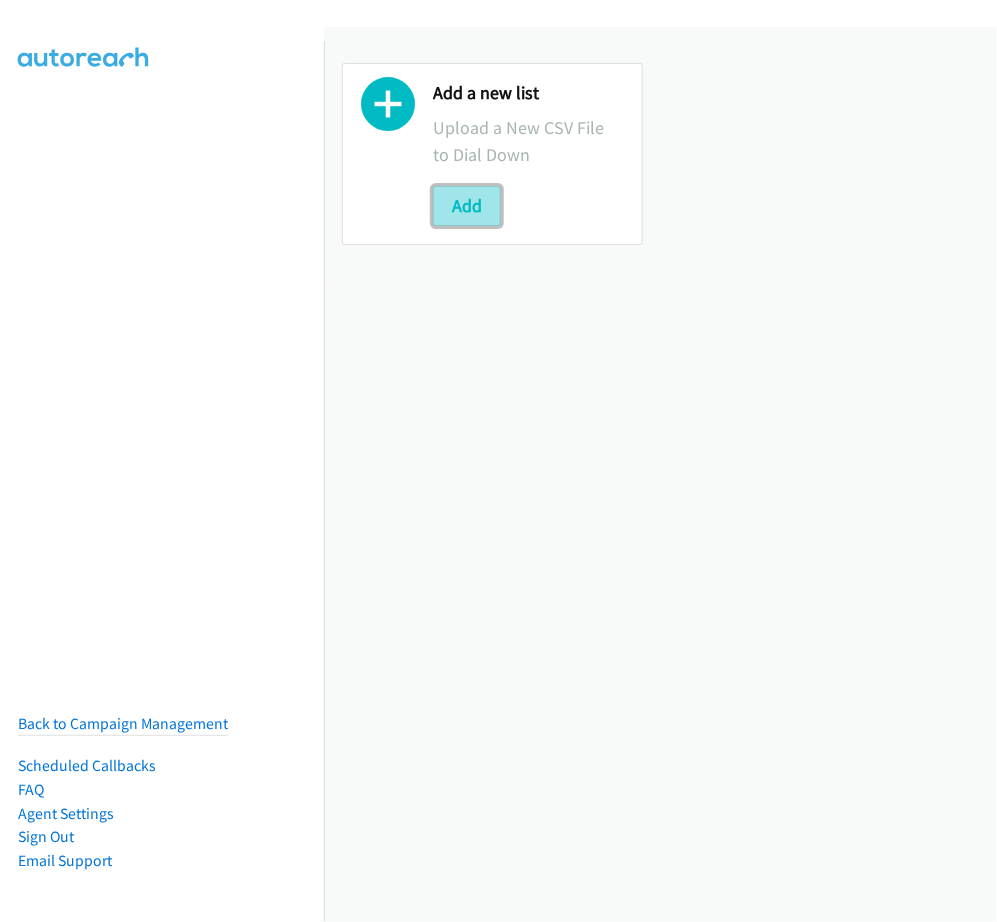 click on "Add" at bounding box center [467, 206] 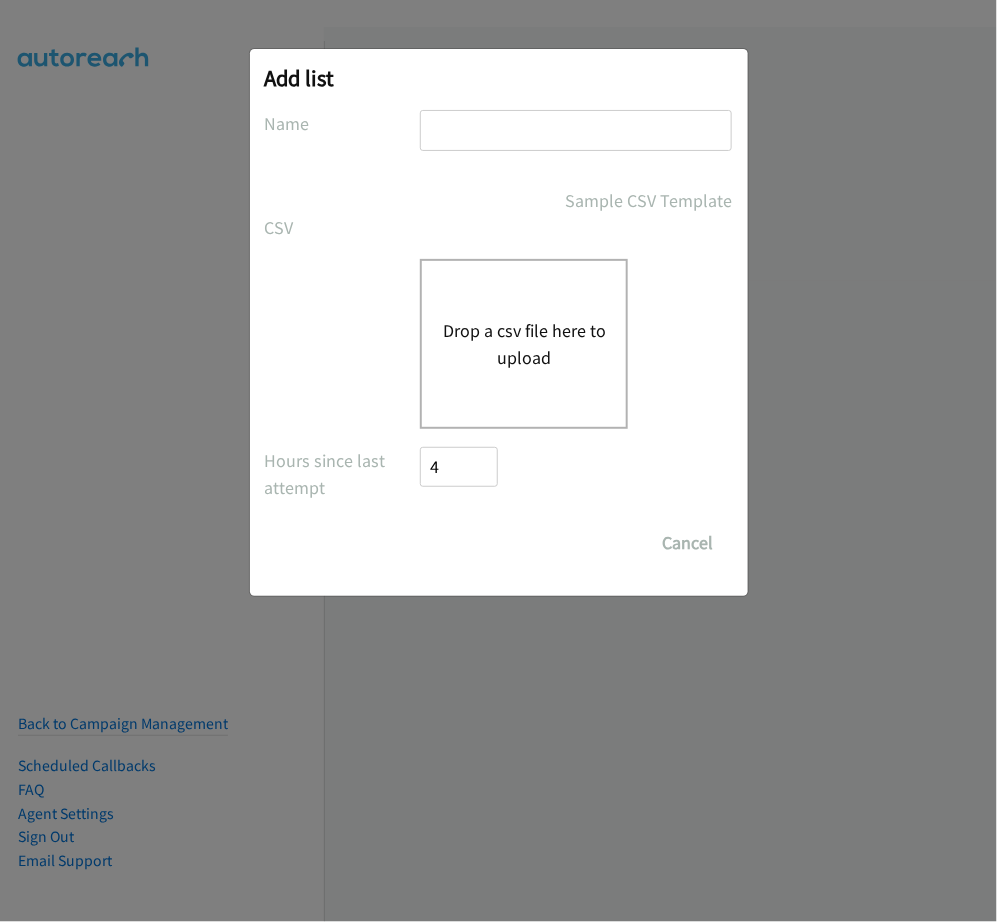 scroll, scrollTop: 0, scrollLeft: 0, axis: both 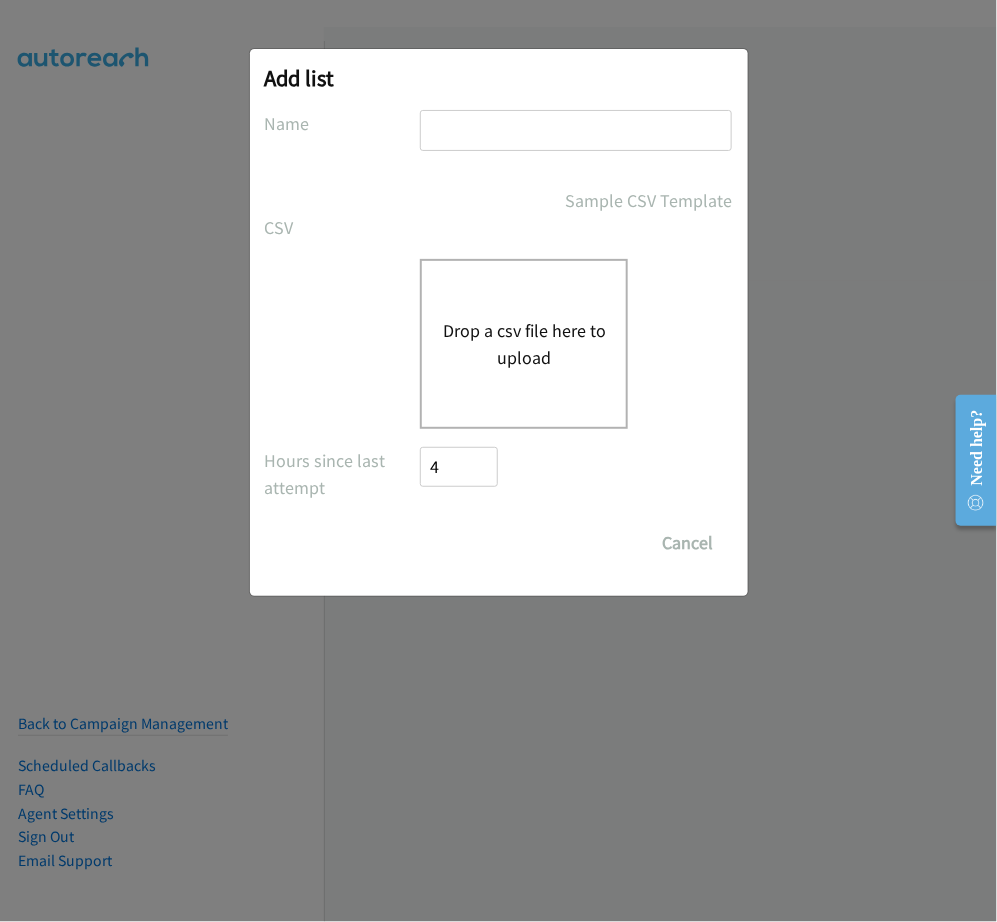 type on "PDK" 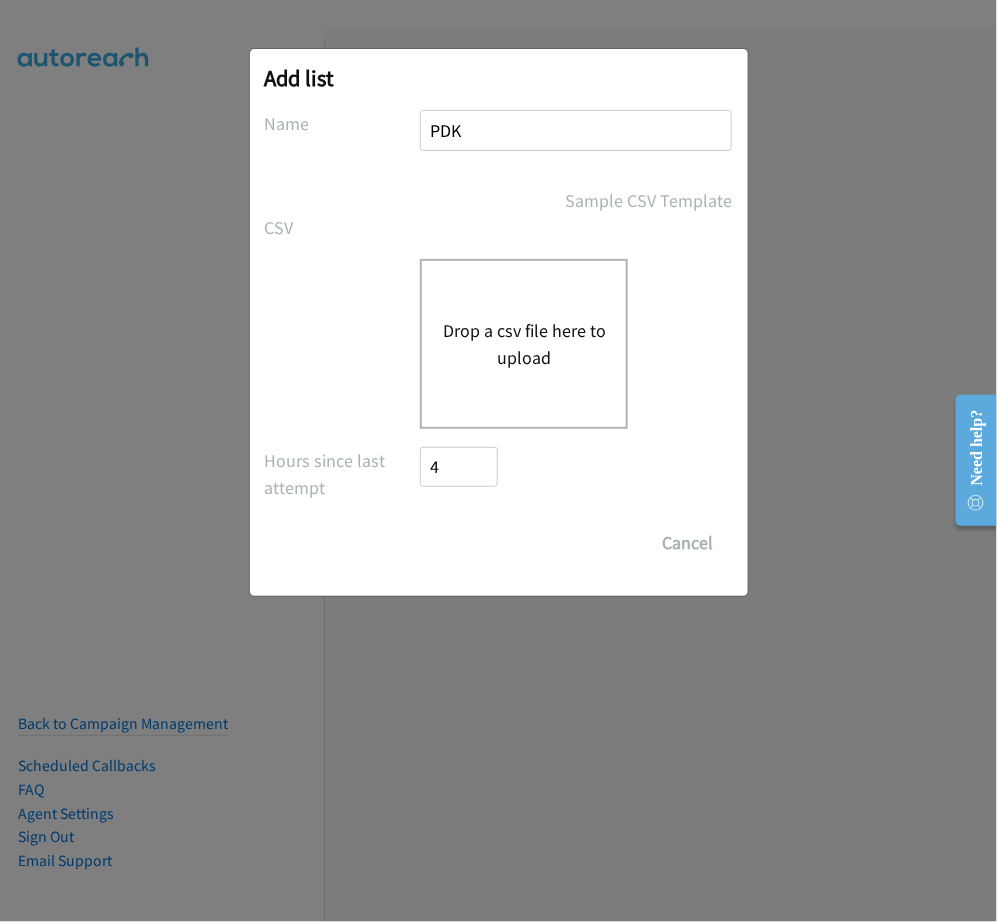 click on "Drop a csv file here to upload" at bounding box center (524, 344) 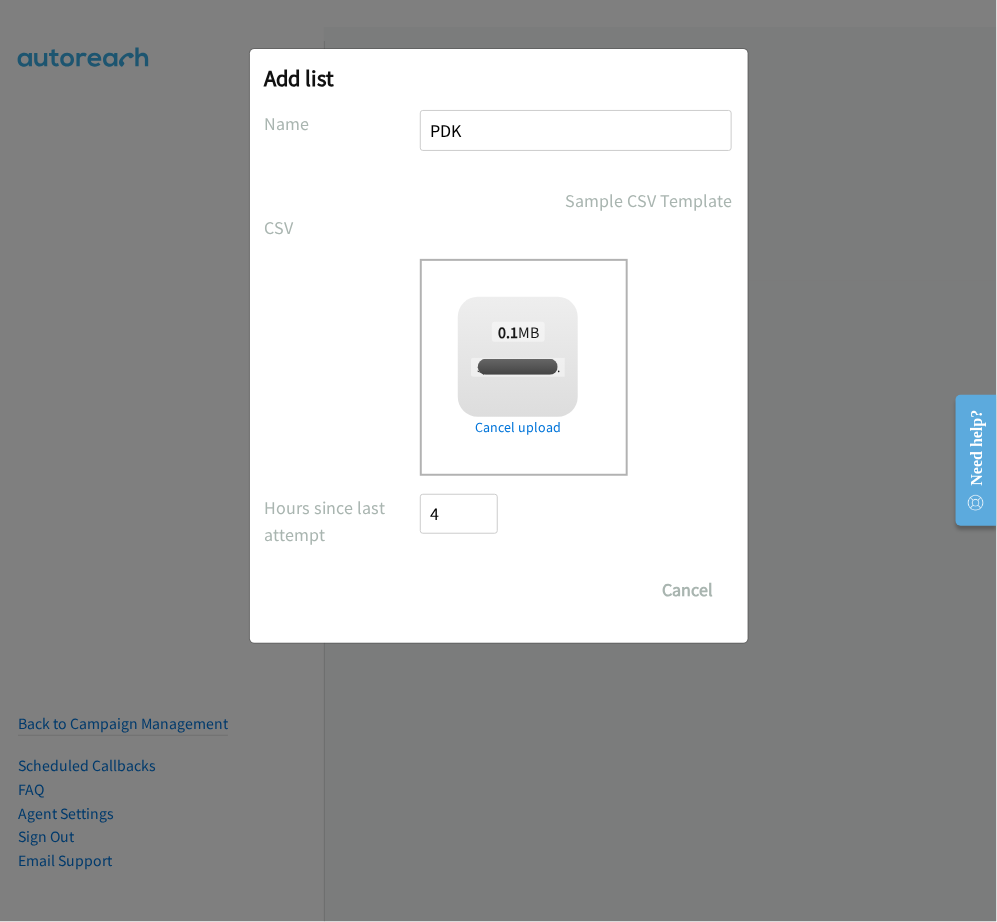 checkbox on "true" 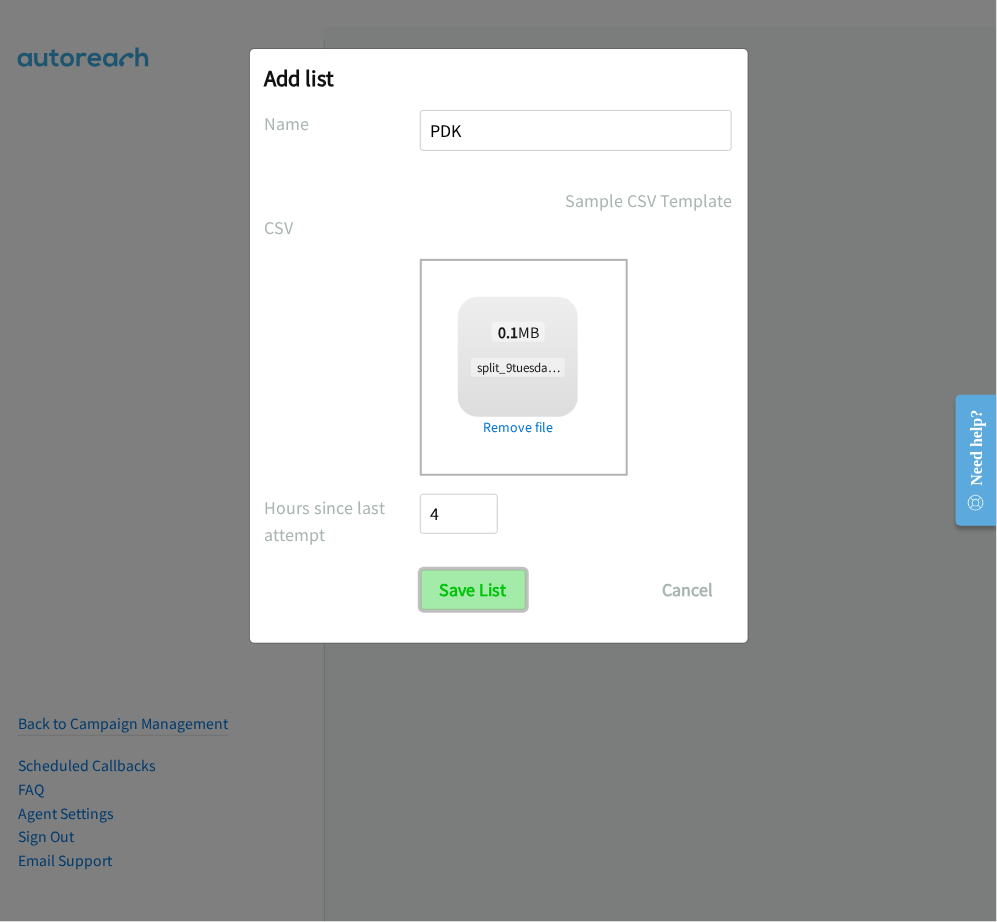 click on "Save List" at bounding box center (473, 590) 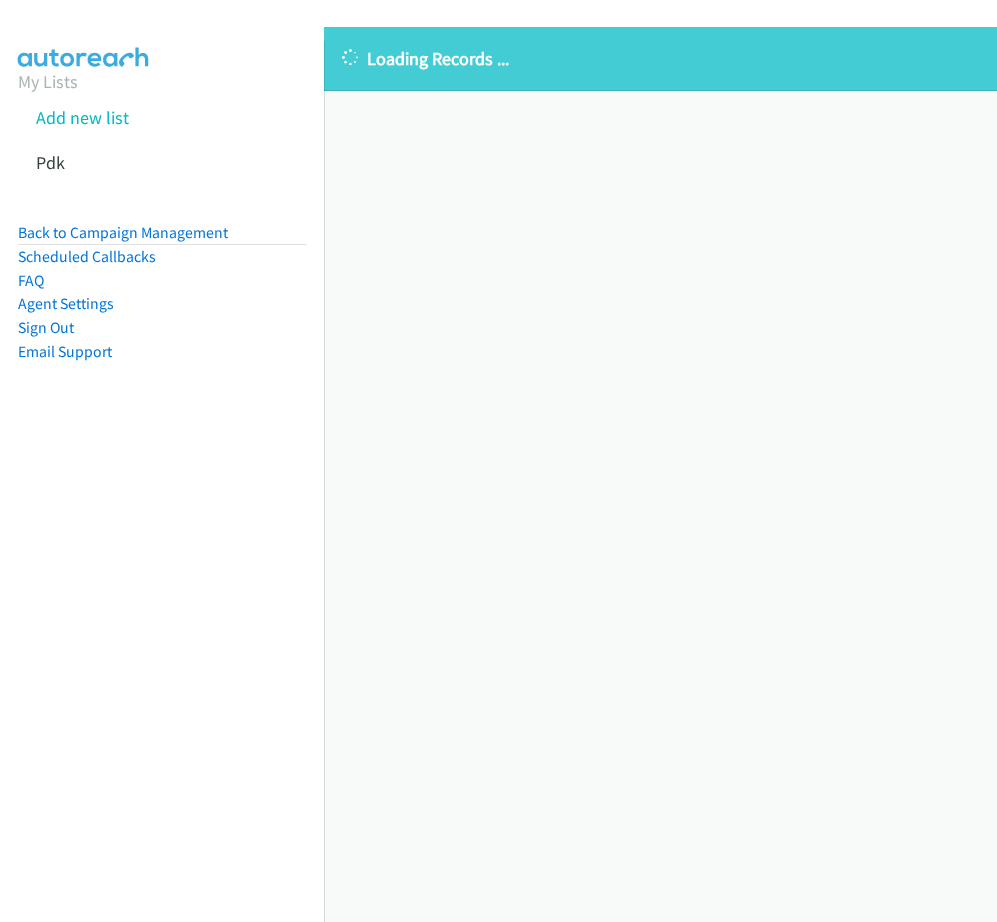 scroll, scrollTop: 0, scrollLeft: 0, axis: both 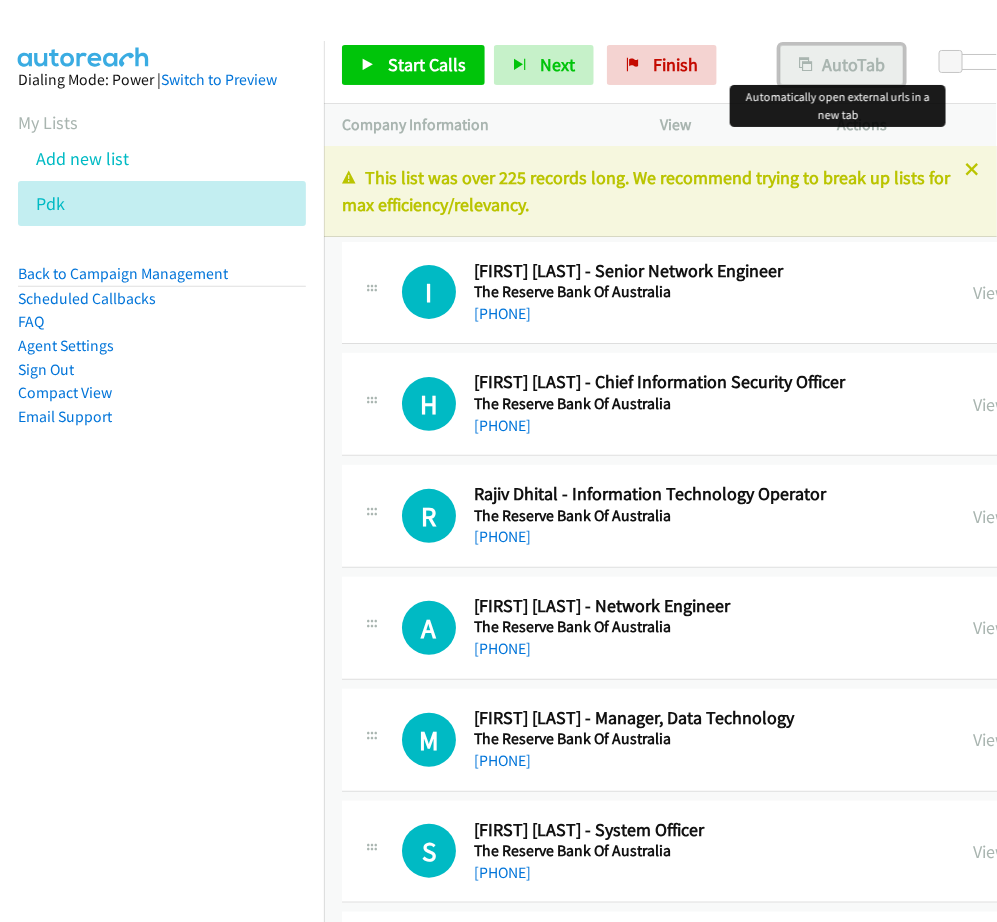 click on "AutoTab" at bounding box center [842, 65] 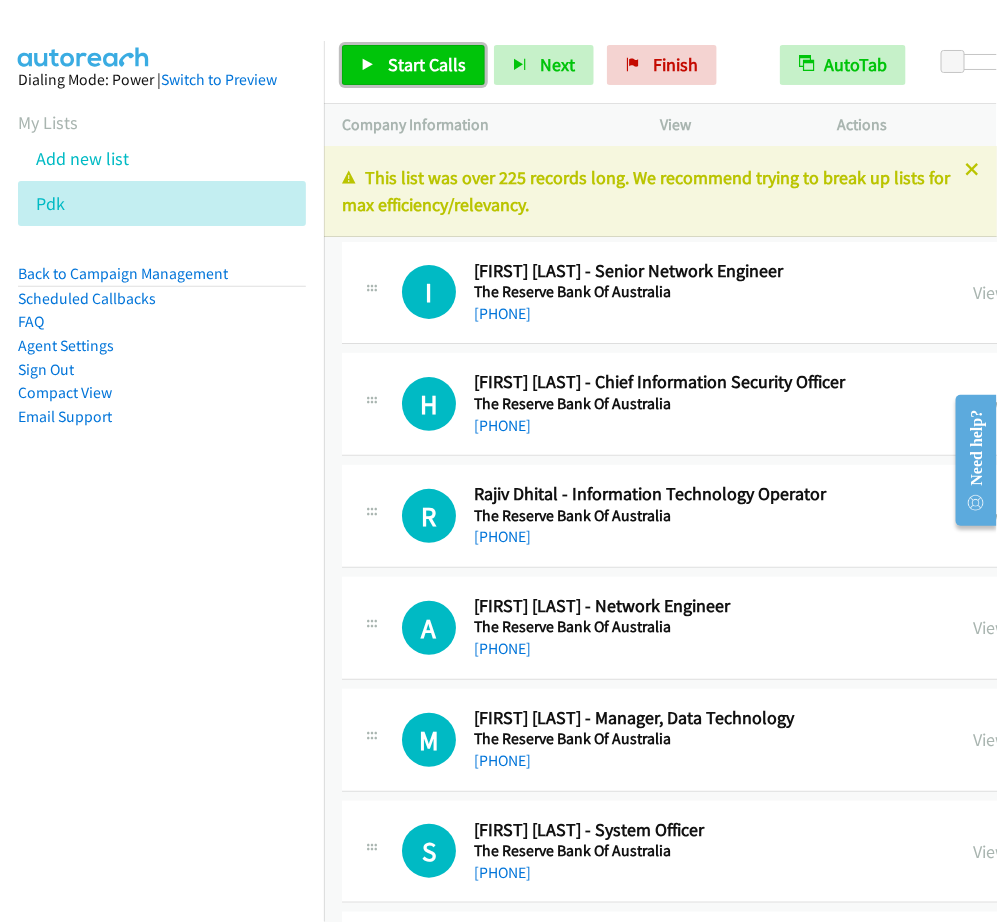click on "Start Calls" at bounding box center [427, 64] 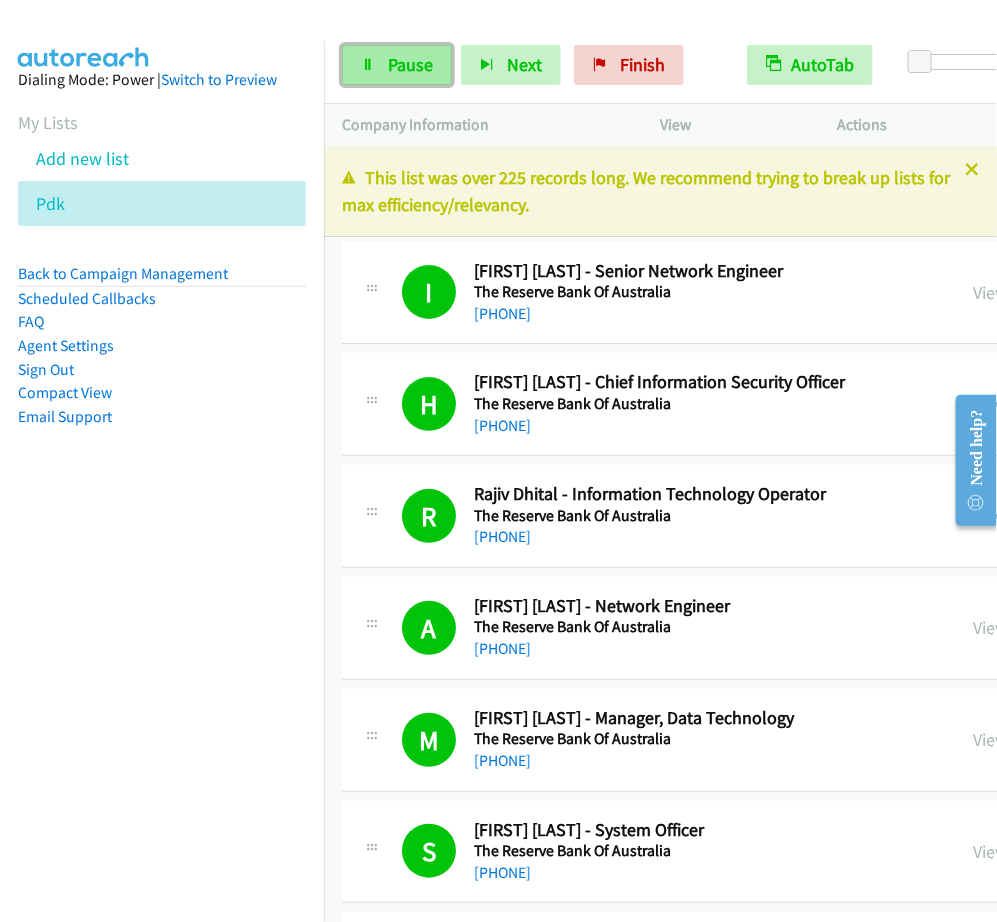 click on "Pause" at bounding box center (397, 65) 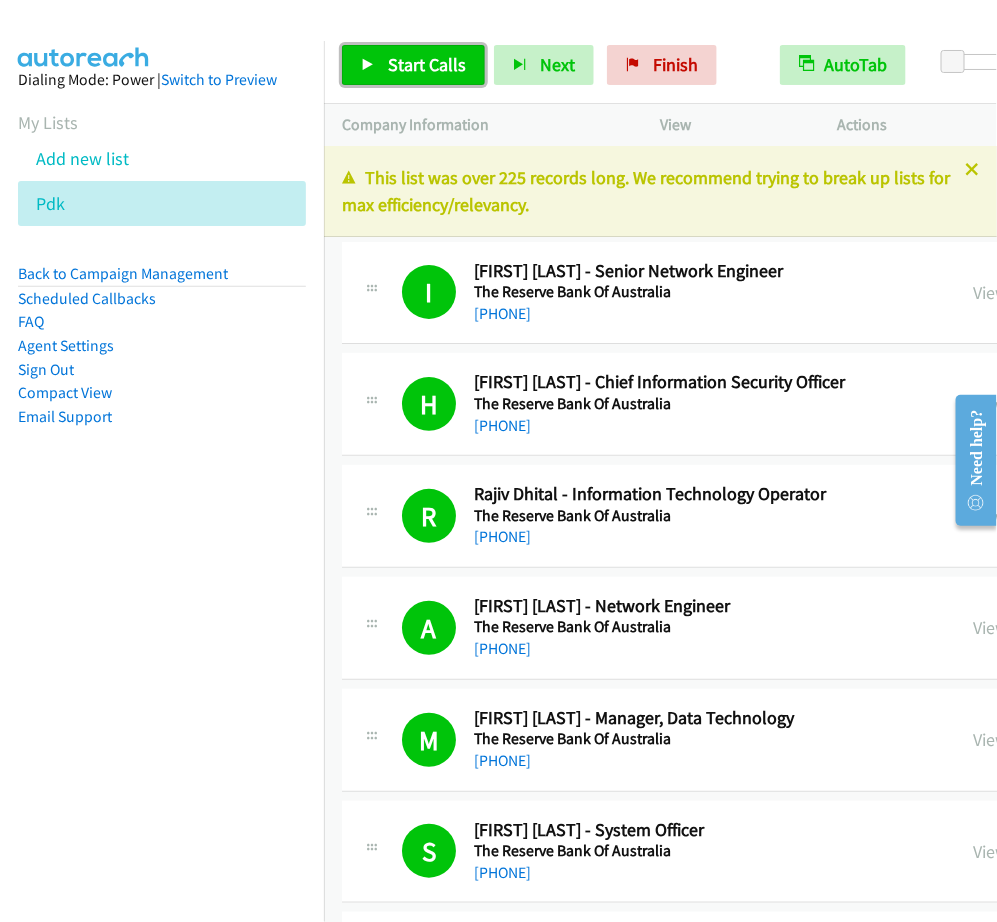 click on "Start Calls" at bounding box center [427, 64] 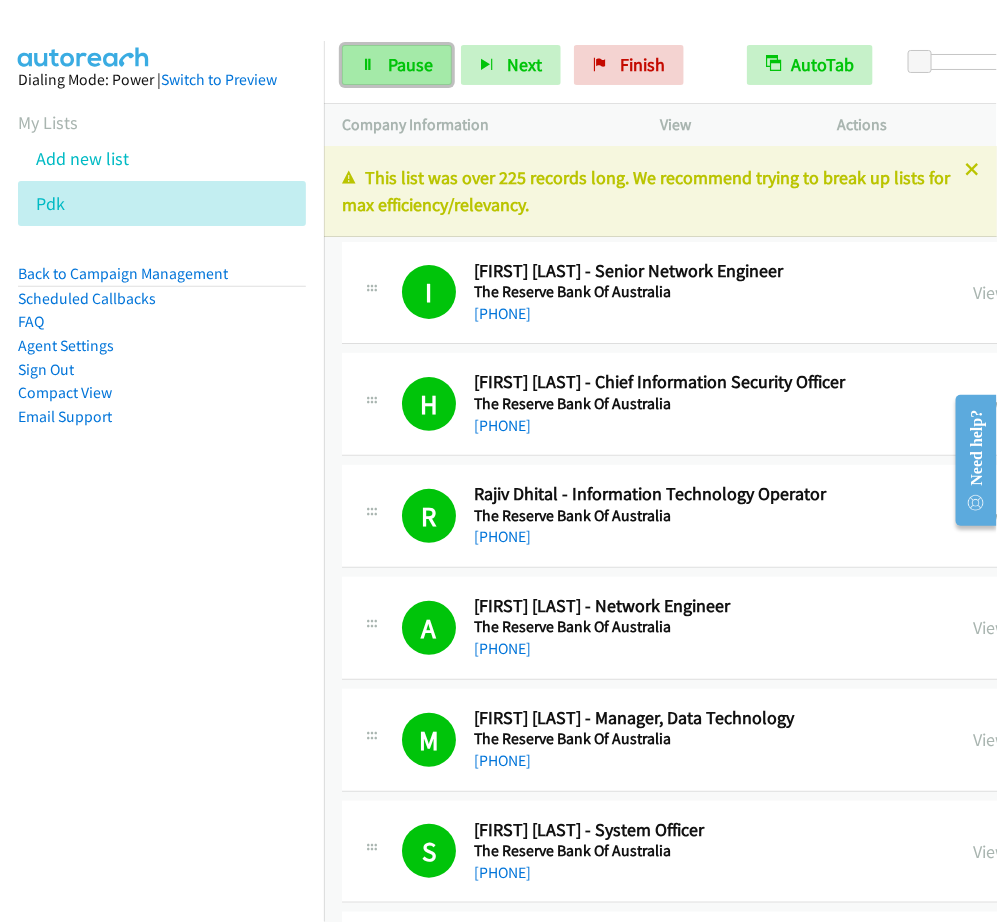 click on "Pause" at bounding box center [397, 65] 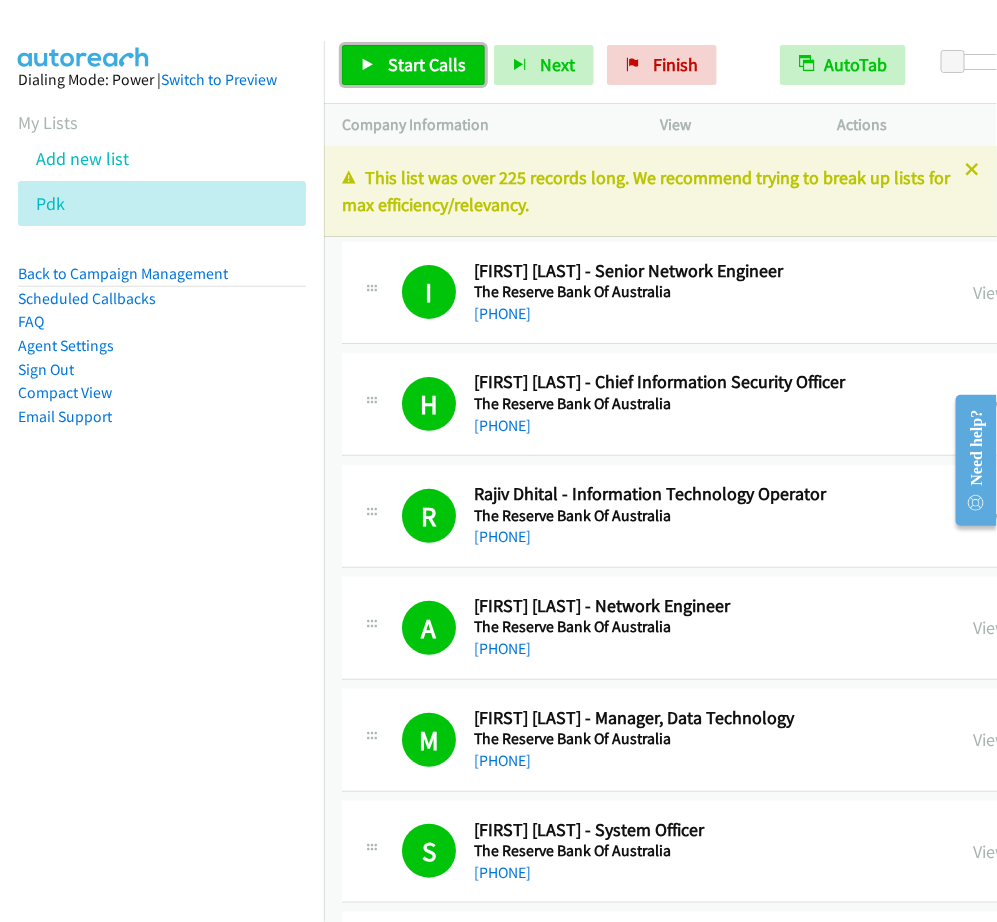 click on "Start Calls" at bounding box center [427, 64] 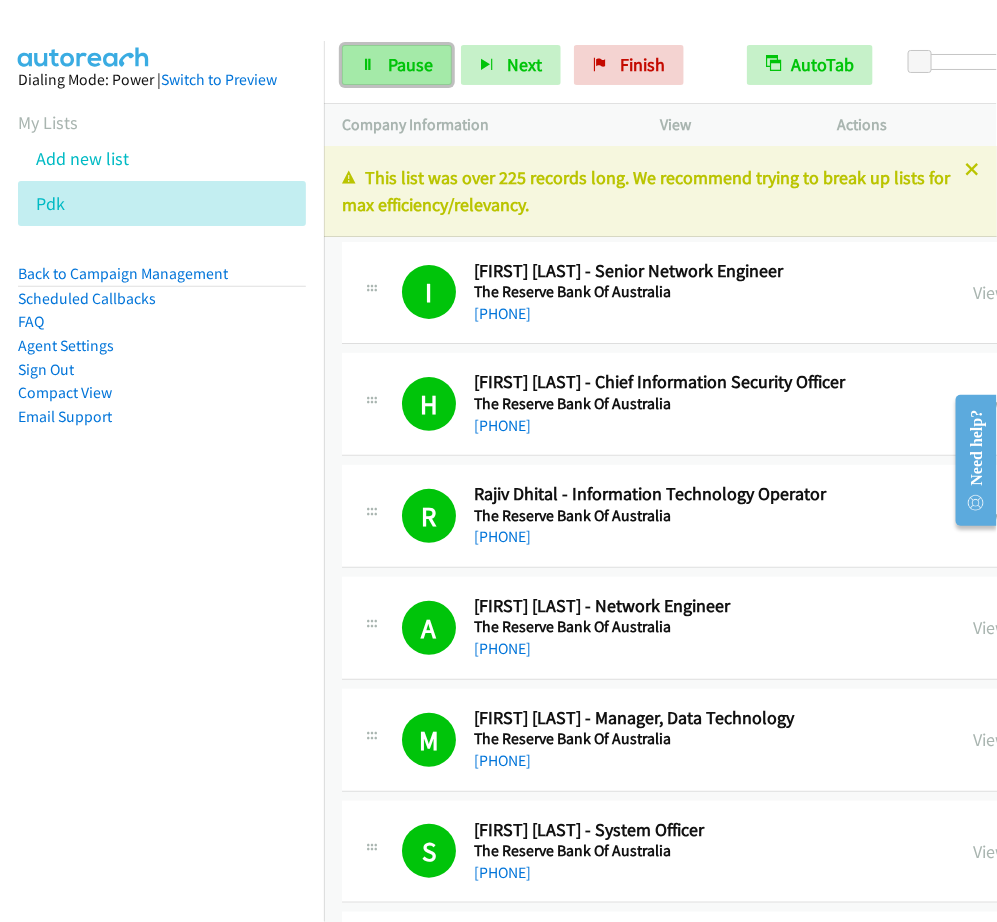 click on "Pause" at bounding box center (410, 64) 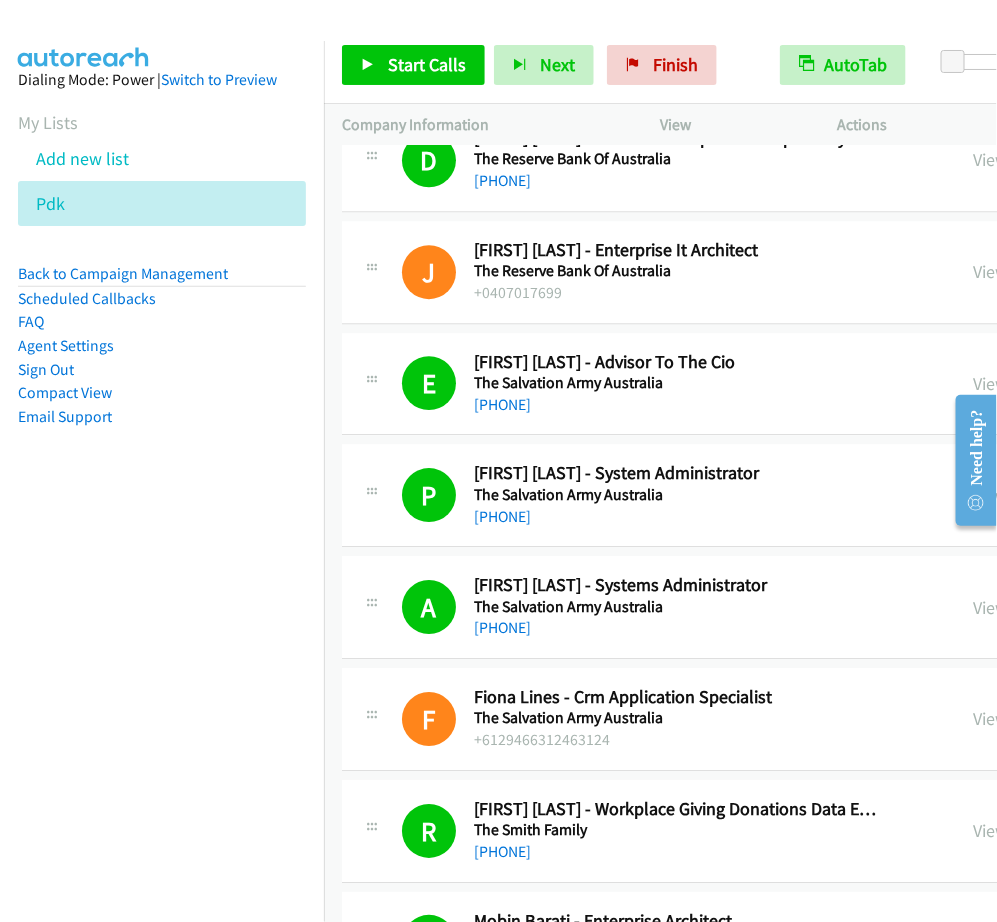 scroll, scrollTop: 3750, scrollLeft: 0, axis: vertical 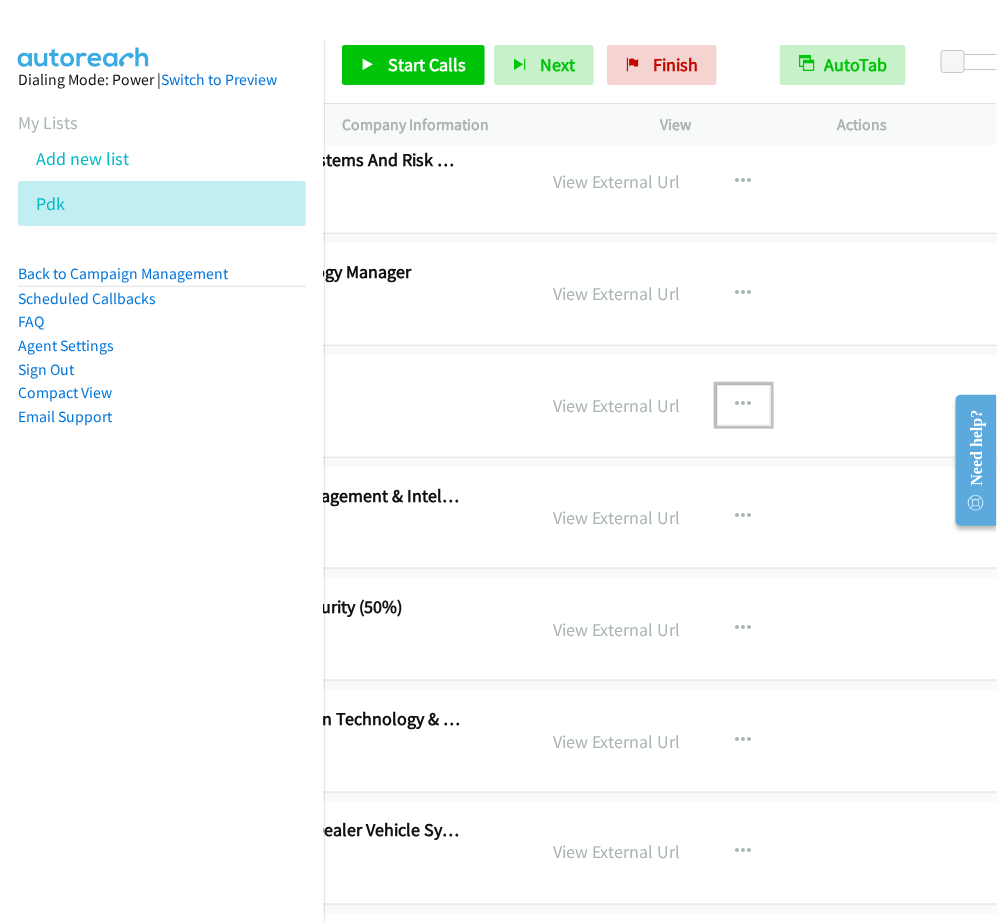 click at bounding box center [744, 405] 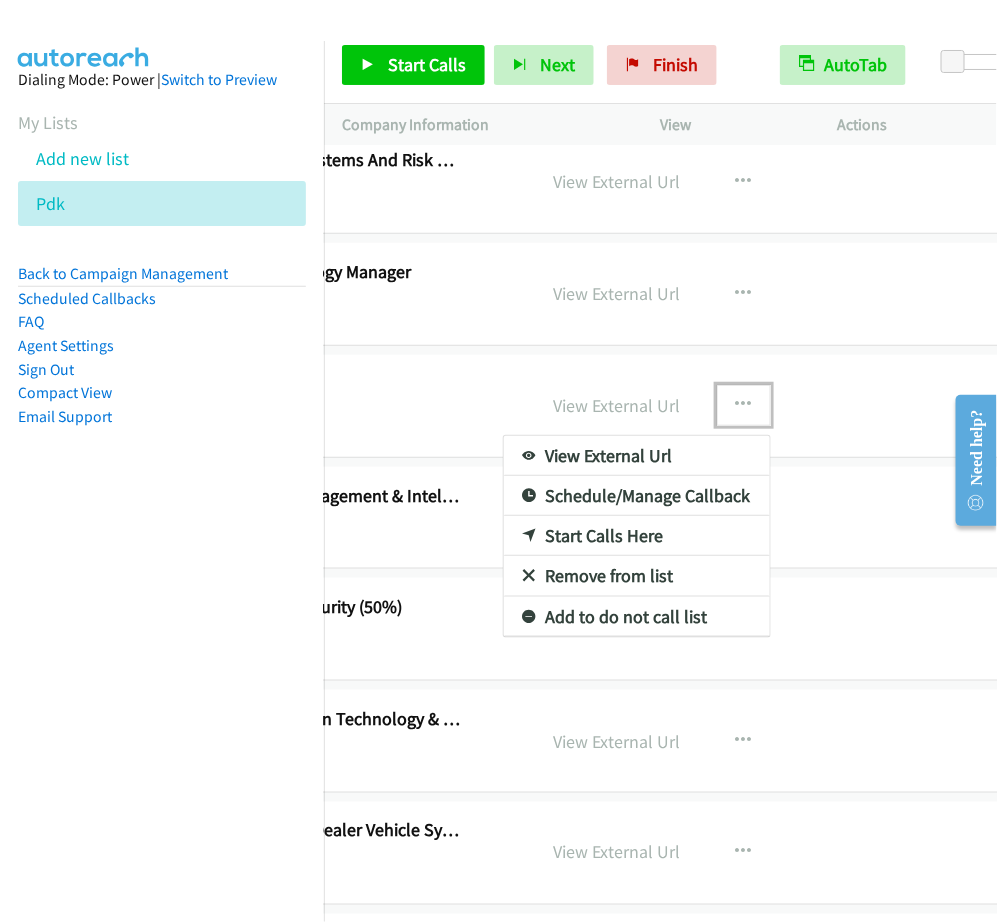 click on "Start Calls Here" at bounding box center [637, 536] 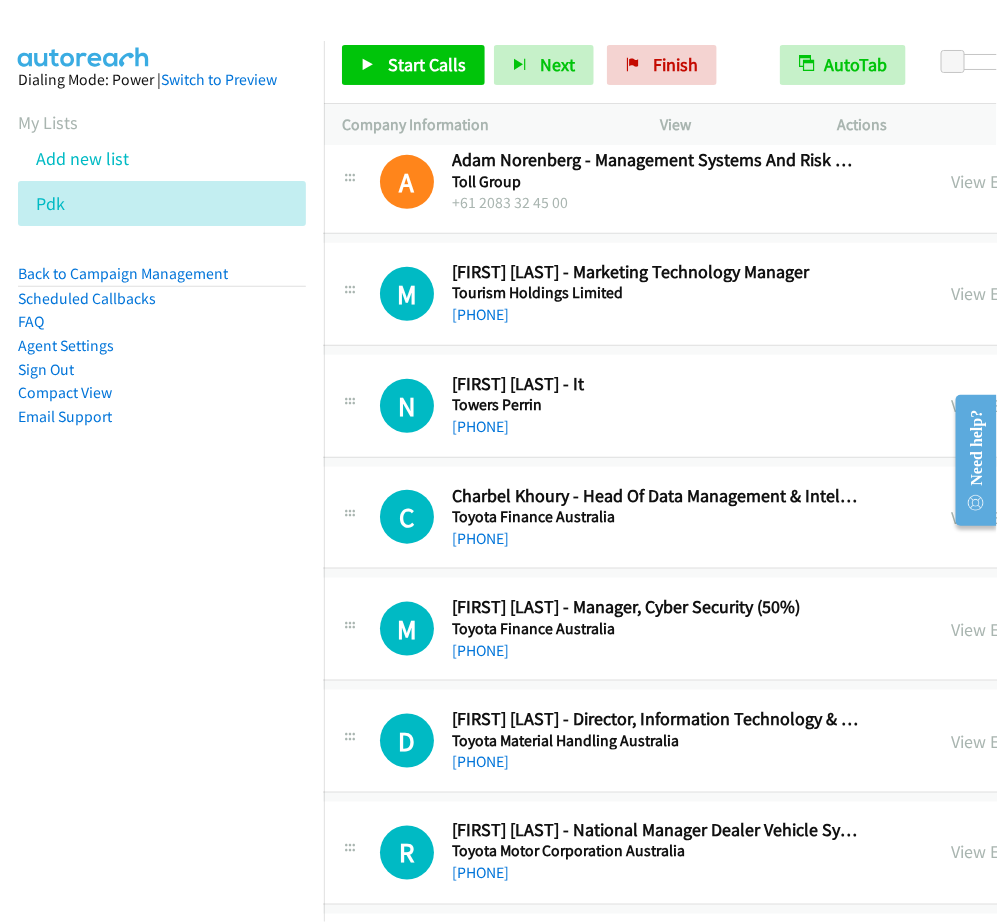 scroll, scrollTop: 12298, scrollLeft: 0, axis: vertical 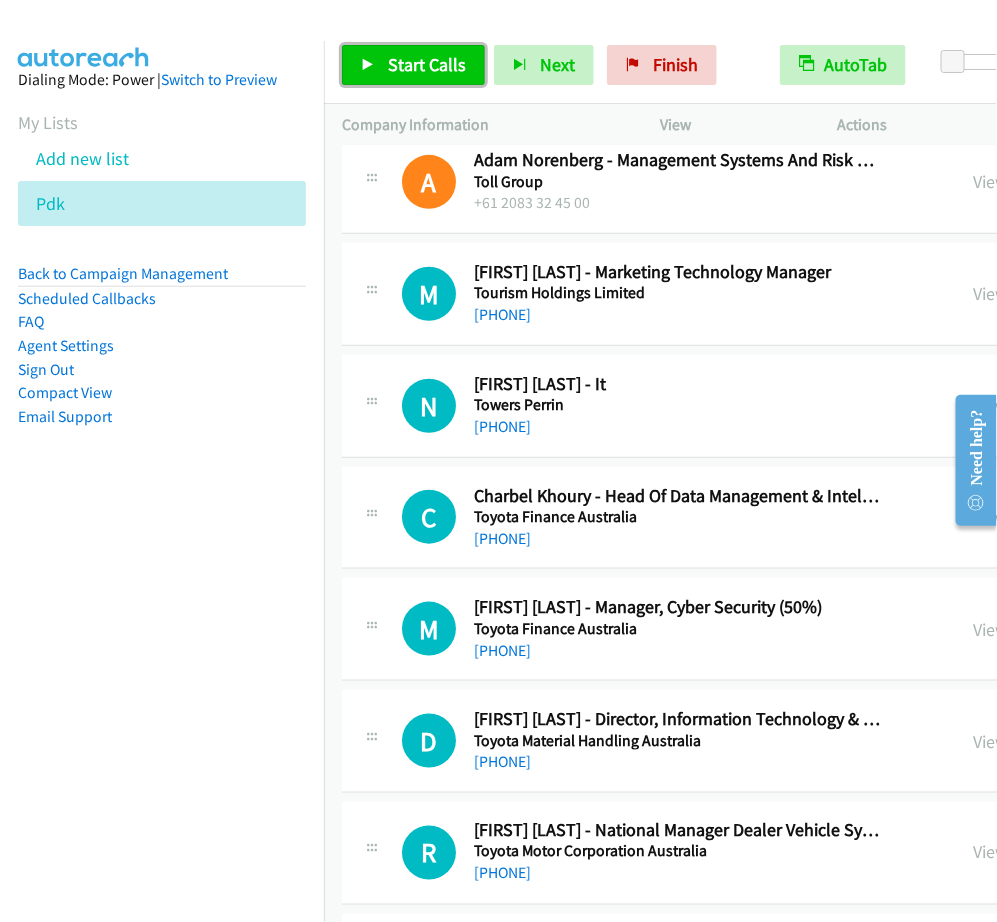 click on "Start Calls" at bounding box center [427, 64] 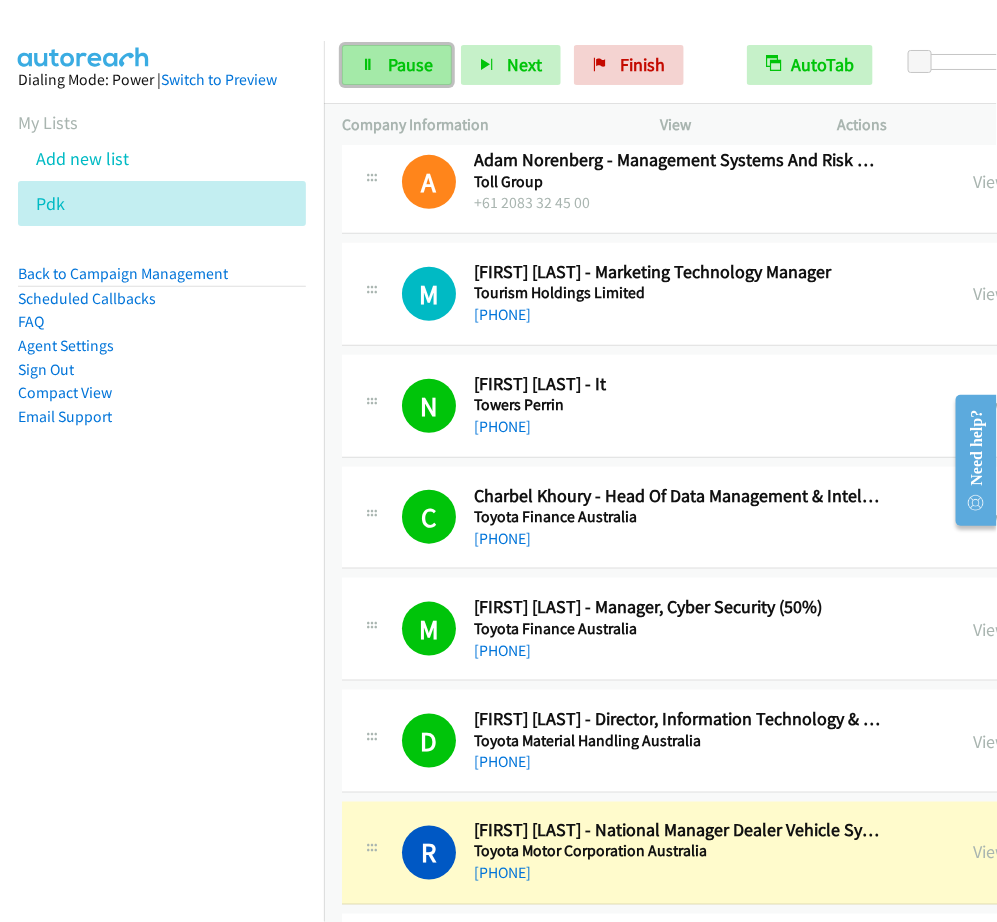 click at bounding box center [368, 66] 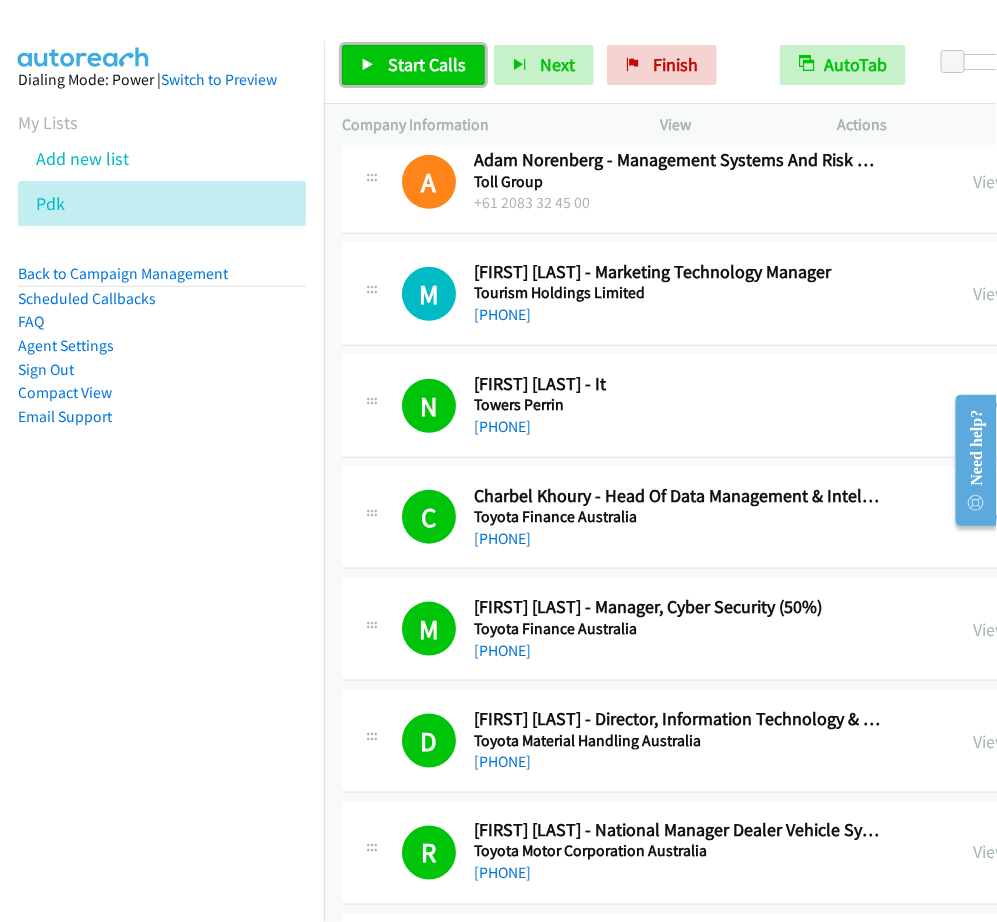 click on "Start Calls" at bounding box center (427, 64) 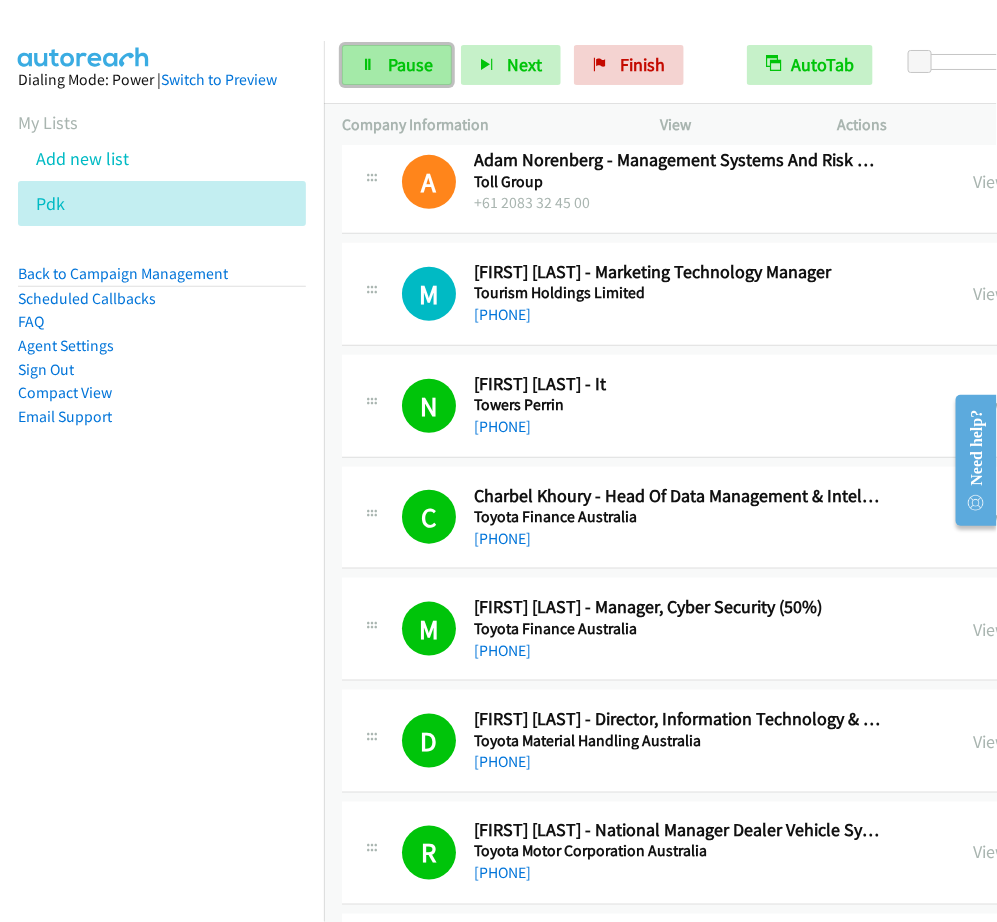 click on "Pause" at bounding box center (397, 65) 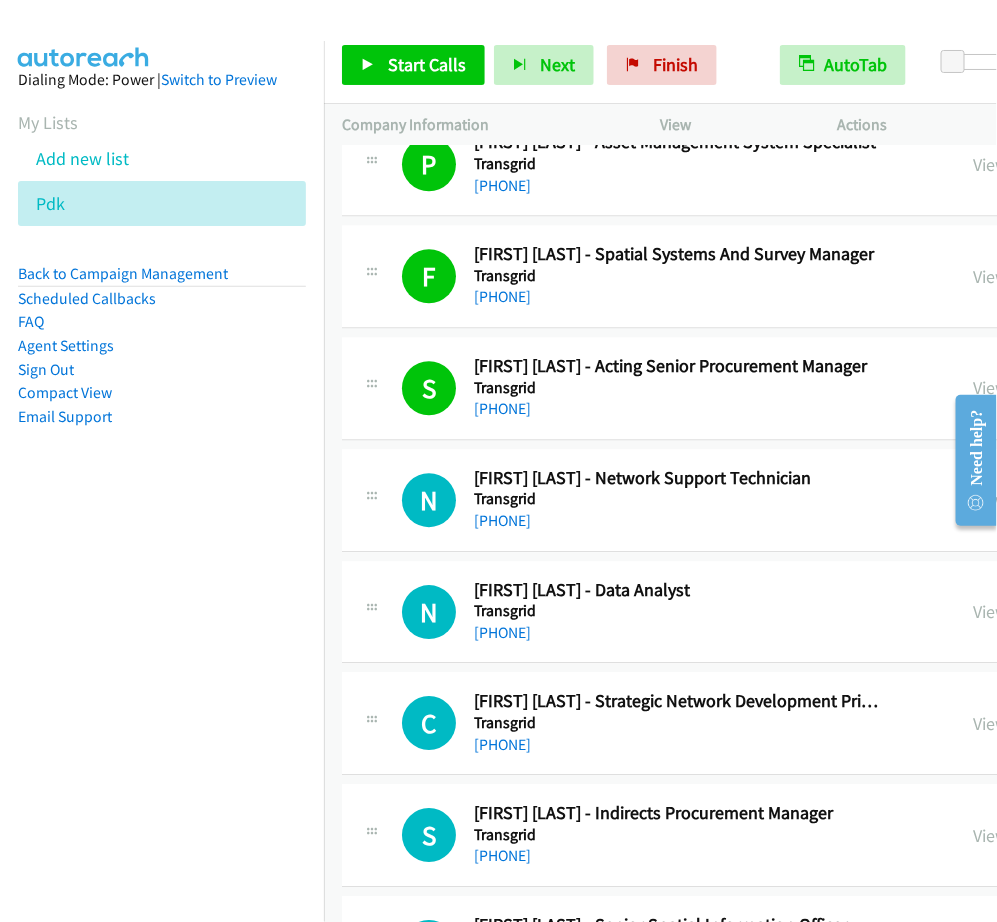 scroll, scrollTop: 13298, scrollLeft: 0, axis: vertical 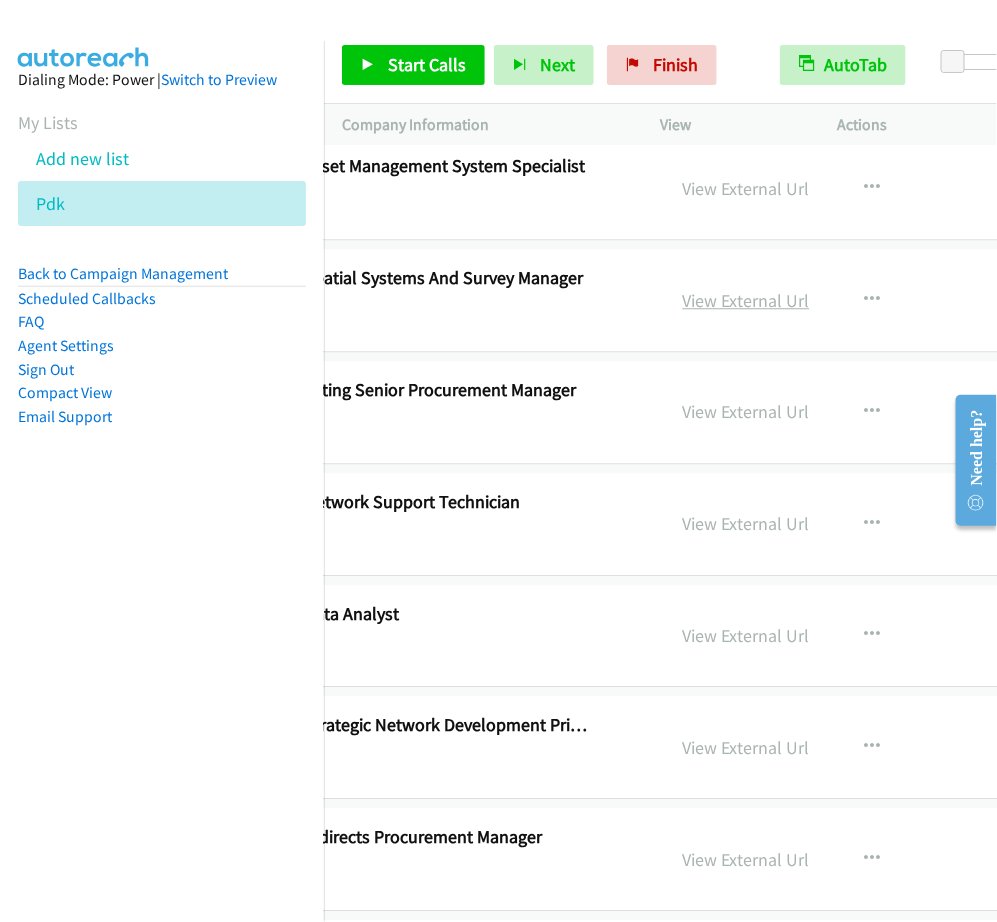 click on "View External Url" at bounding box center [746, 300] 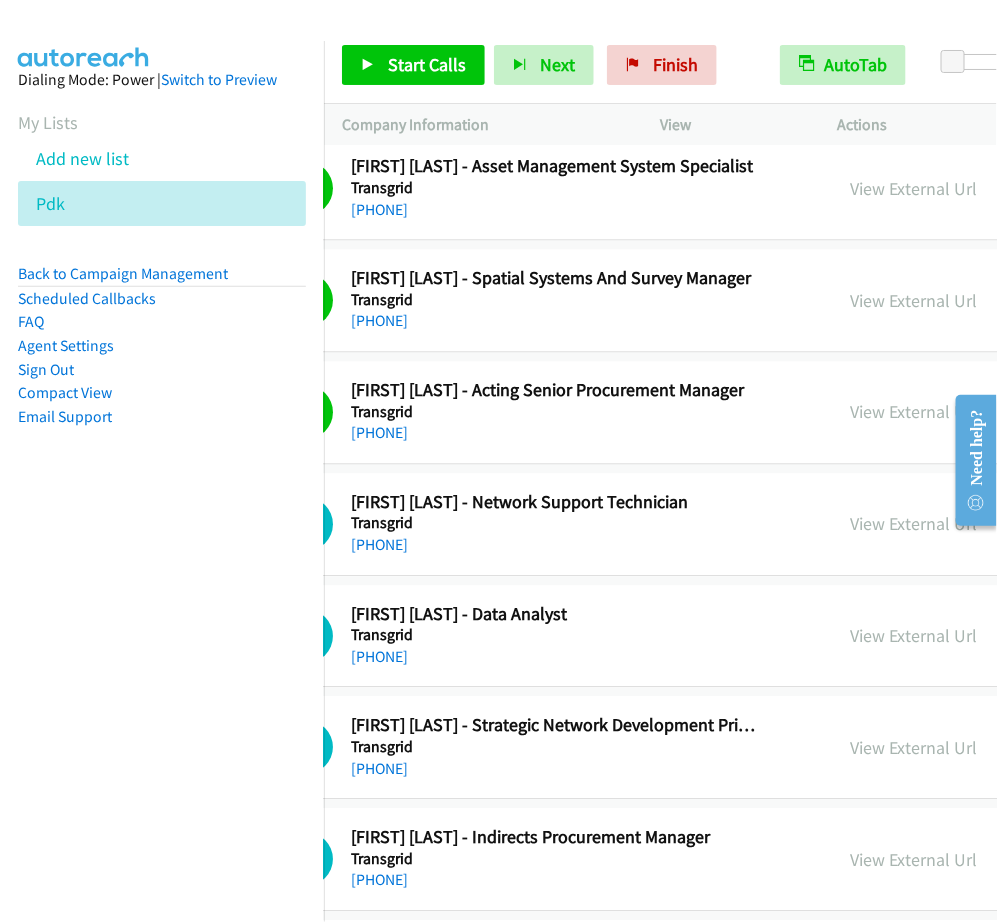 scroll, scrollTop: 13298, scrollLeft: 107, axis: both 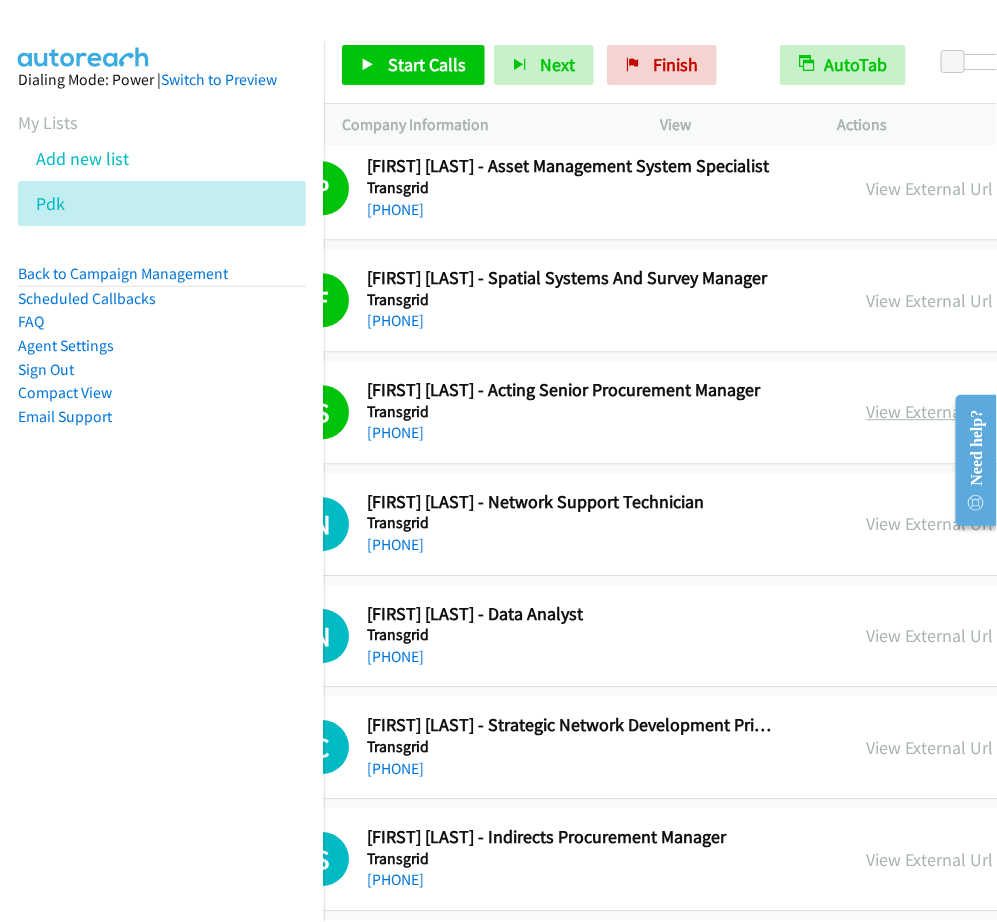 click on "View External Url" at bounding box center (930, 411) 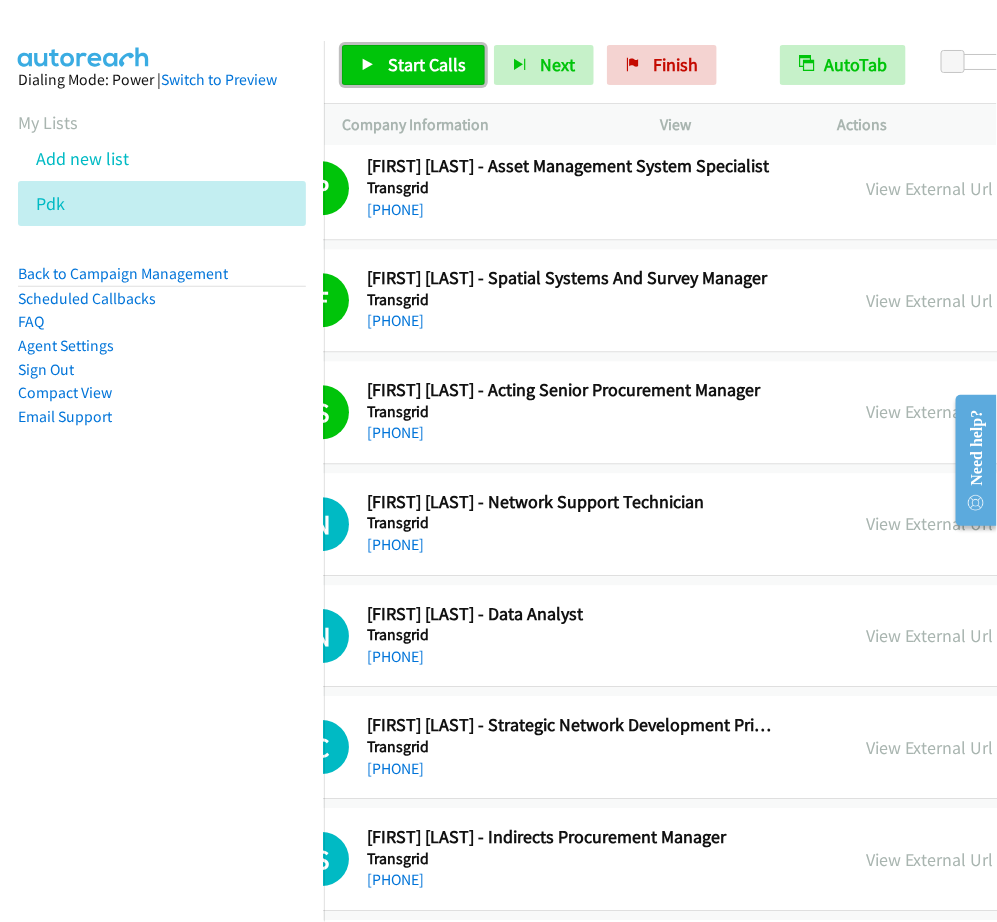 click on "Start Calls" at bounding box center [427, 64] 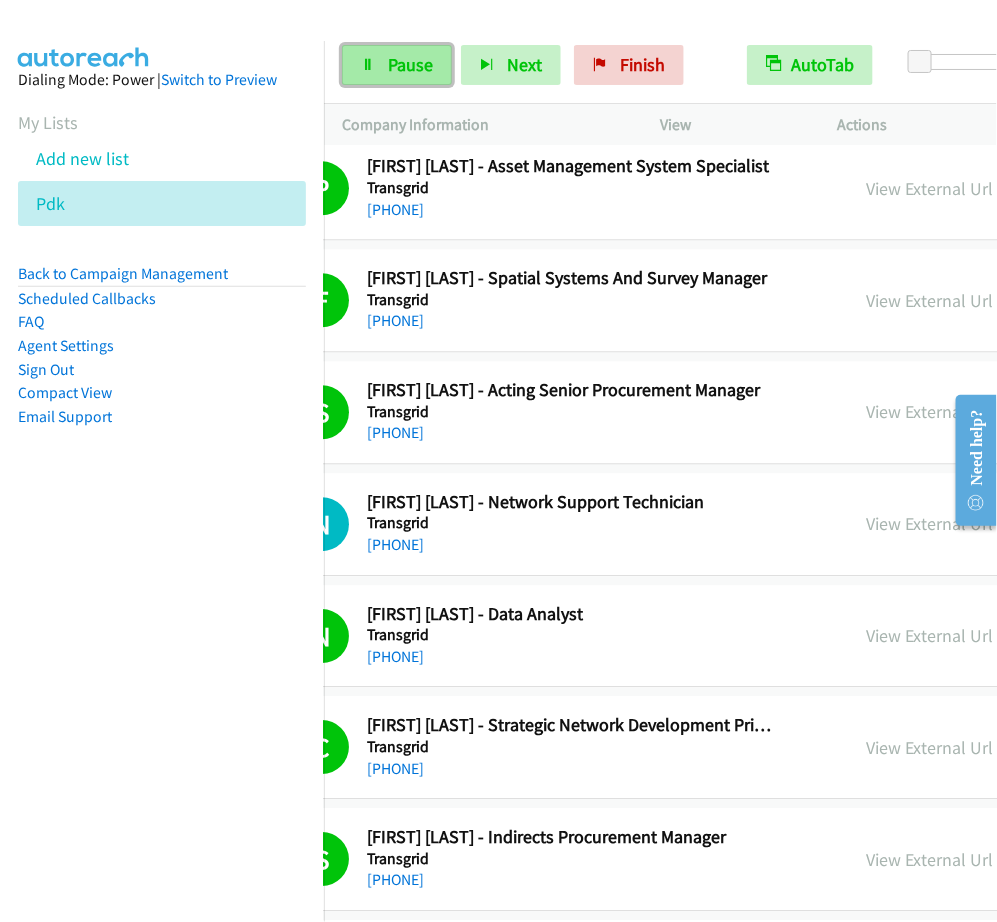click on "Pause" at bounding box center (410, 64) 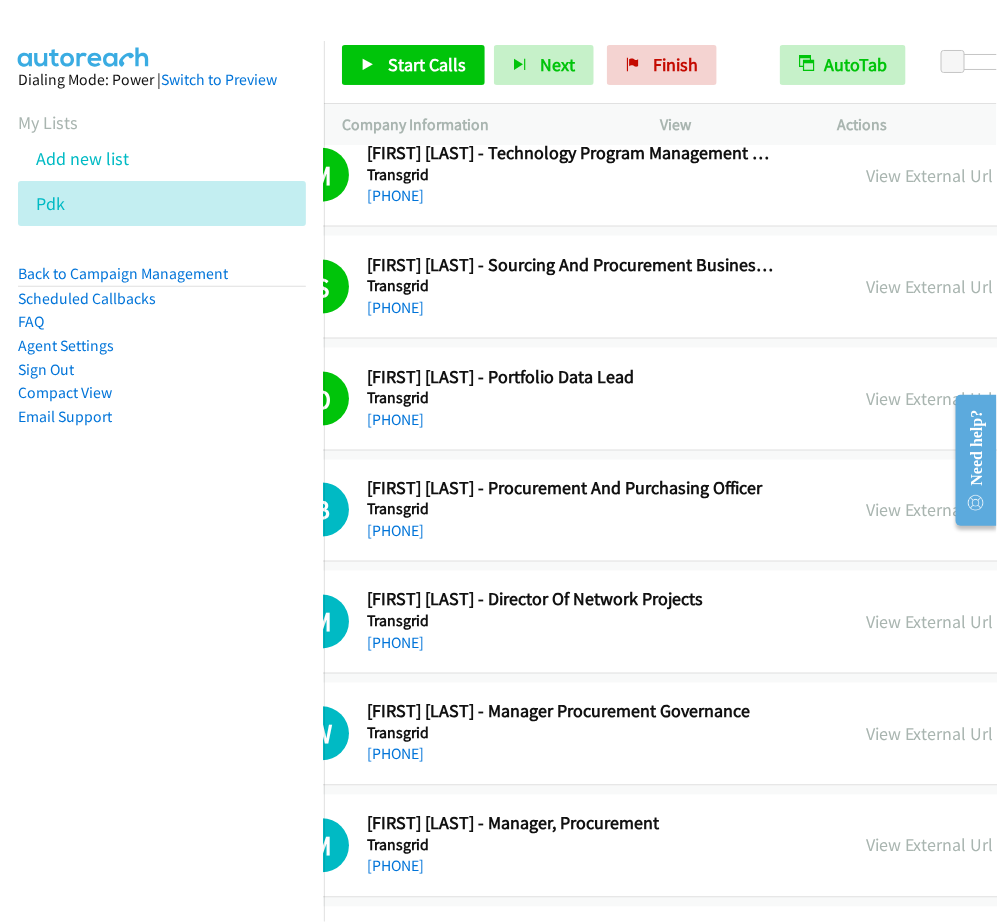 scroll, scrollTop: 14673, scrollLeft: 107, axis: both 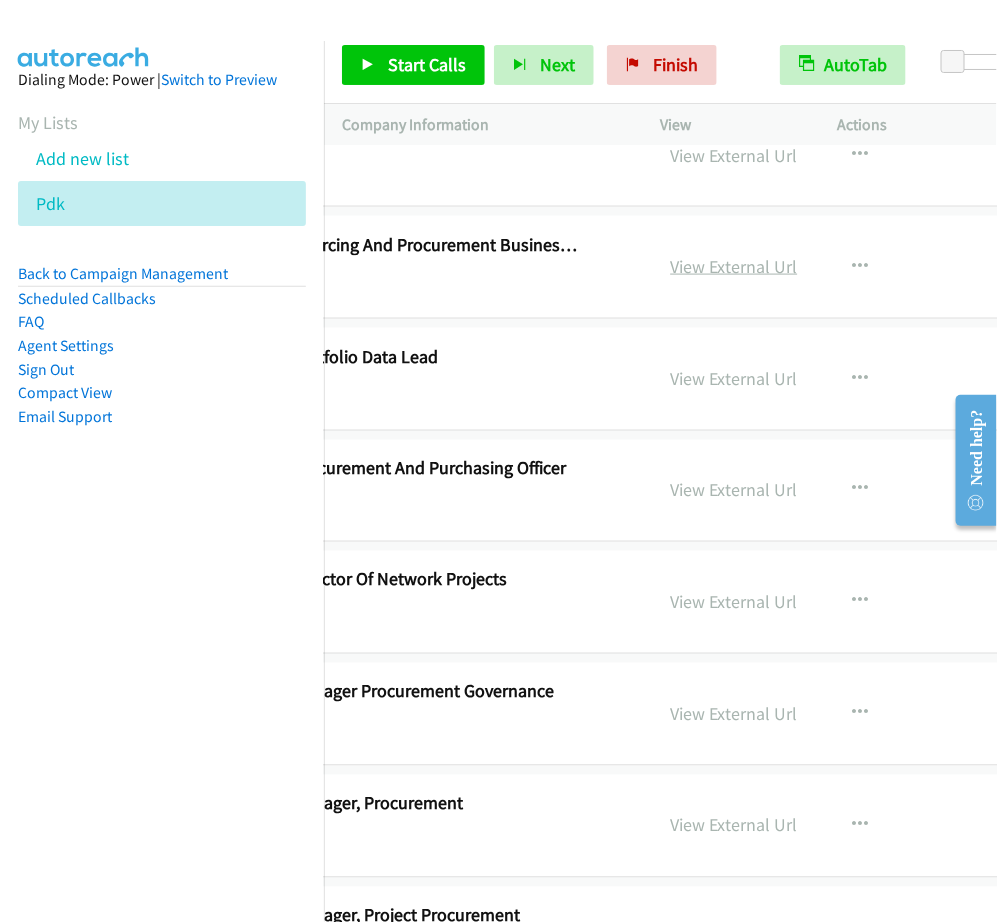 click on "View External Url" at bounding box center (734, 266) 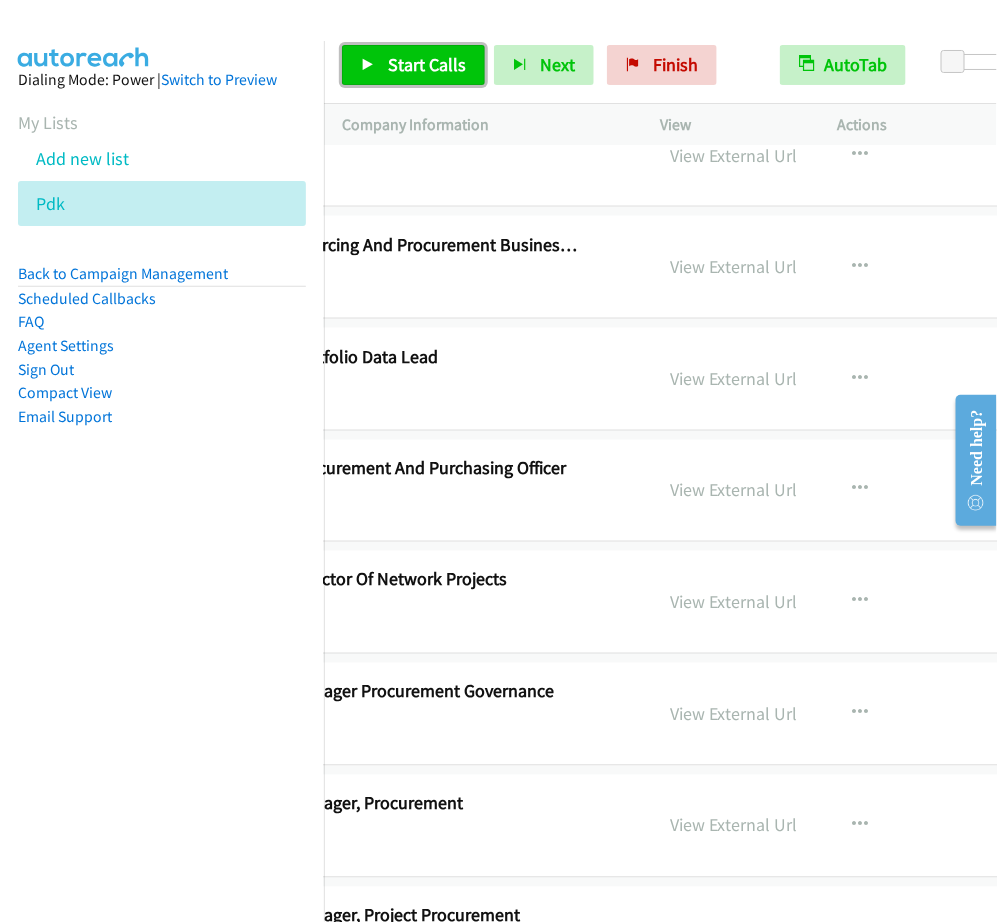 click on "Start Calls" at bounding box center (427, 64) 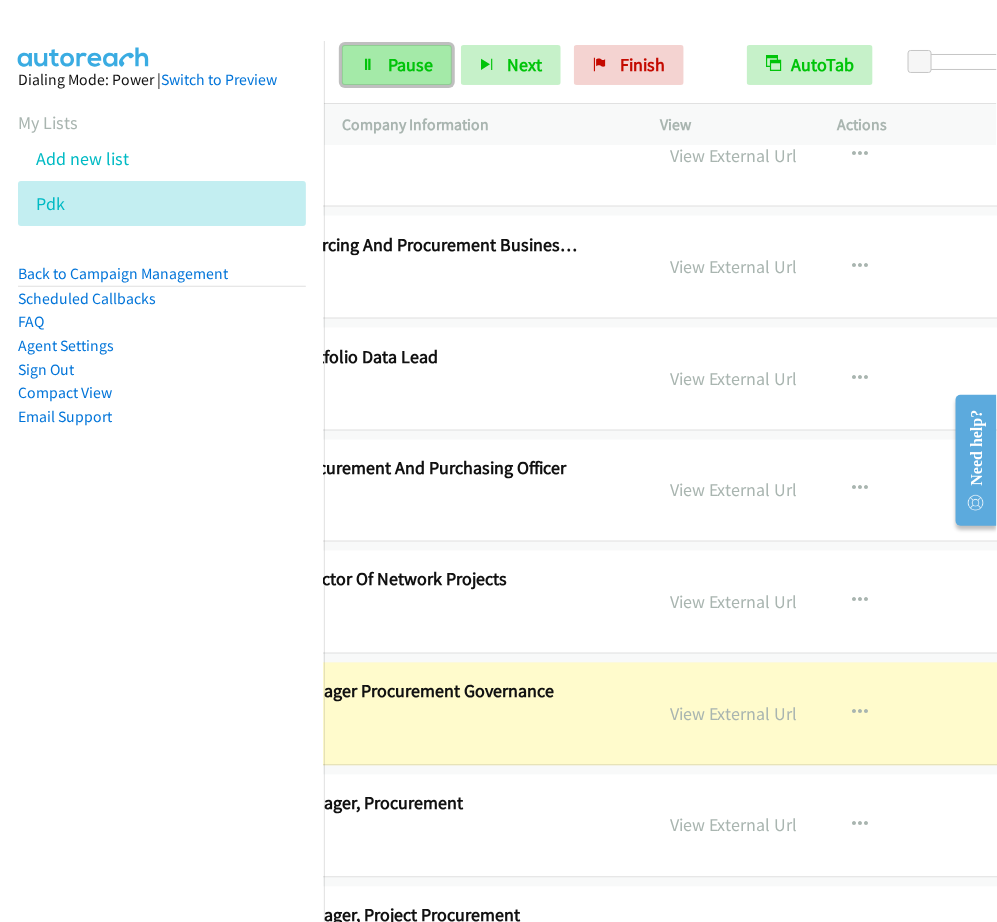 click at bounding box center (368, 66) 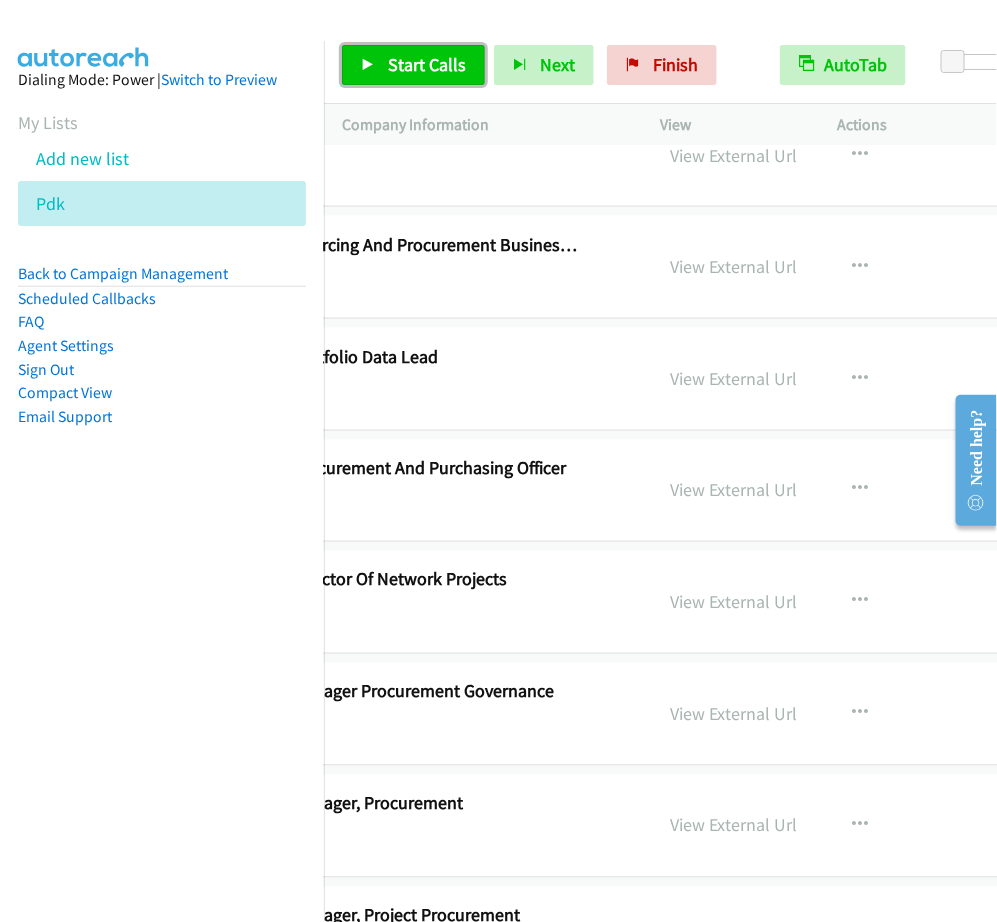 click on "Start Calls" at bounding box center [427, 64] 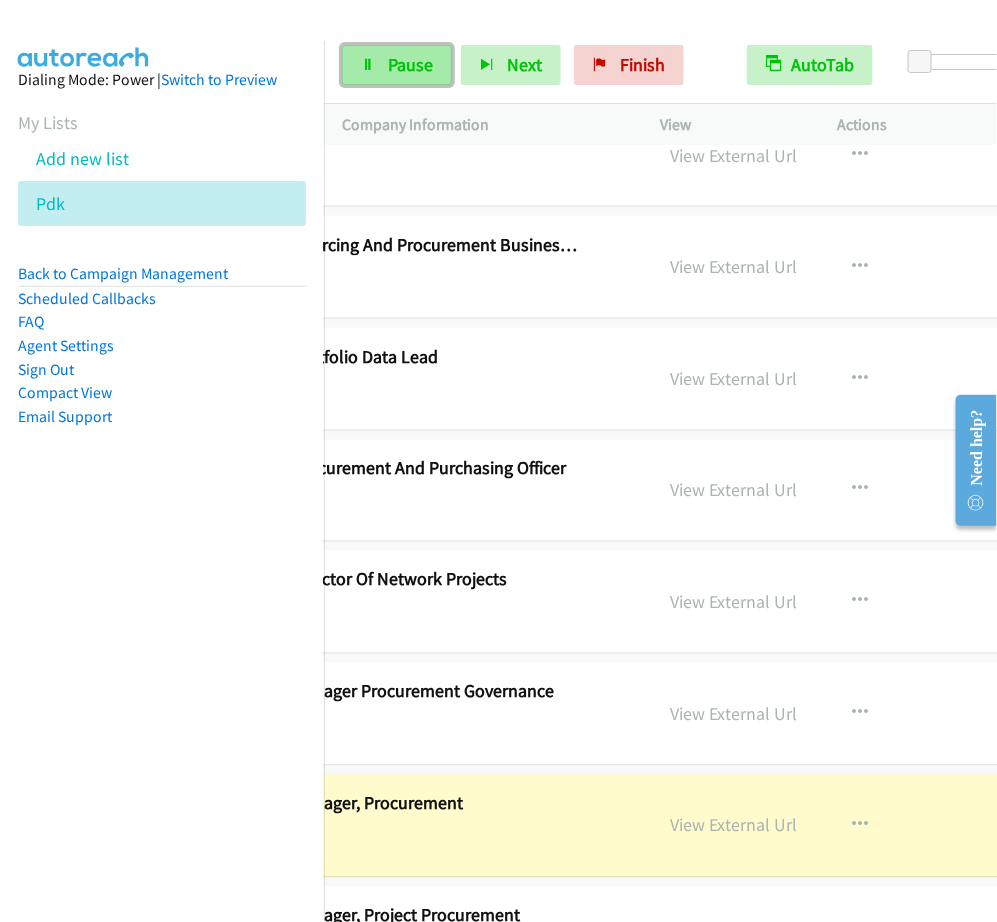 click on "Pause" at bounding box center (397, 65) 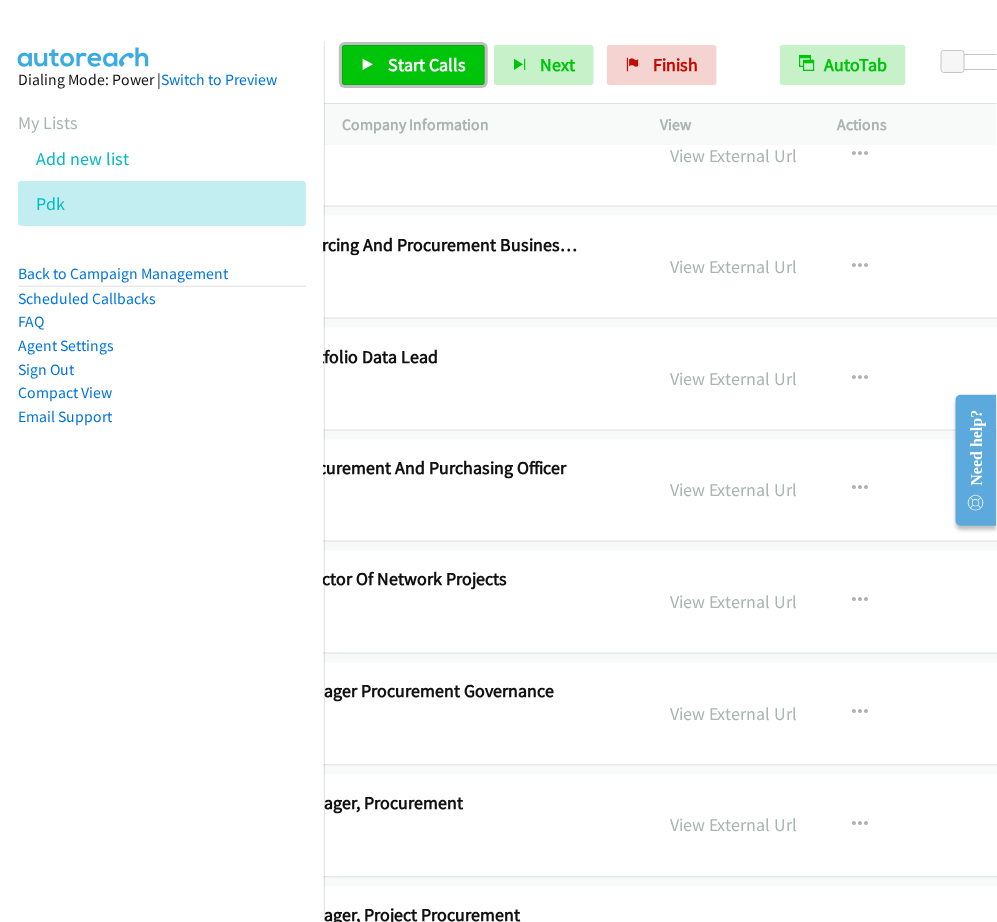 click on "Start Calls" at bounding box center [427, 64] 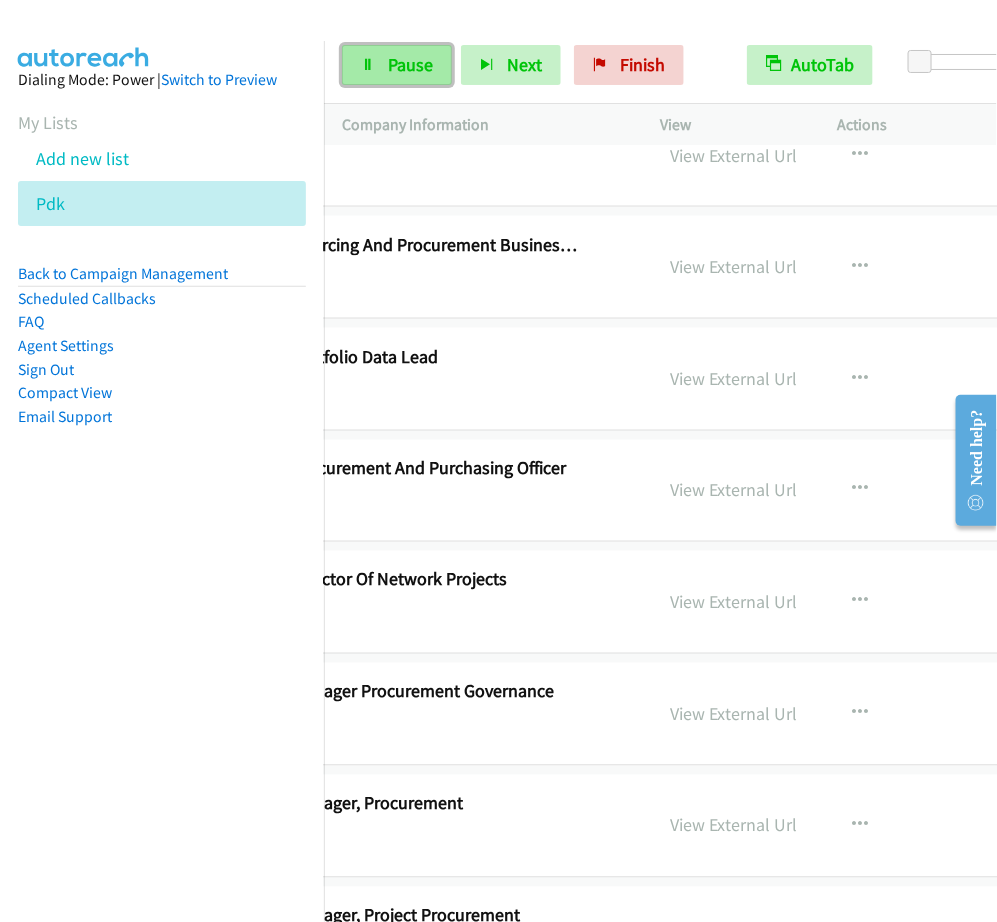 click on "Pause" at bounding box center (410, 64) 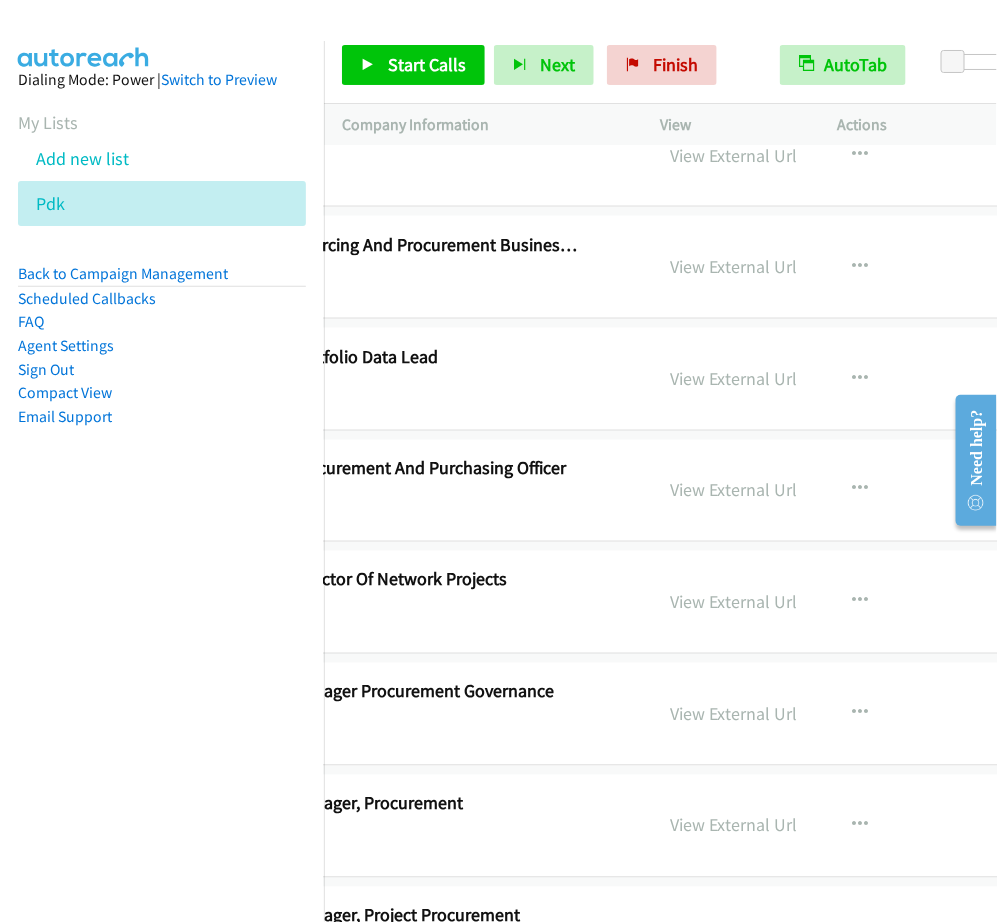 click on "Start Calls
Pause
Next
Finish
Call Completed
AutoTab
AutoTab
0" at bounding box center (660, 65) 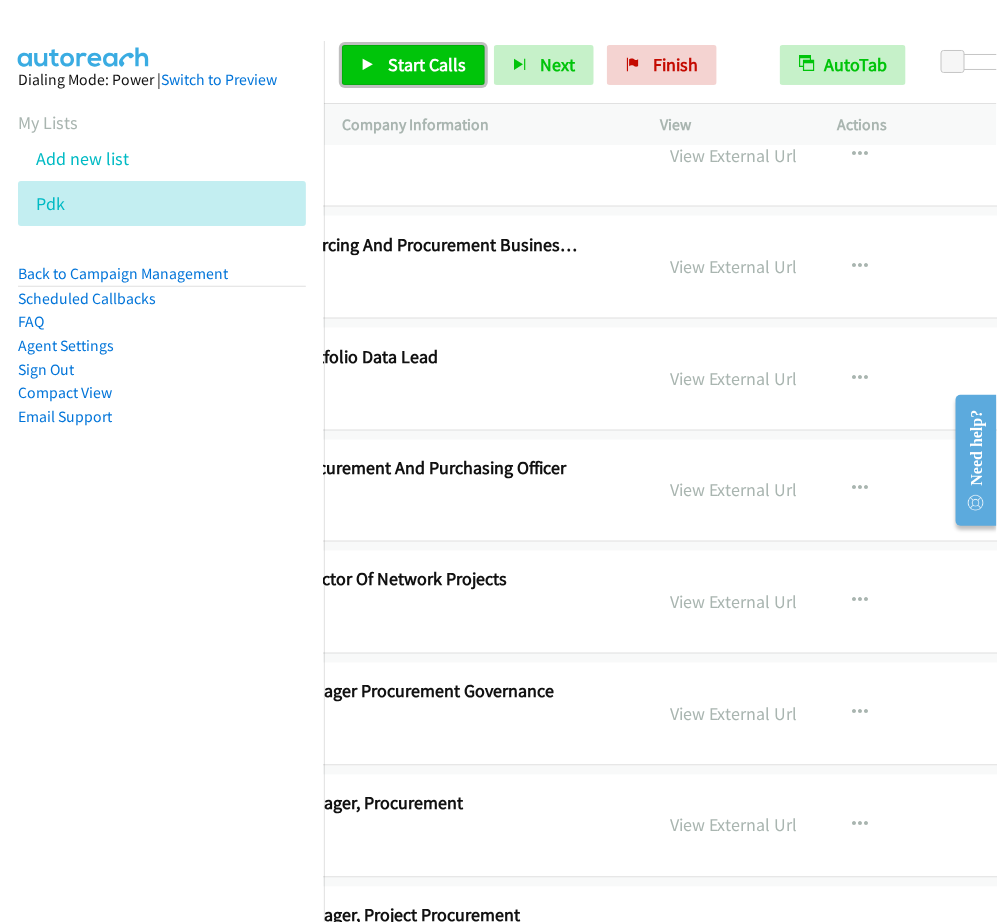 click on "Start Calls" at bounding box center (413, 65) 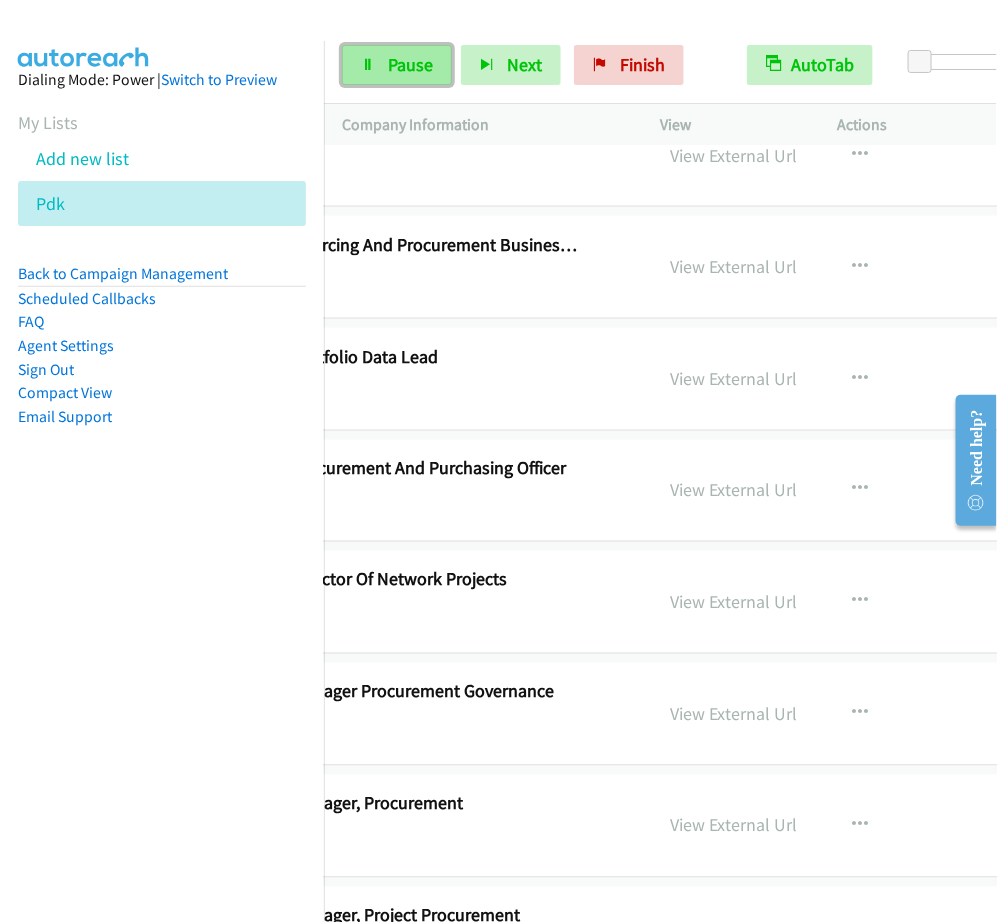click at bounding box center (368, 66) 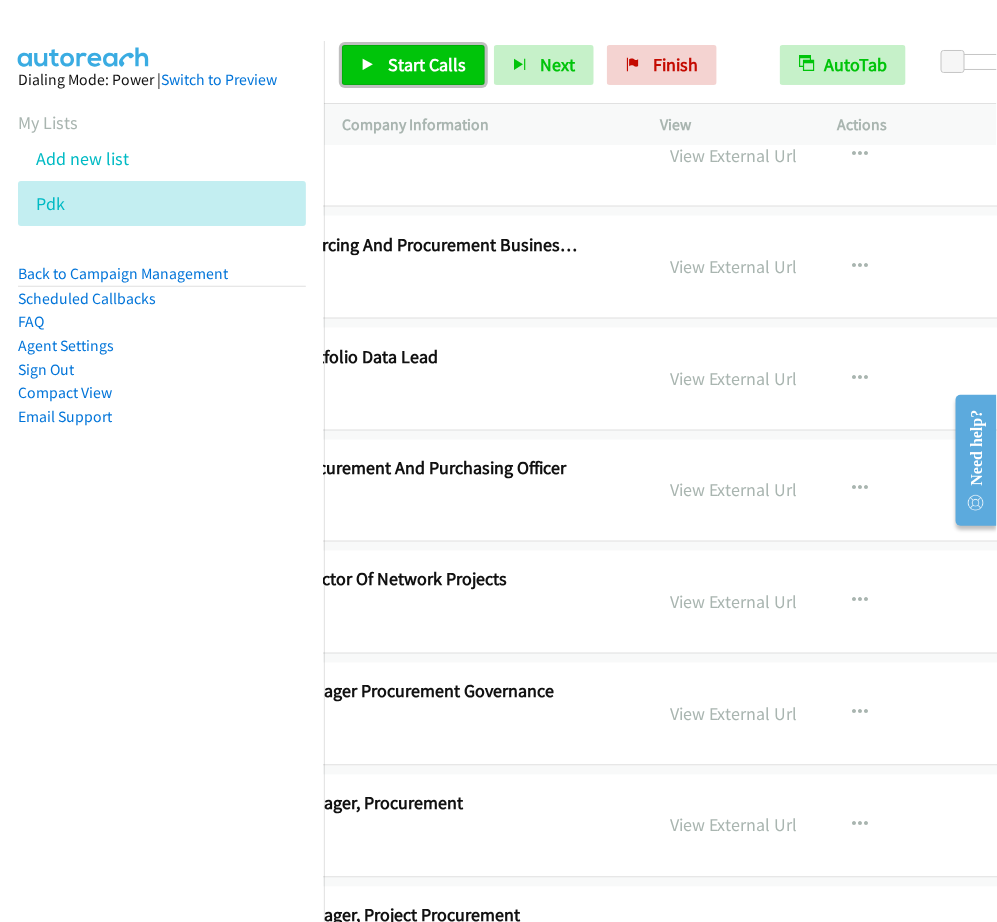 click on "Start Calls" at bounding box center (427, 64) 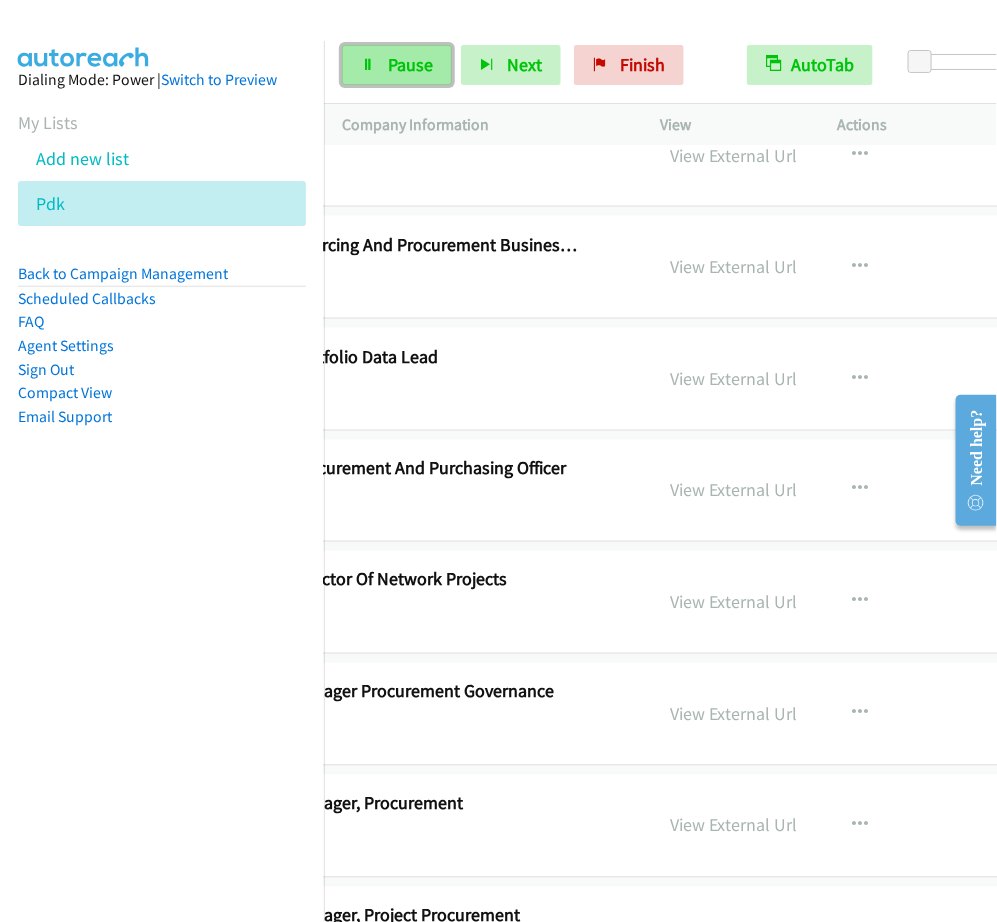 click on "Pause" at bounding box center [410, 64] 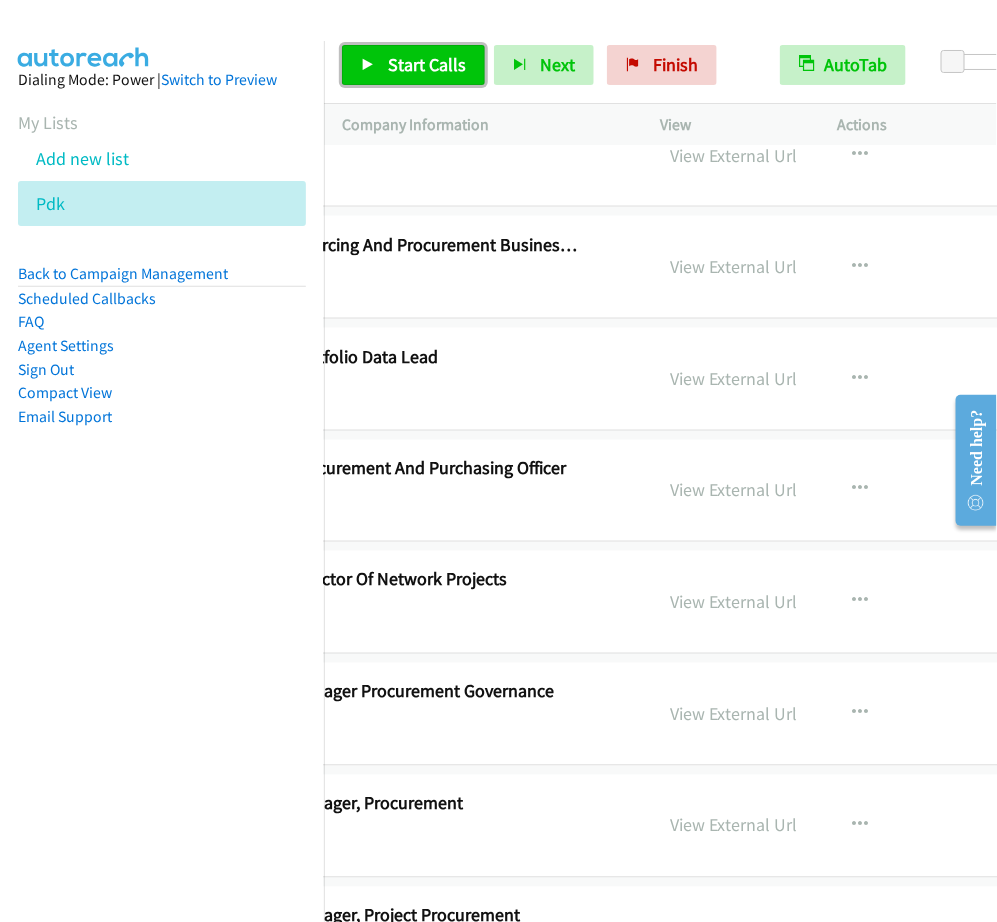 click on "Start Calls" at bounding box center [413, 65] 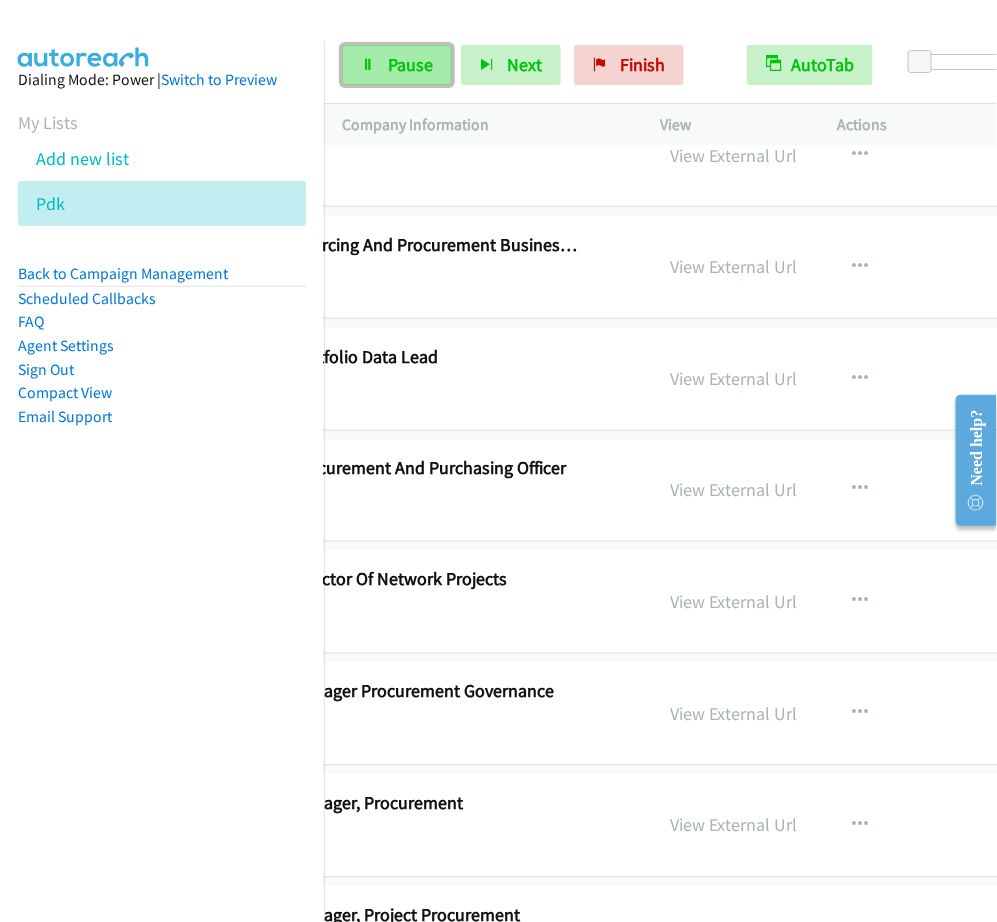 click on "Pause" at bounding box center [410, 64] 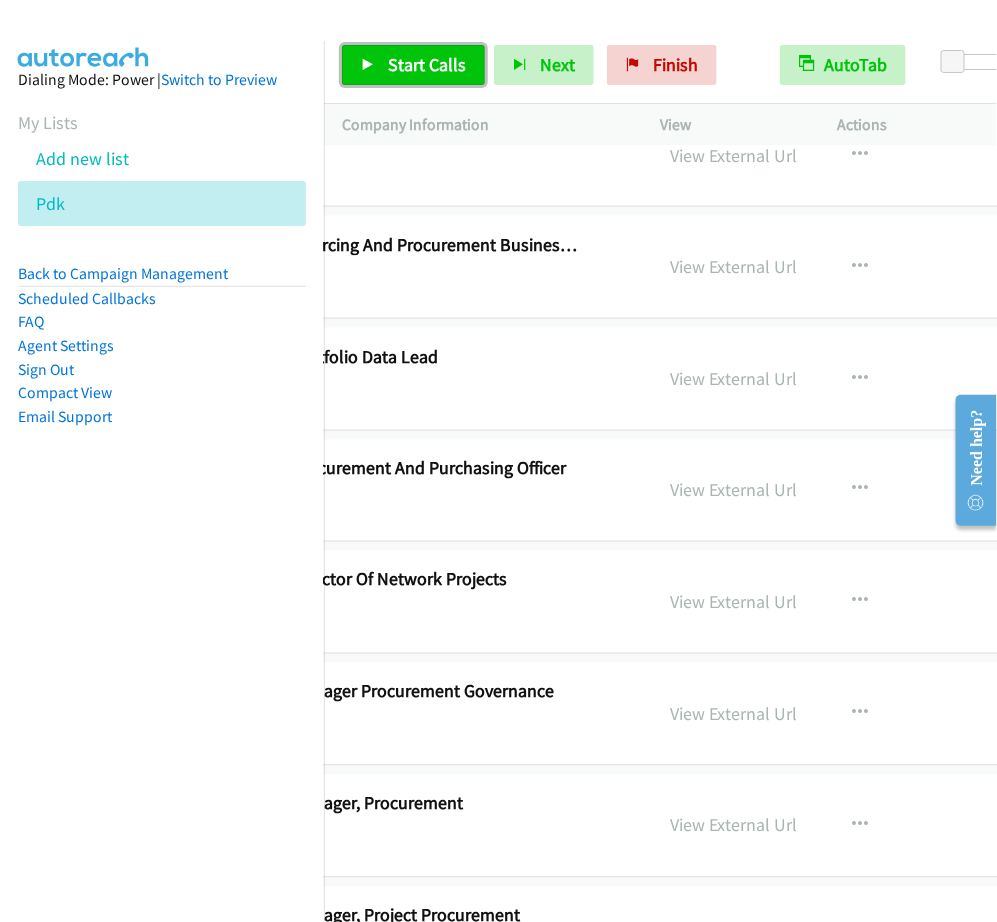 click on "Start Calls" at bounding box center [413, 65] 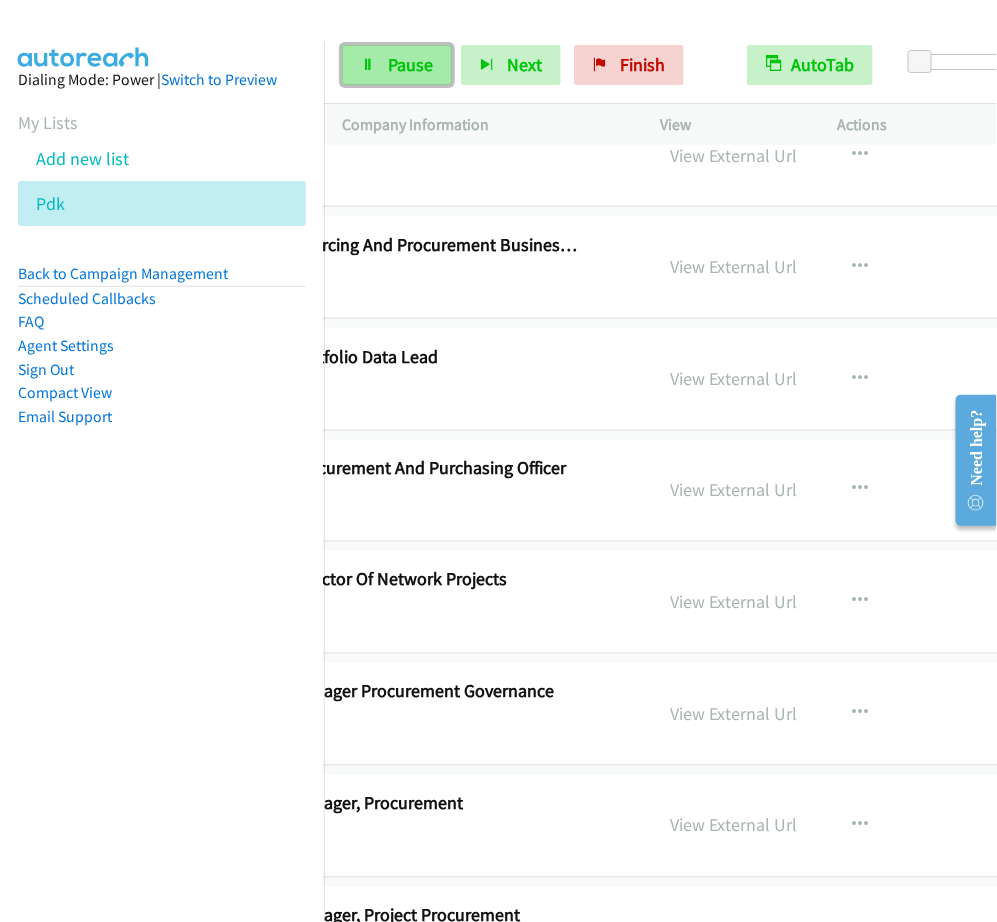 click on "Pause" at bounding box center [397, 65] 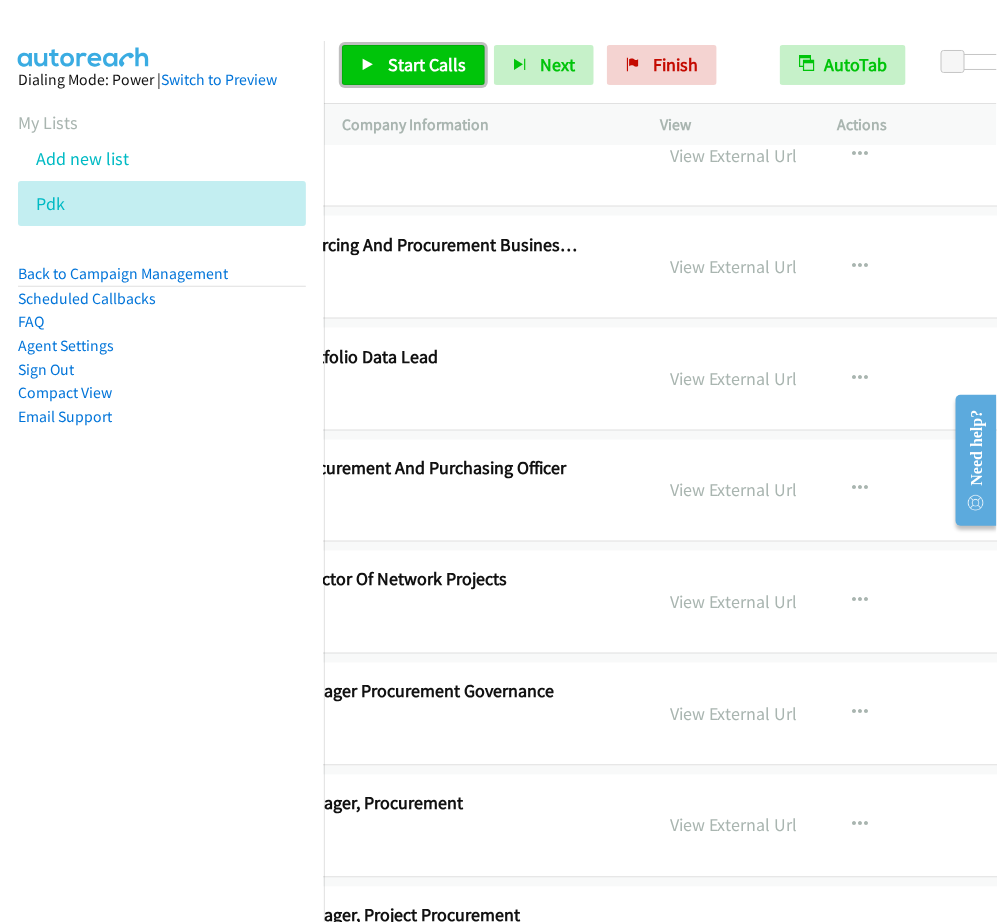 click at bounding box center [368, 66] 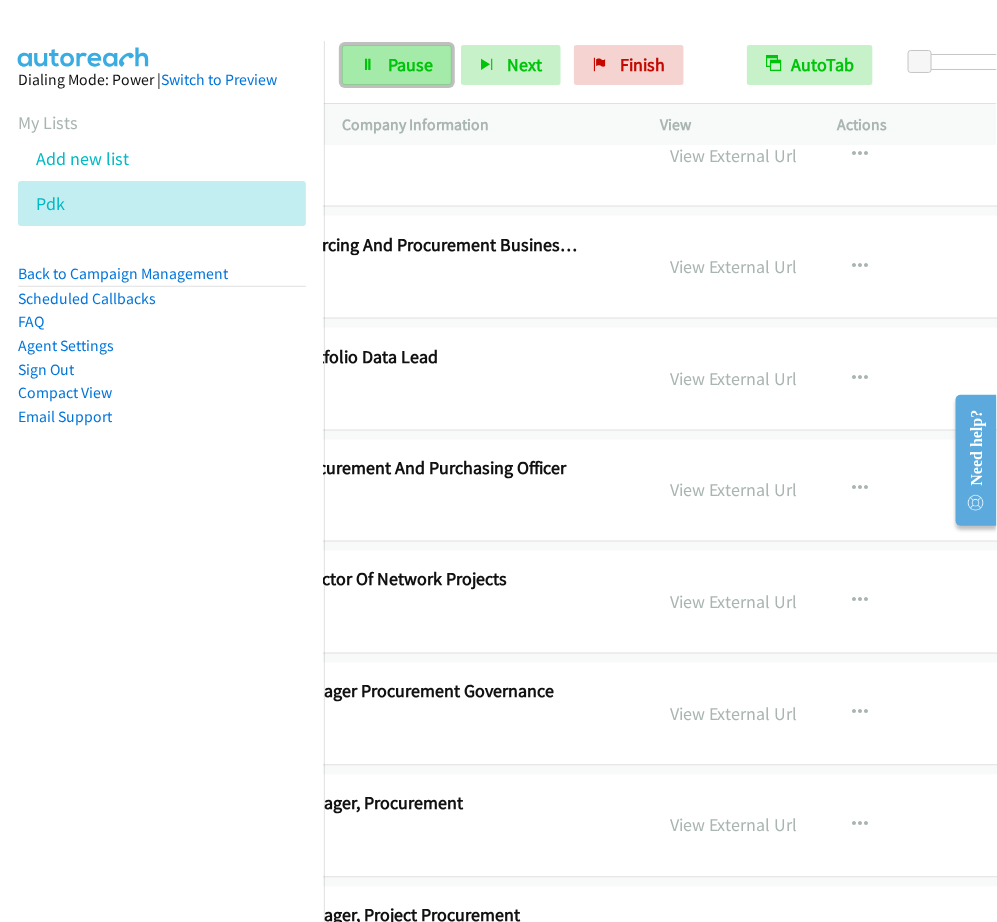click on "Pause" at bounding box center [397, 65] 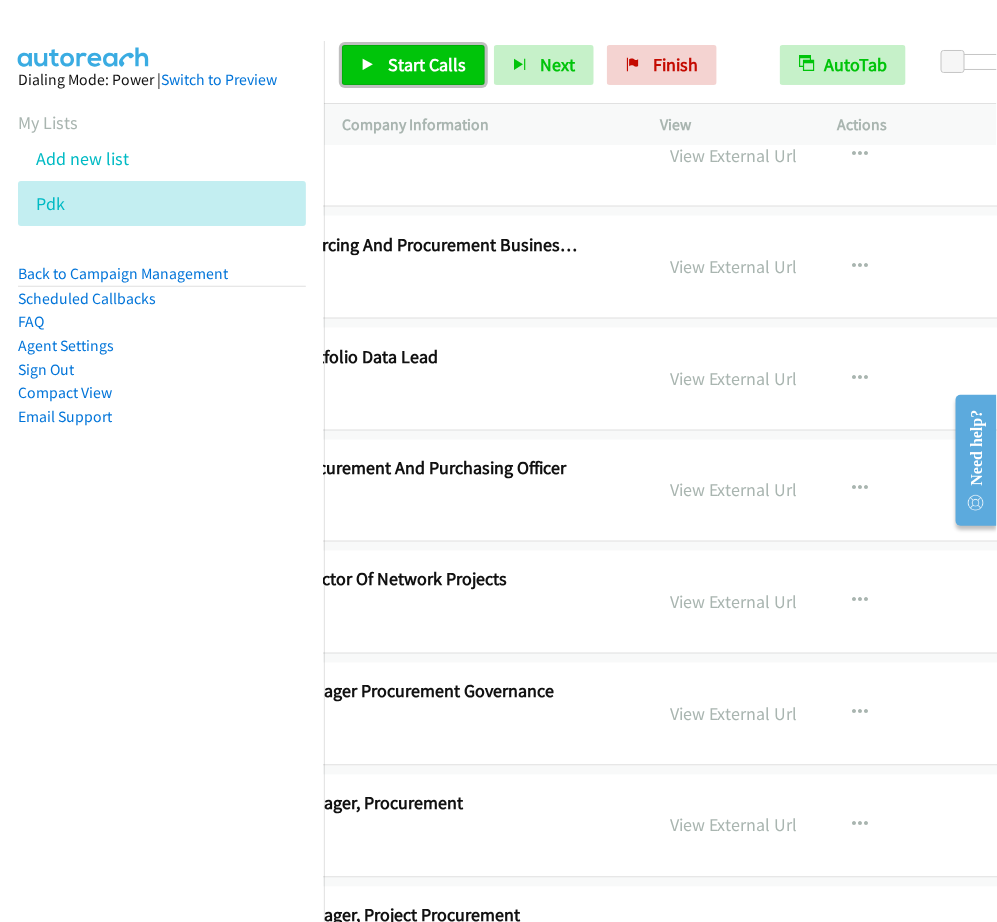 click on "Start Calls" at bounding box center [427, 64] 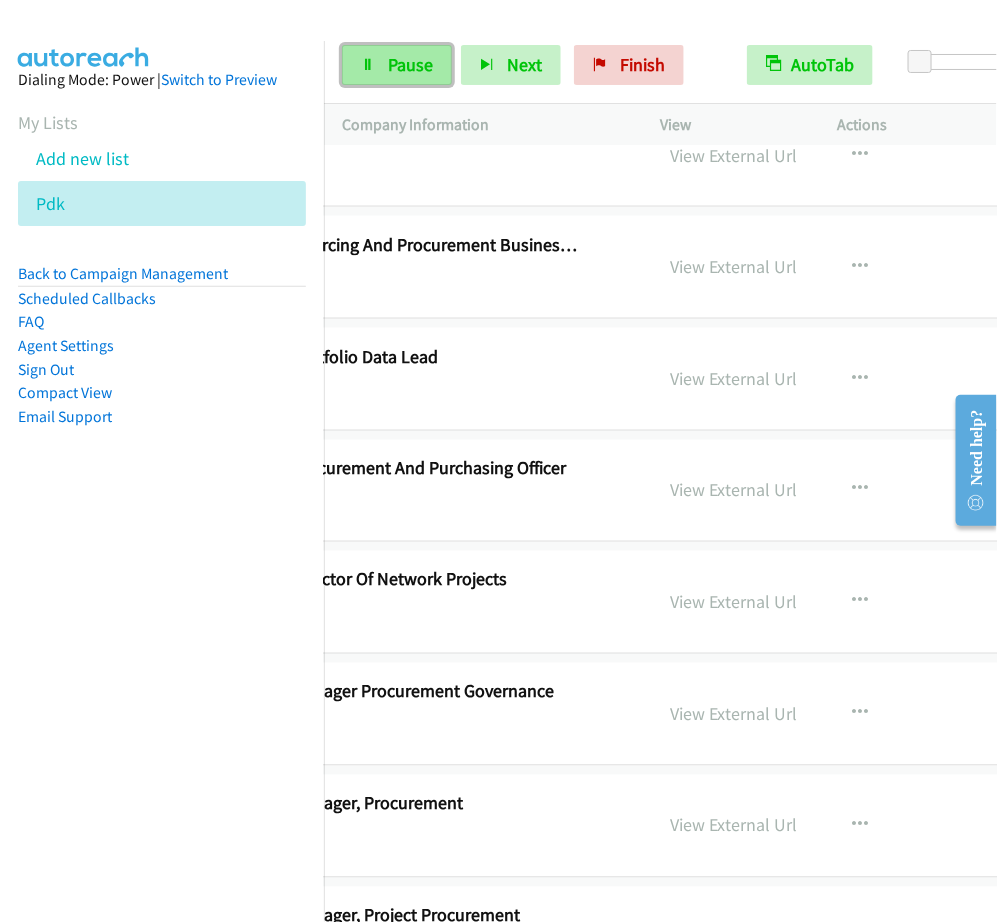 click on "Pause" at bounding box center (410, 64) 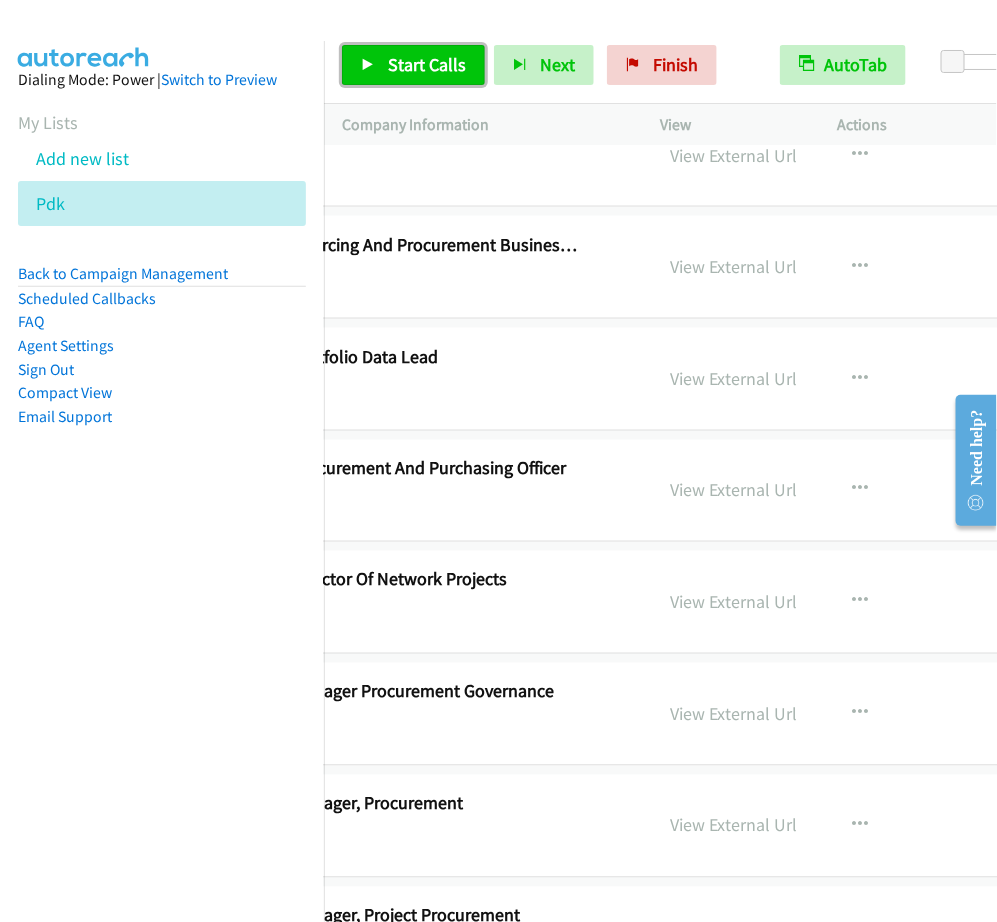 click on "Start Calls" at bounding box center [427, 64] 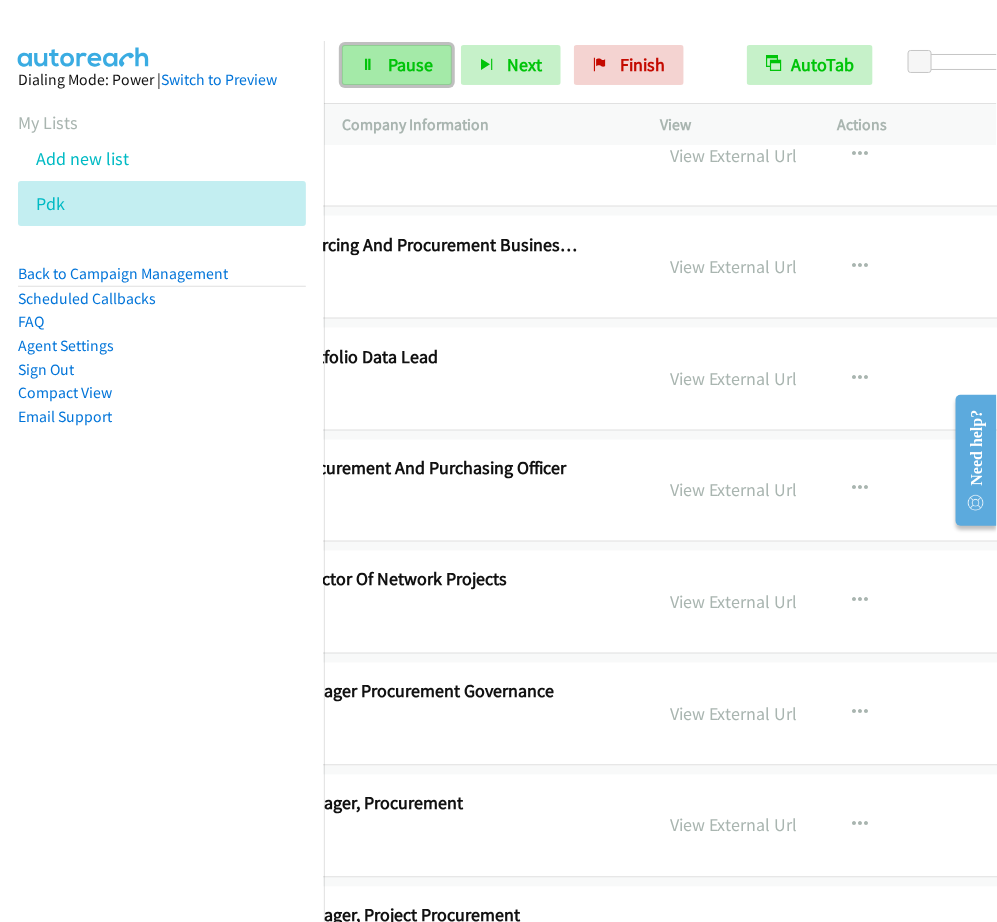 click on "Pause" at bounding box center (410, 64) 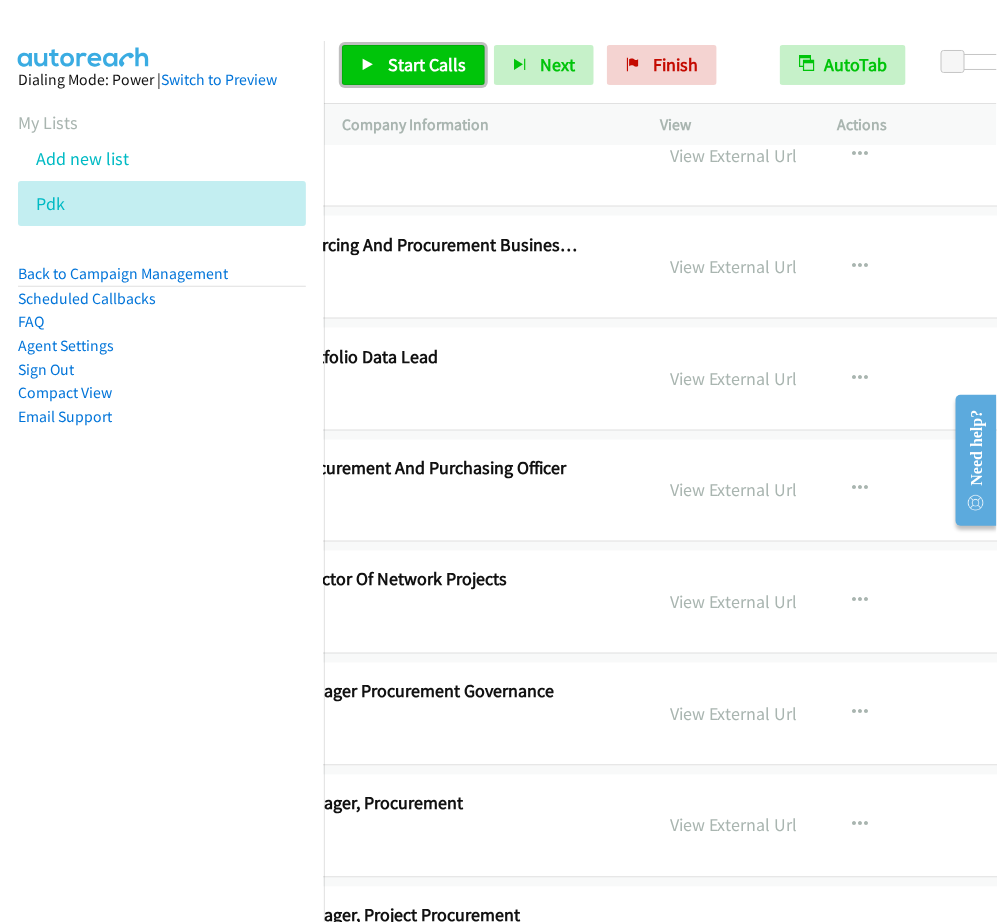 click on "Start Calls" at bounding box center (413, 65) 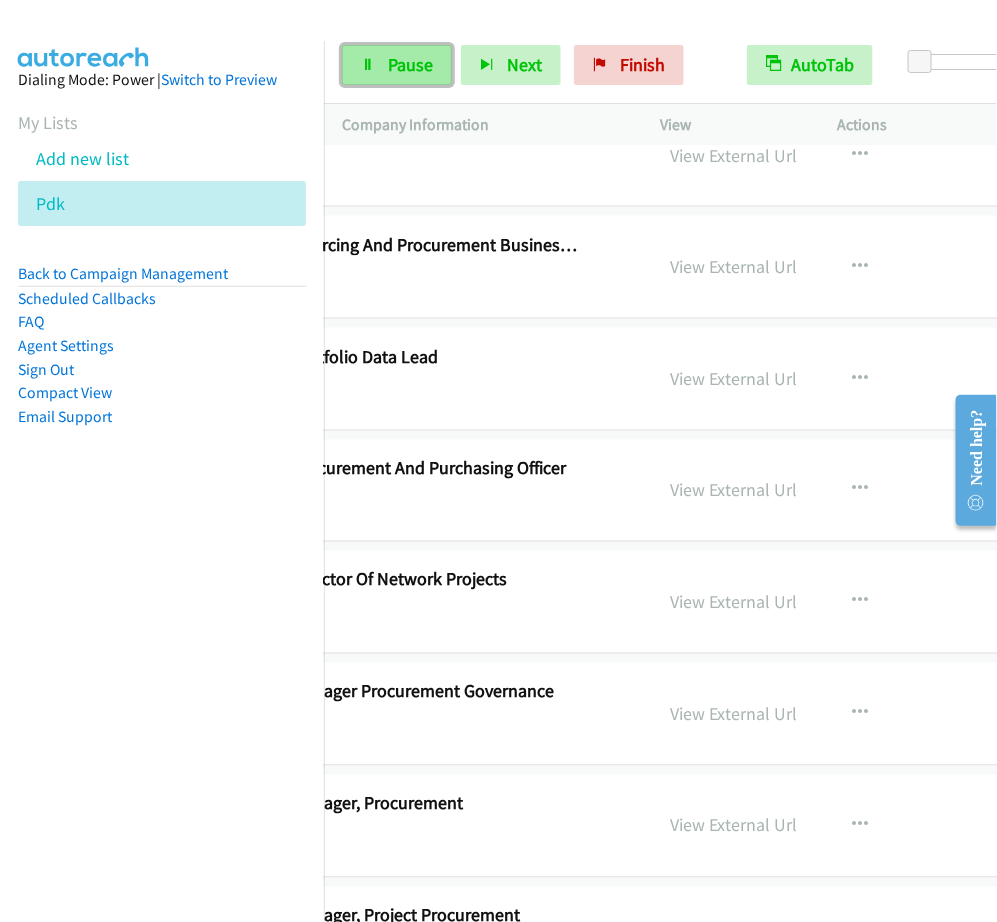 click on "Pause" at bounding box center (410, 64) 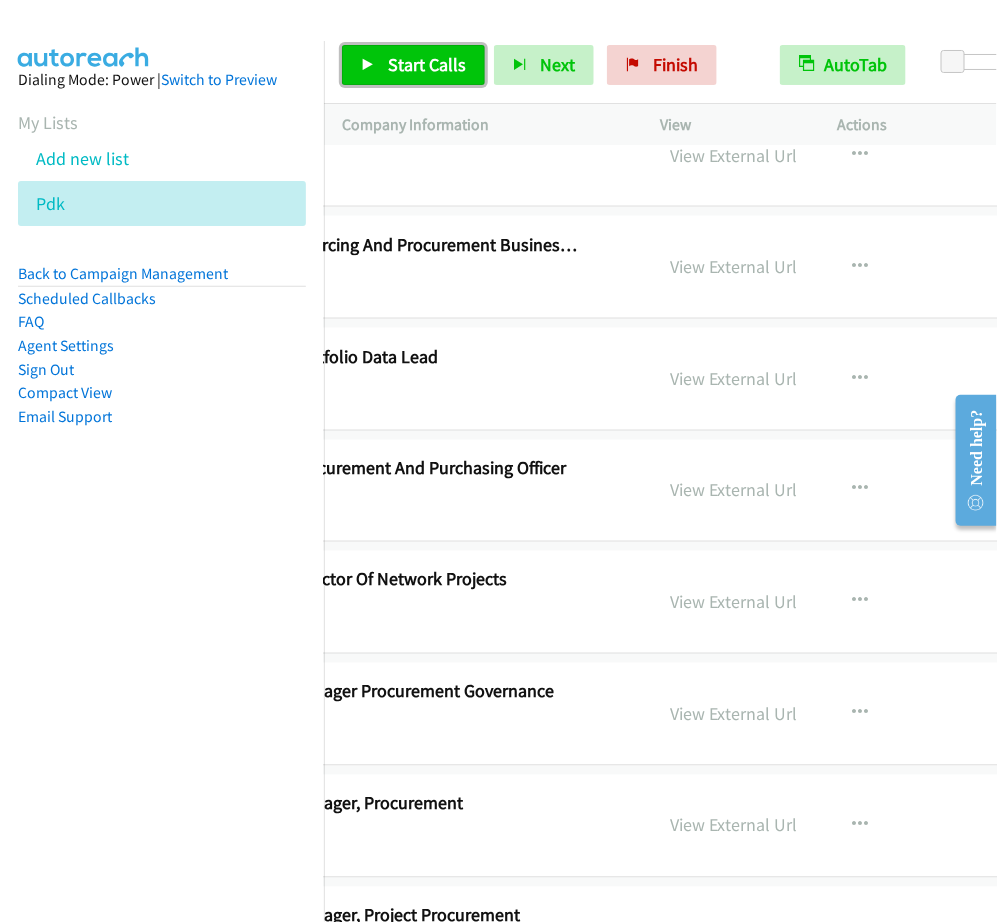 click on "Start Calls" at bounding box center (427, 64) 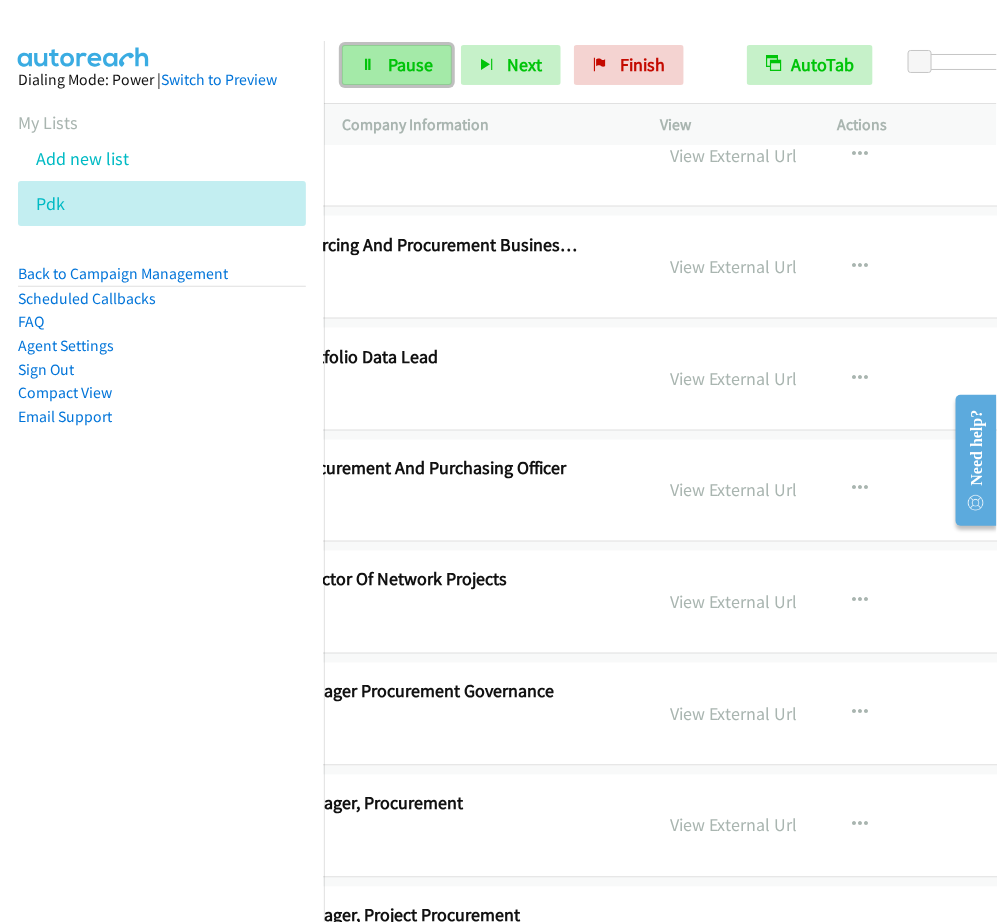 click on "Pause" at bounding box center [397, 65] 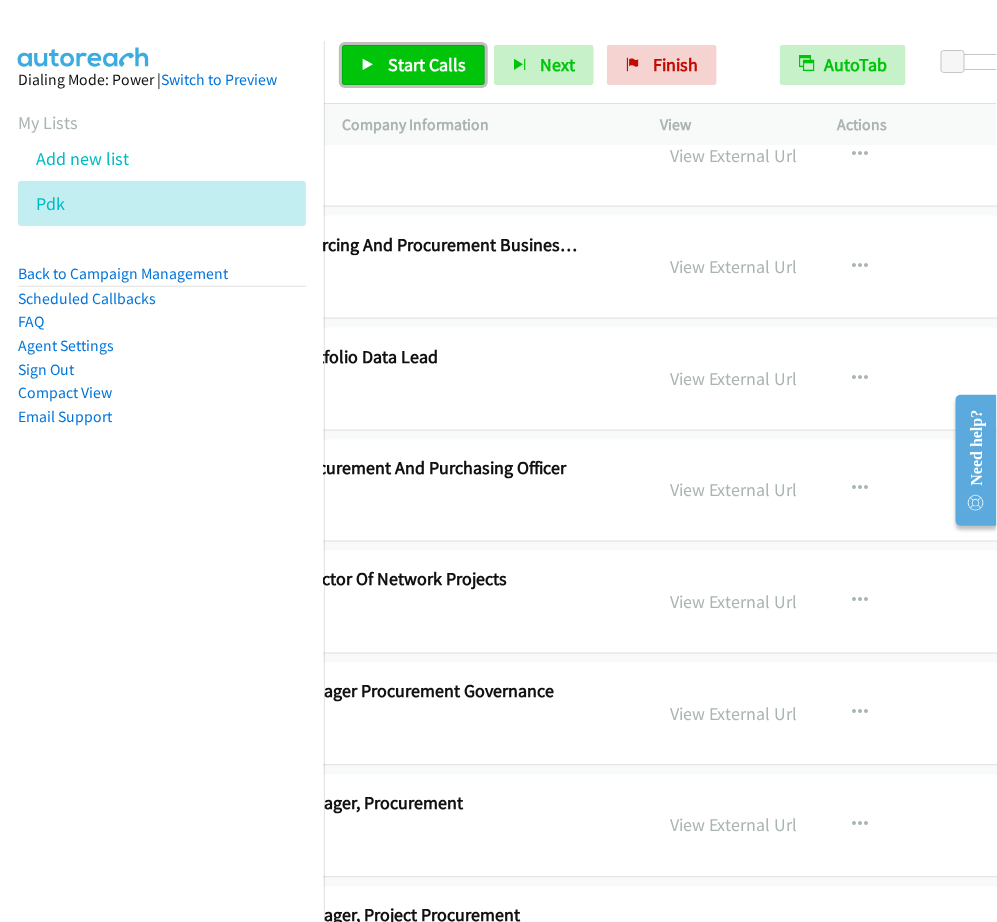 click at bounding box center [368, 66] 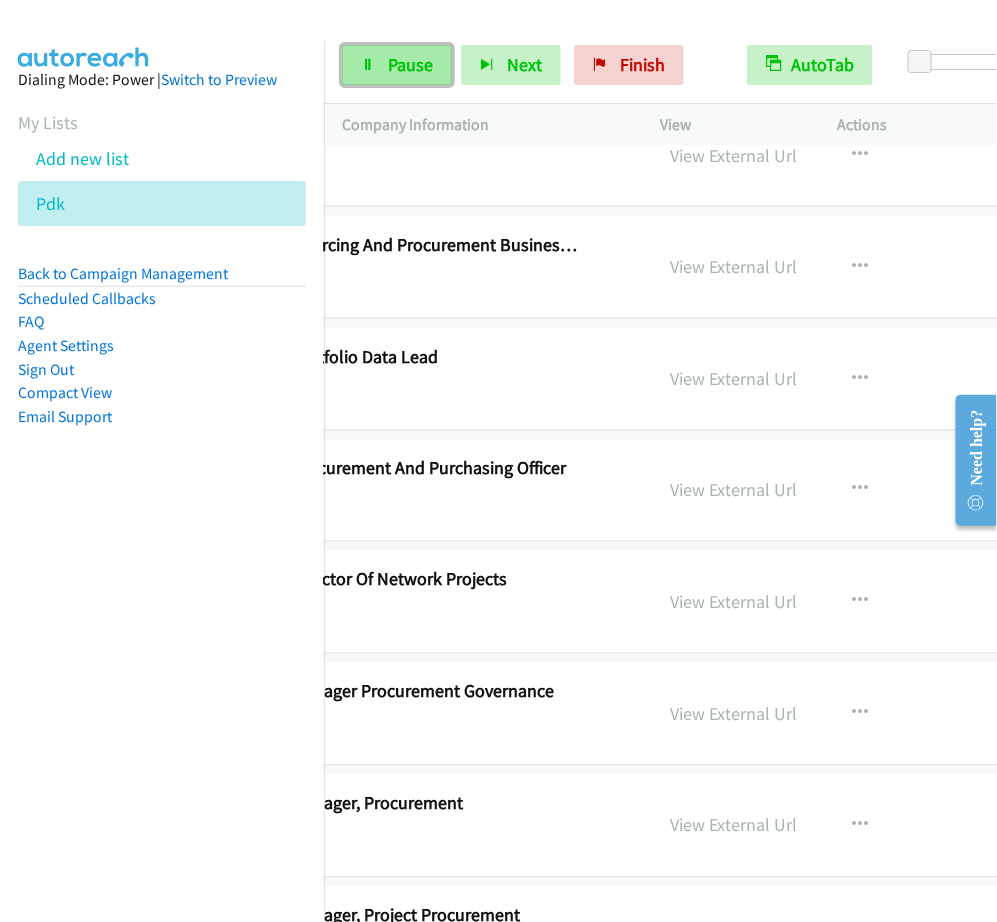 click on "Pause" at bounding box center [410, 64] 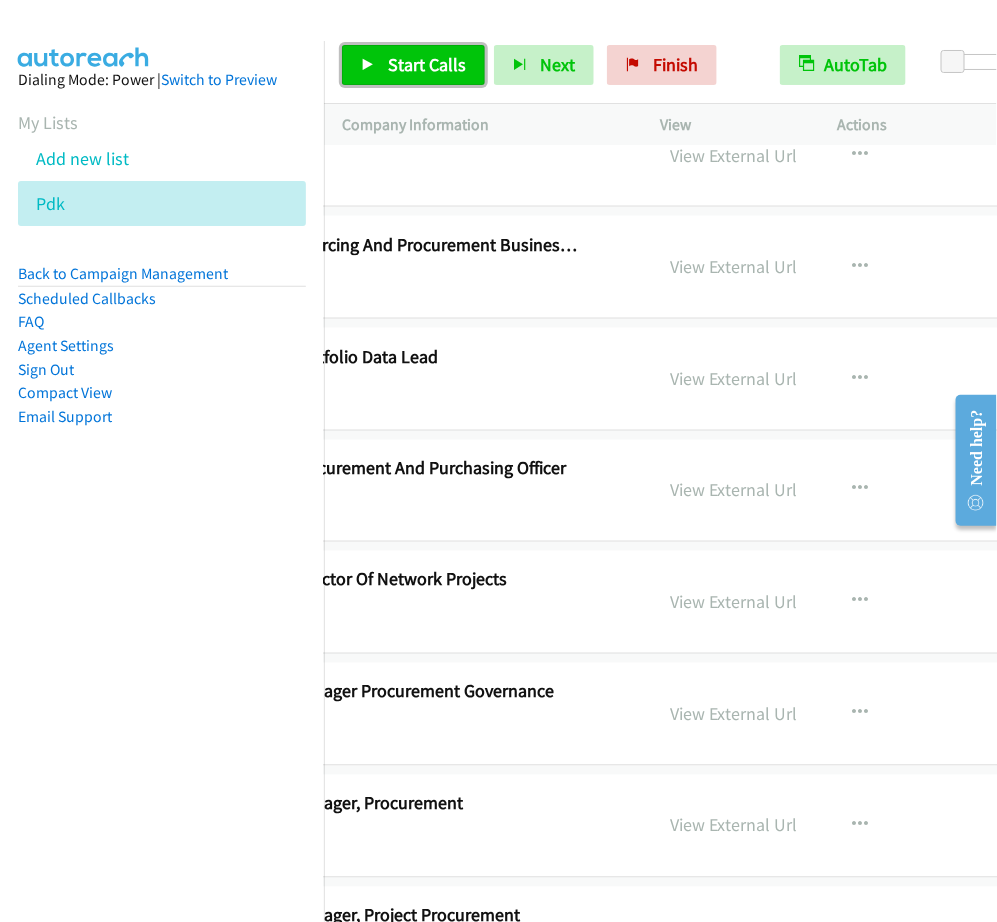 click on "Start Calls" at bounding box center [427, 64] 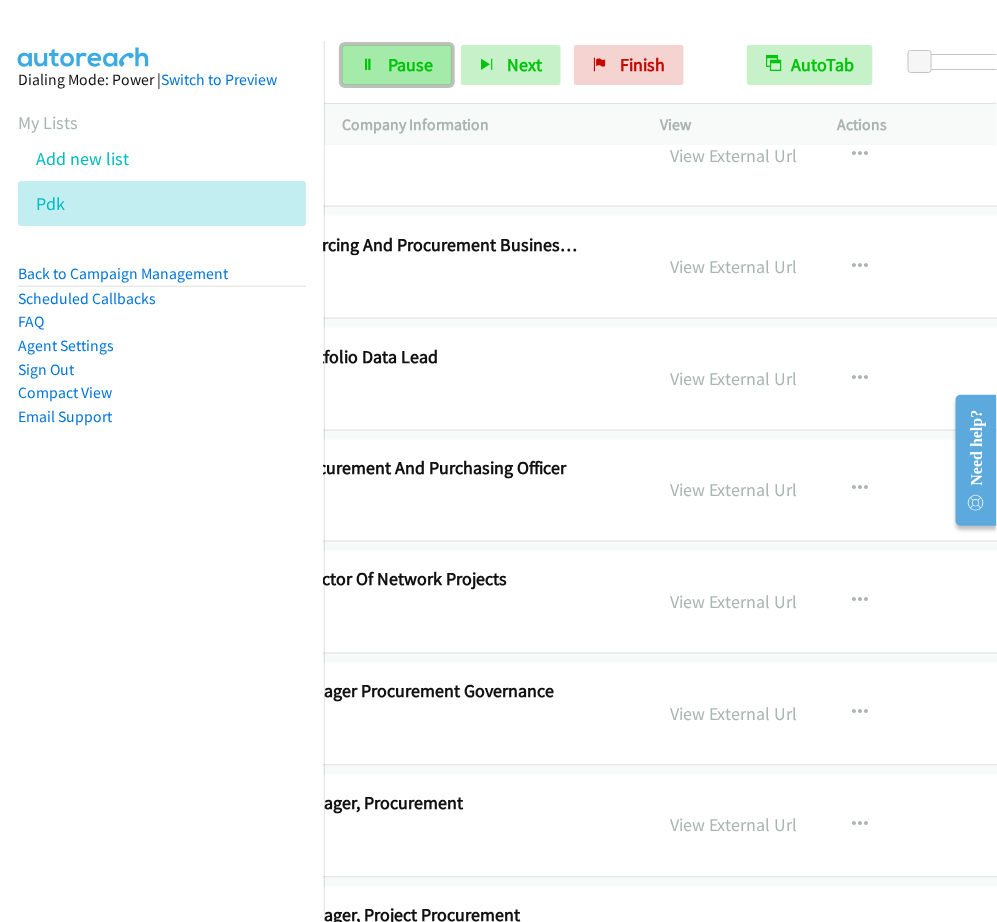 click on "Pause" at bounding box center [410, 64] 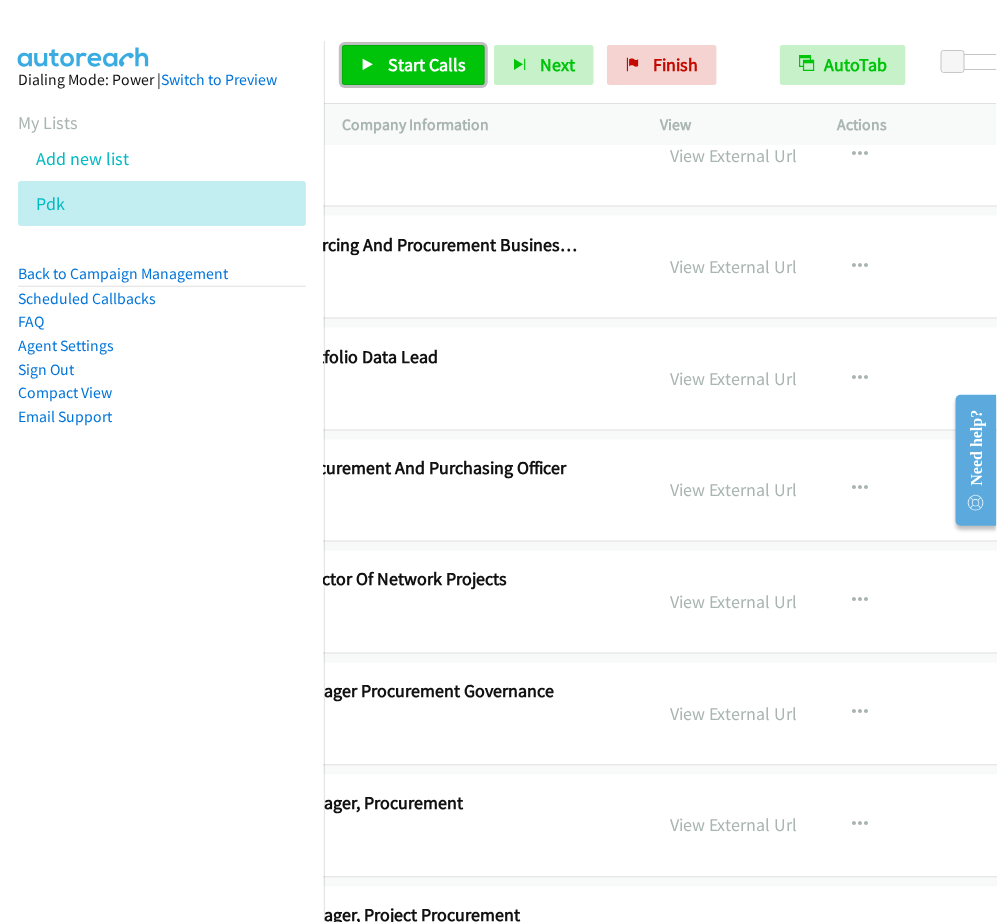 click on "Start Calls" at bounding box center [413, 65] 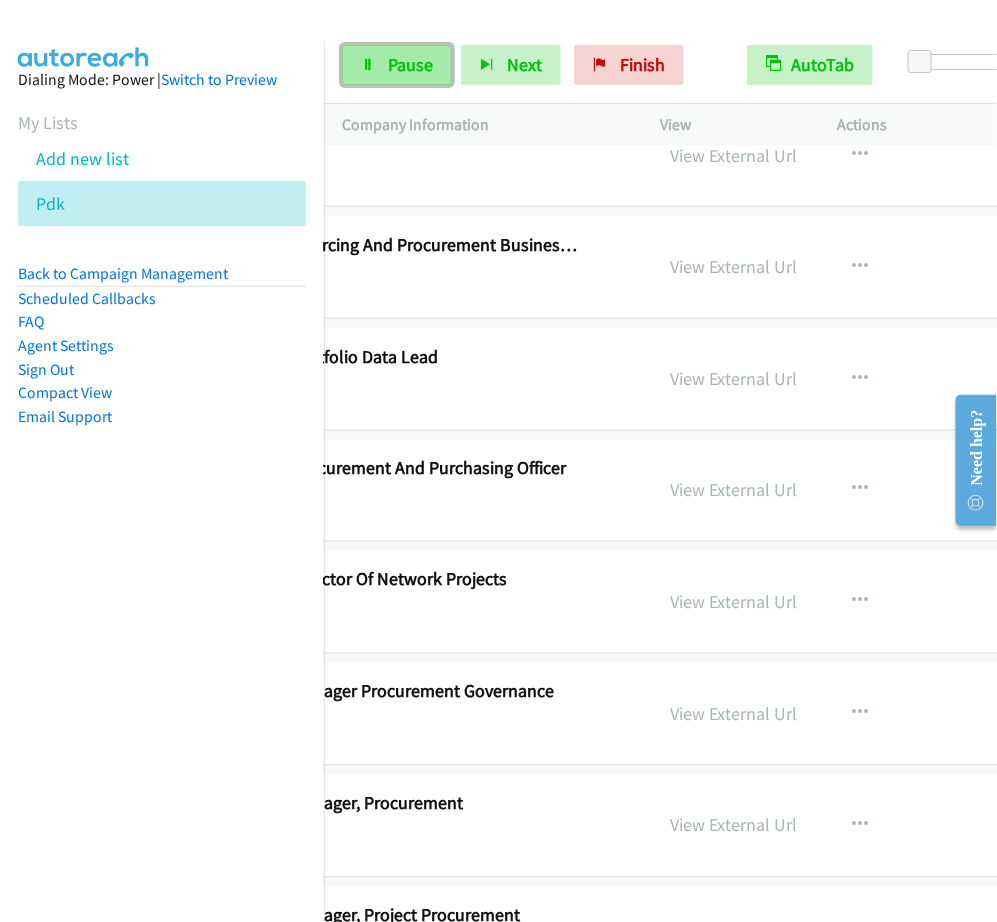 click on "Pause" at bounding box center (397, 65) 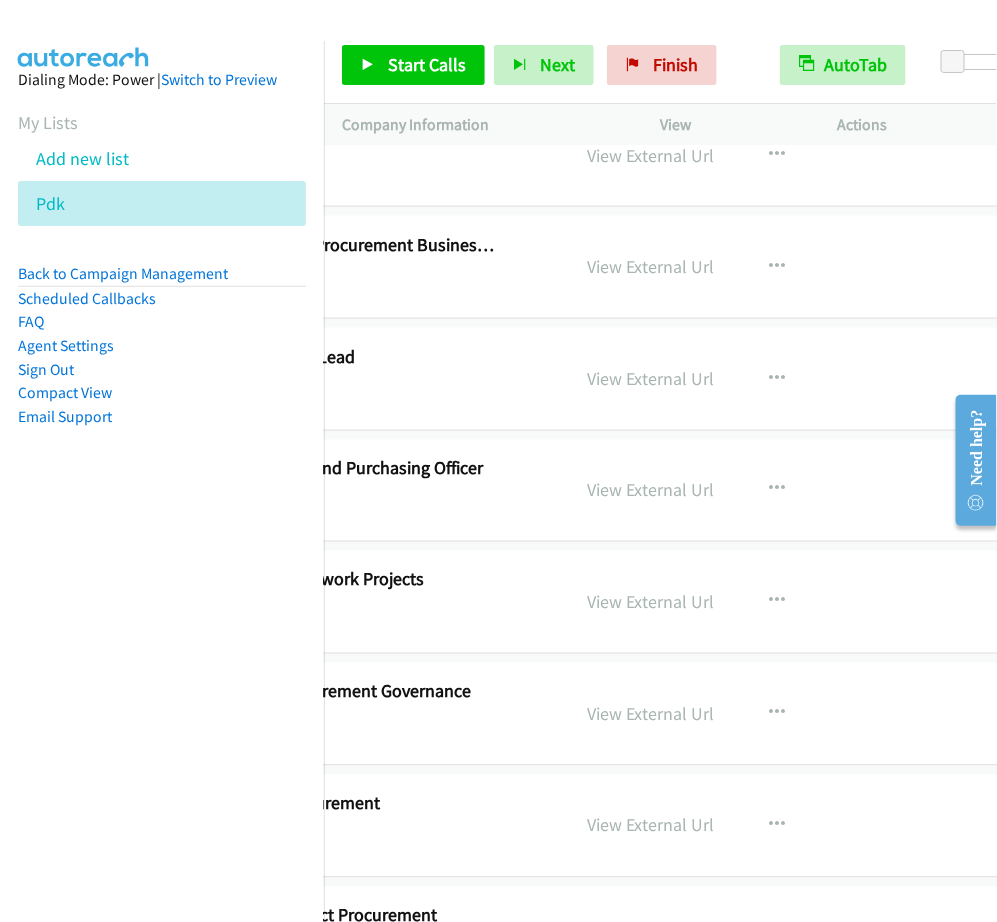 scroll, scrollTop: 14673, scrollLeft: 0, axis: vertical 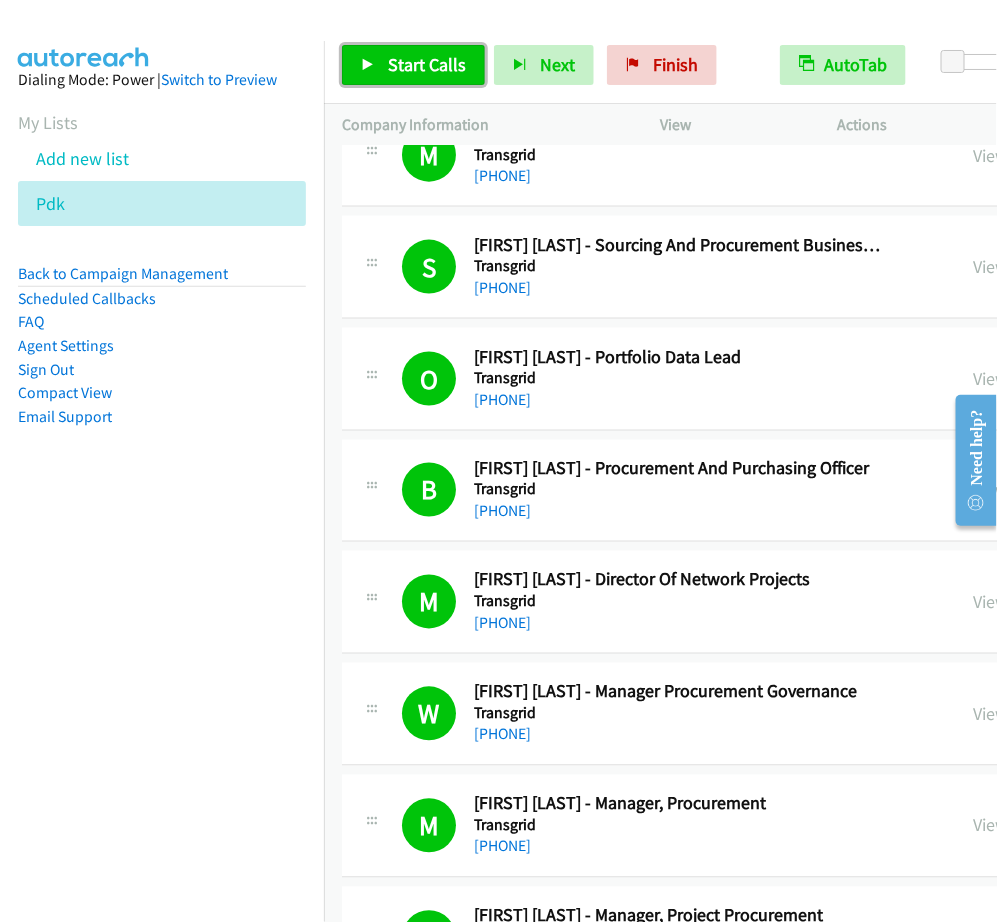 click on "Start Calls" at bounding box center [427, 64] 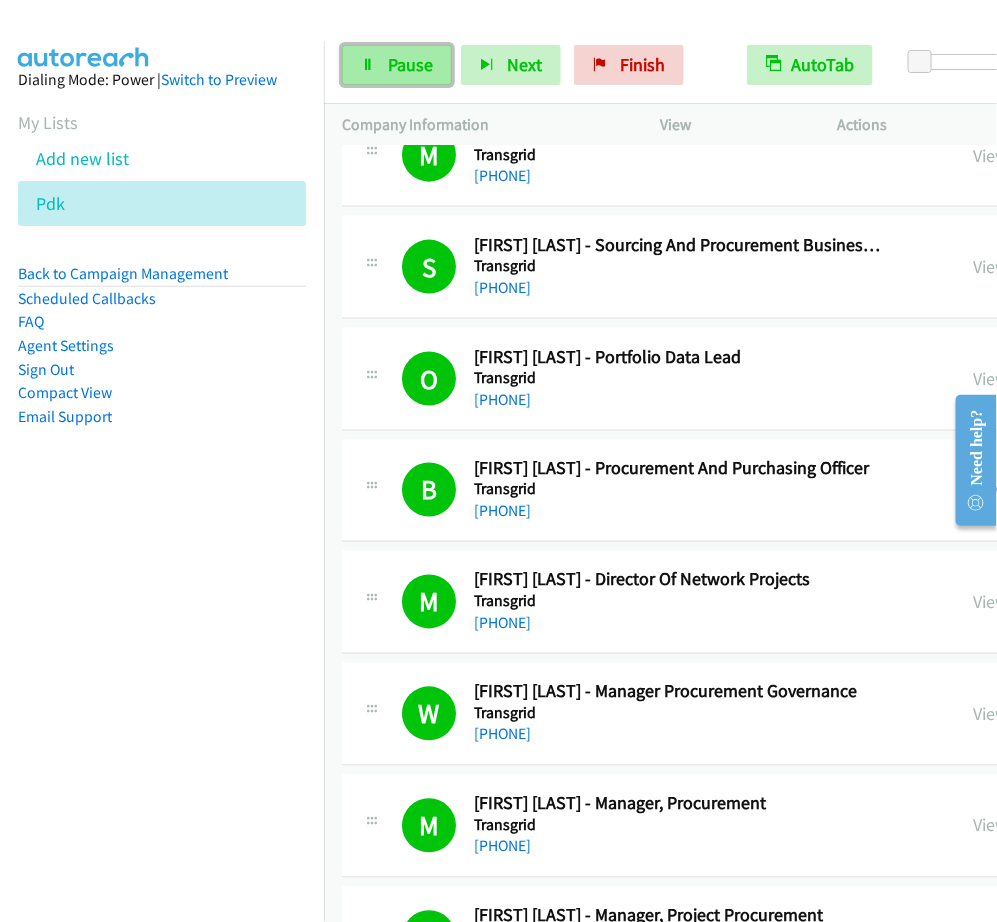 click on "Pause" at bounding box center [410, 64] 